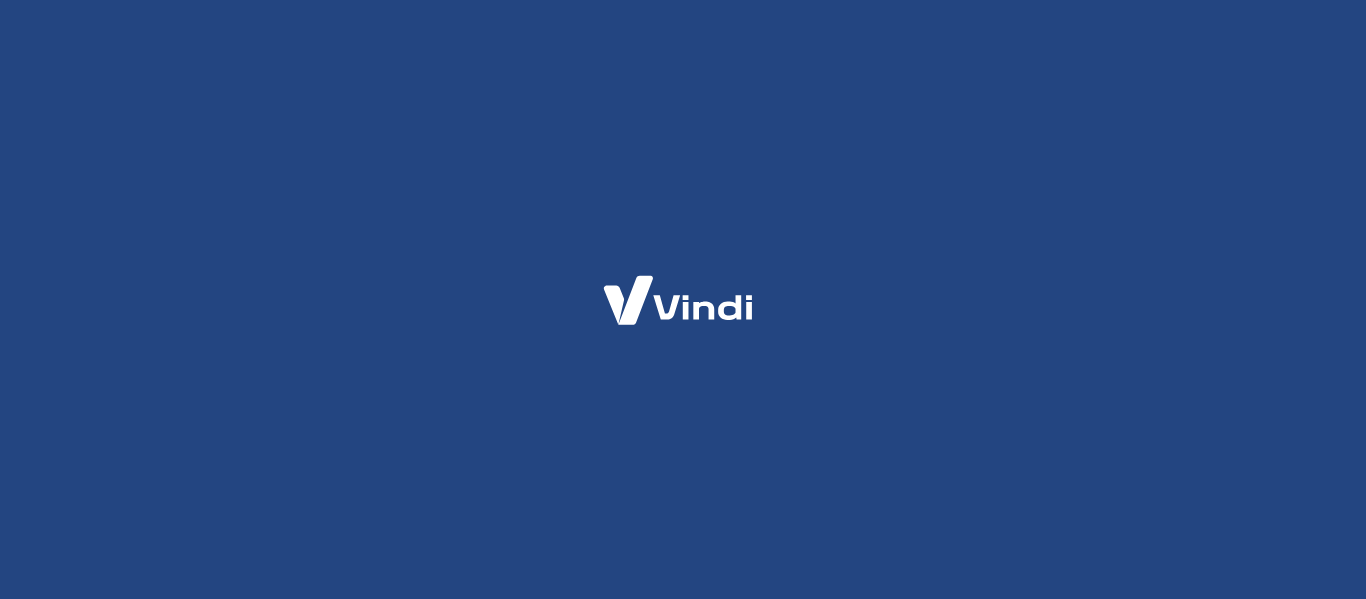 scroll, scrollTop: 0, scrollLeft: 0, axis: both 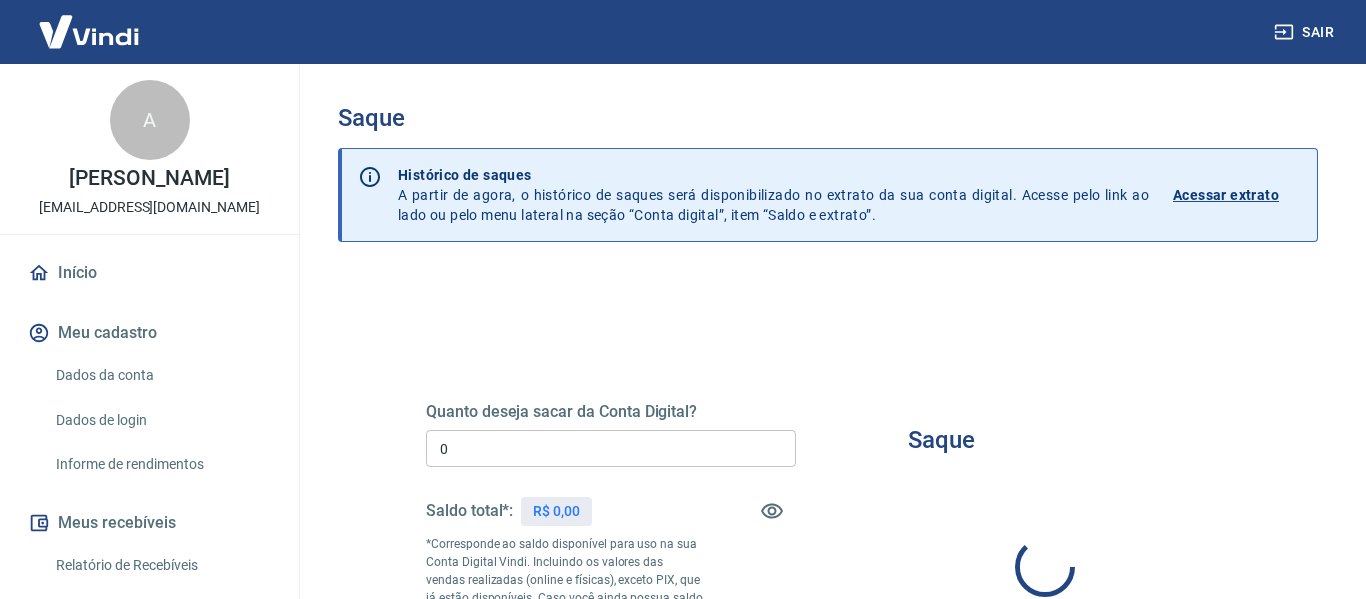 type on "R$ 0,00" 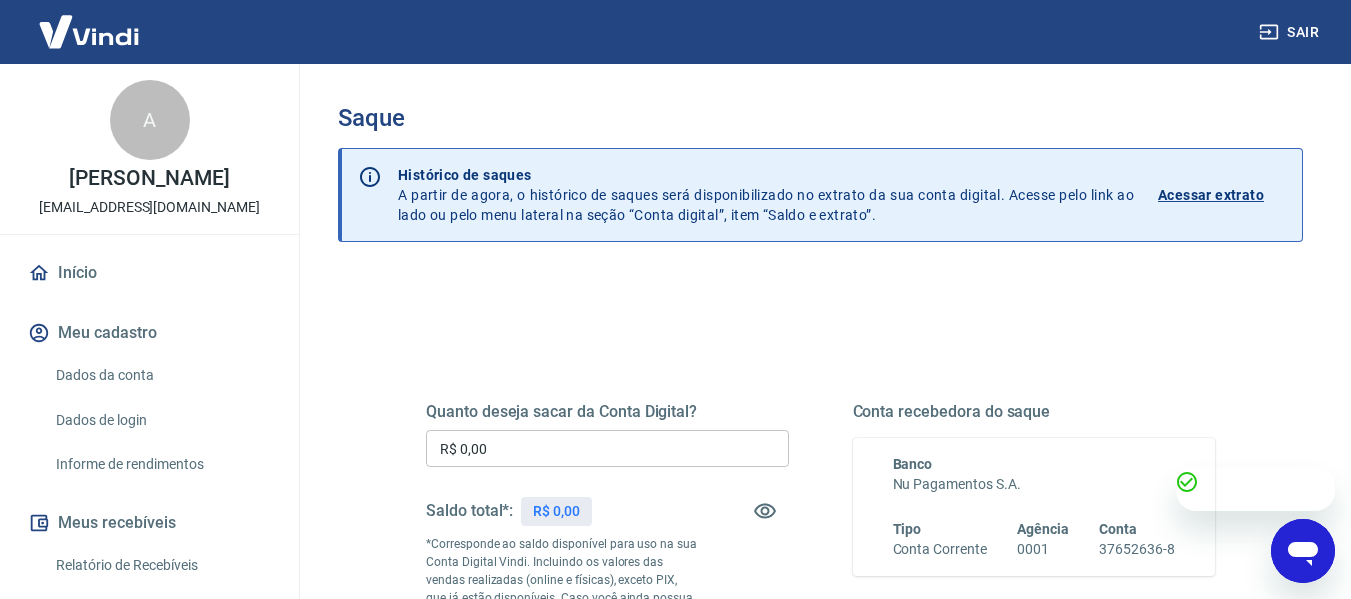scroll, scrollTop: 0, scrollLeft: 0, axis: both 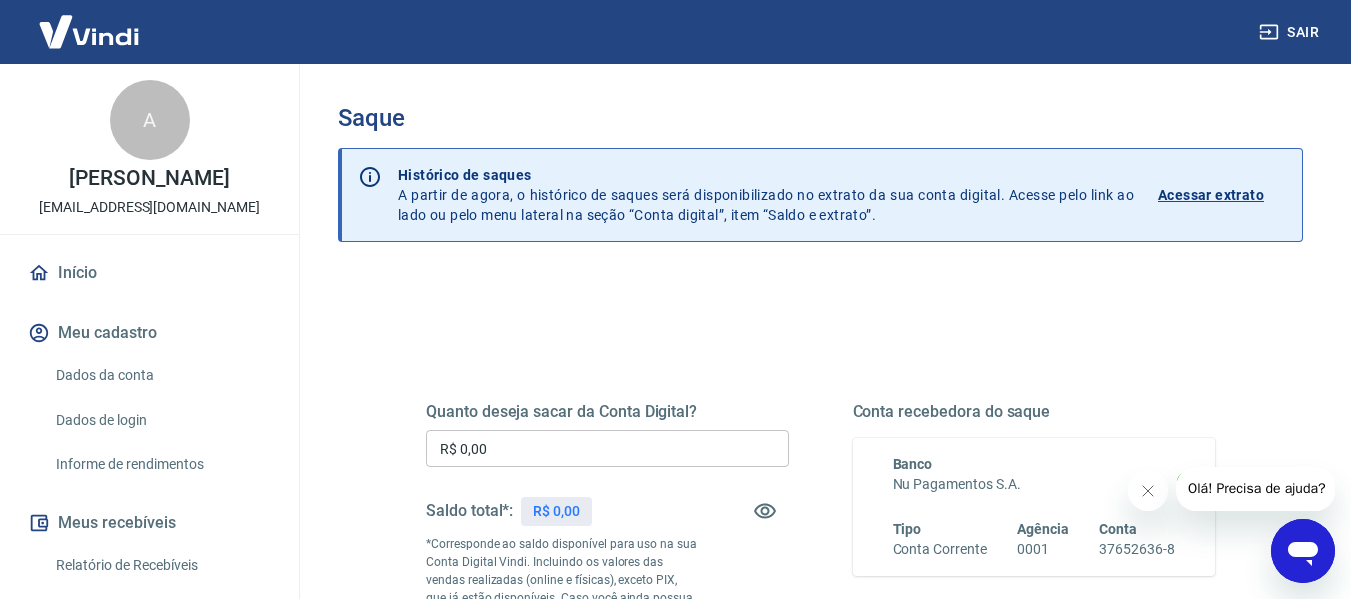 click 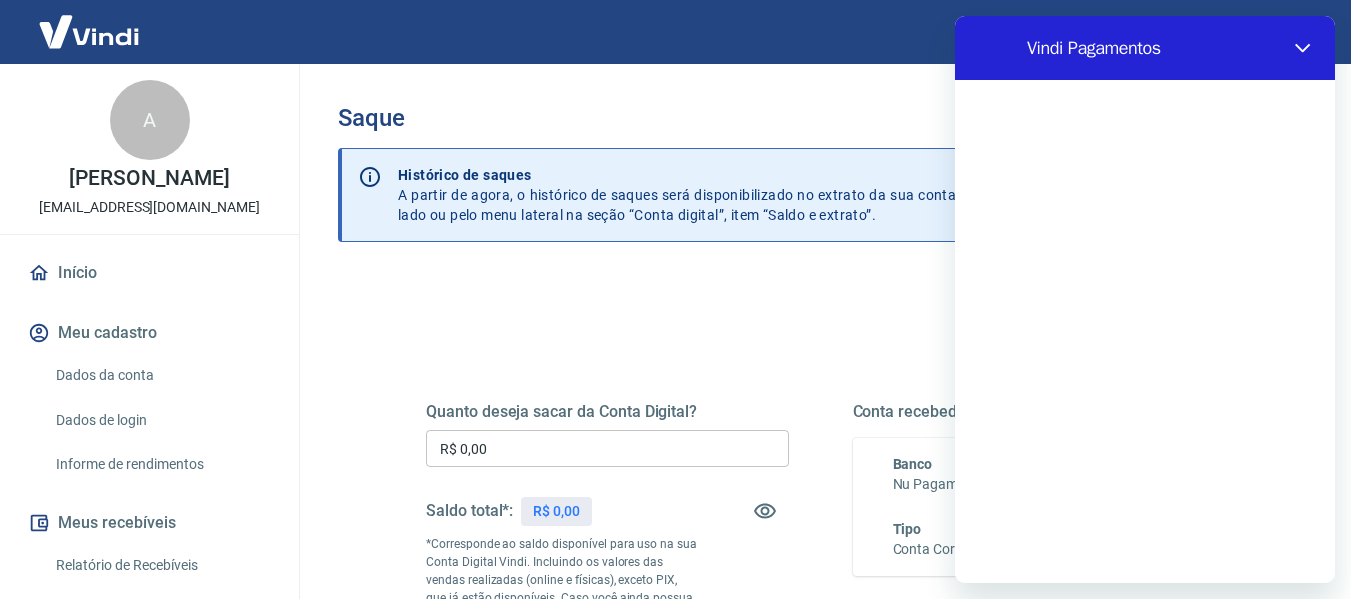 scroll, scrollTop: 0, scrollLeft: 0, axis: both 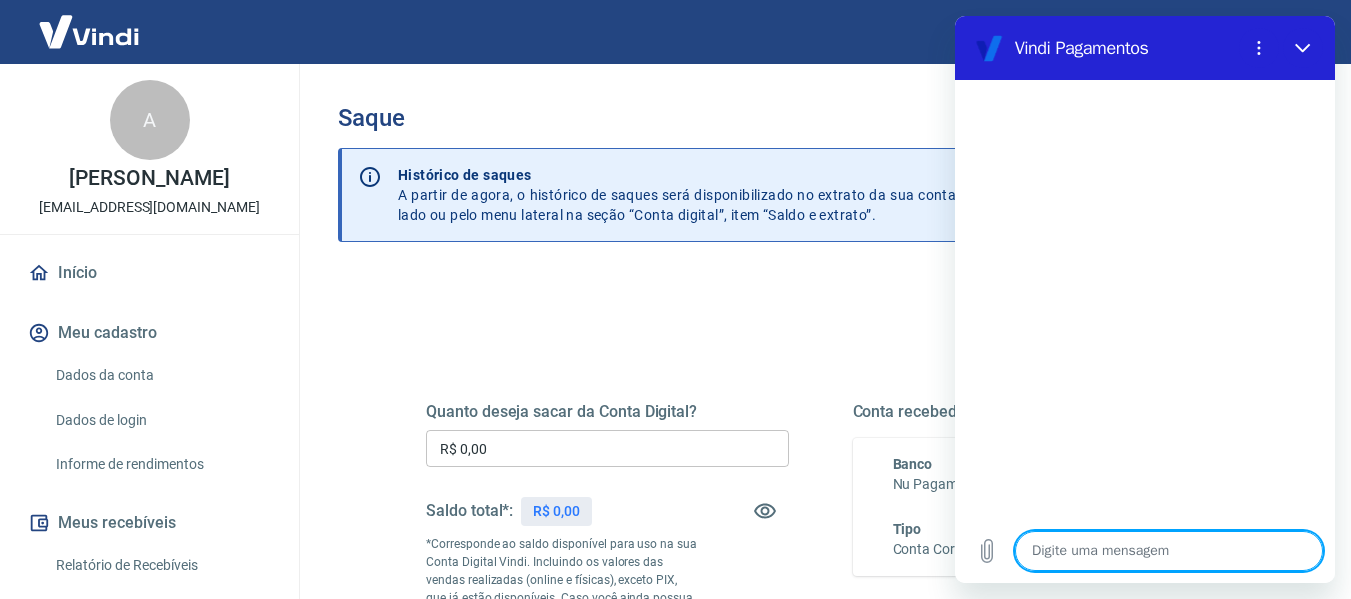 type on "o" 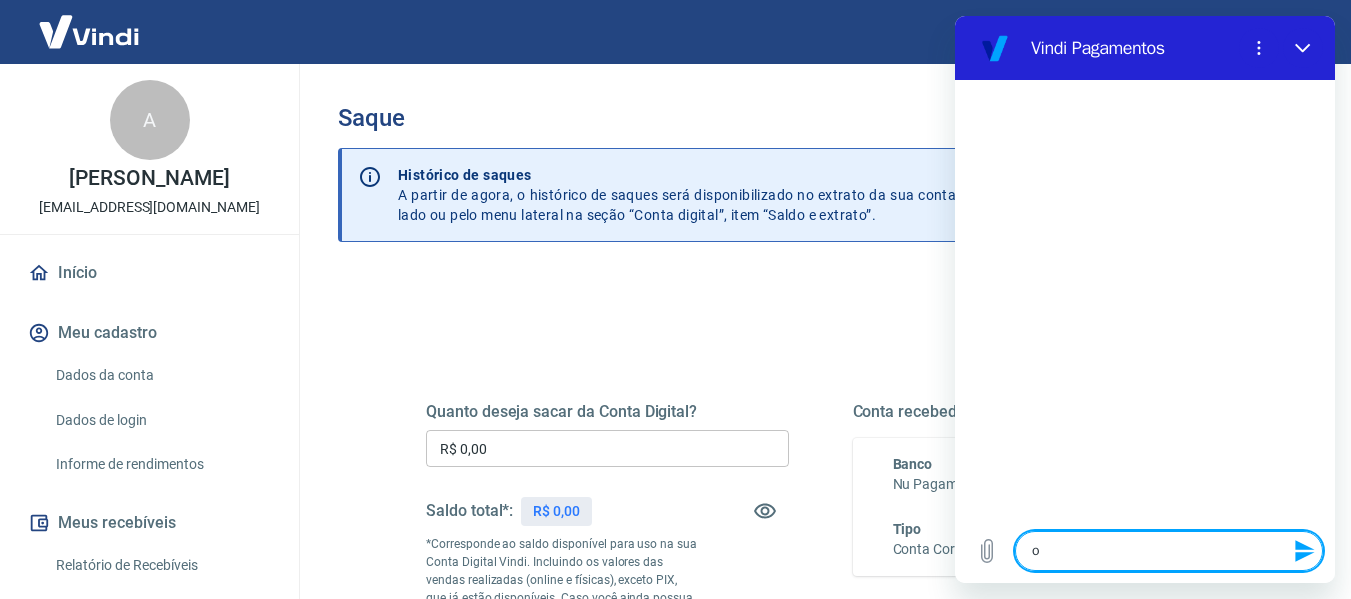 type on "ol" 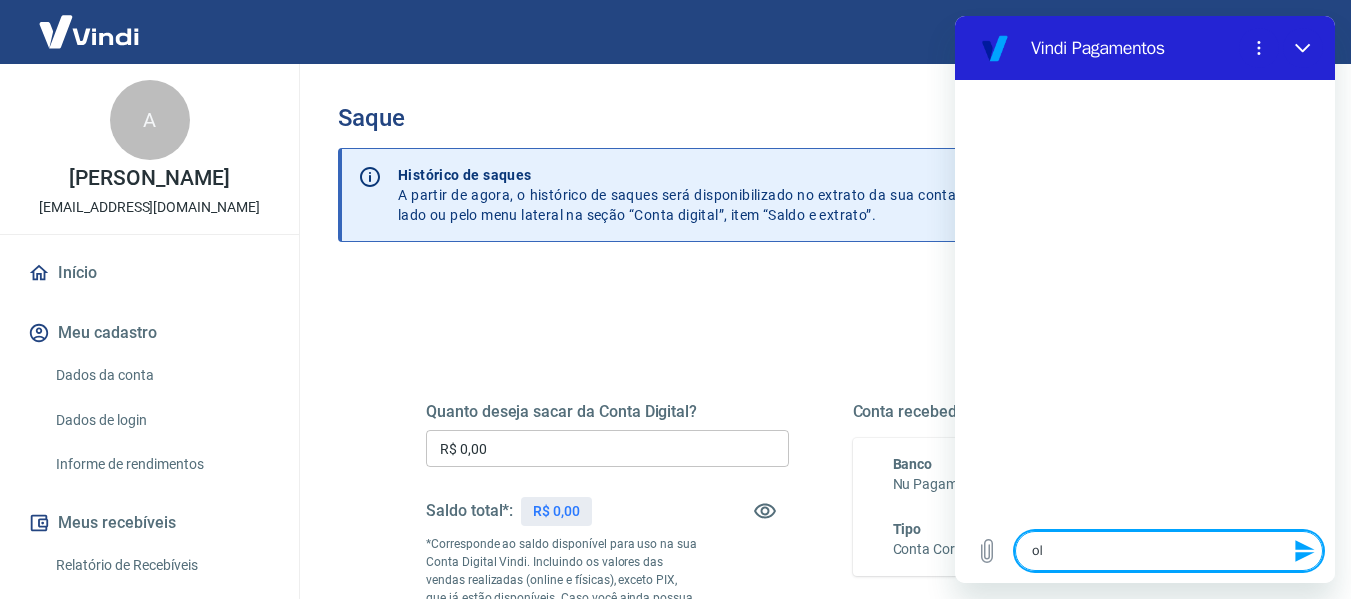 type on "olá" 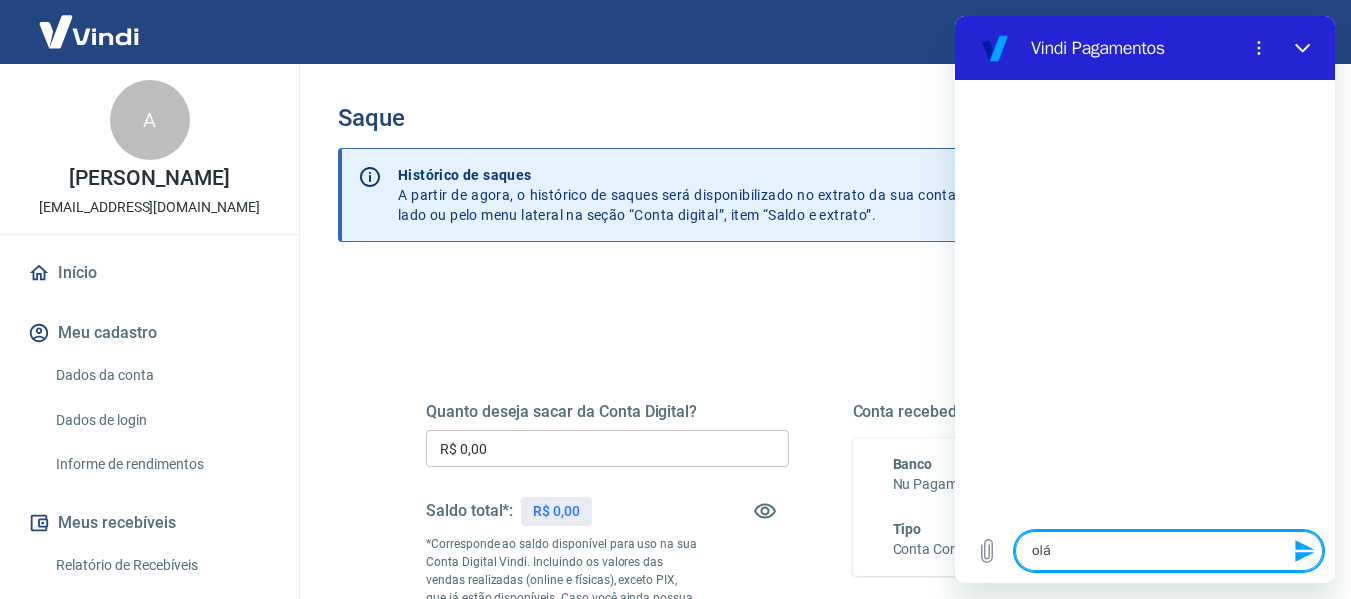 type on "x" 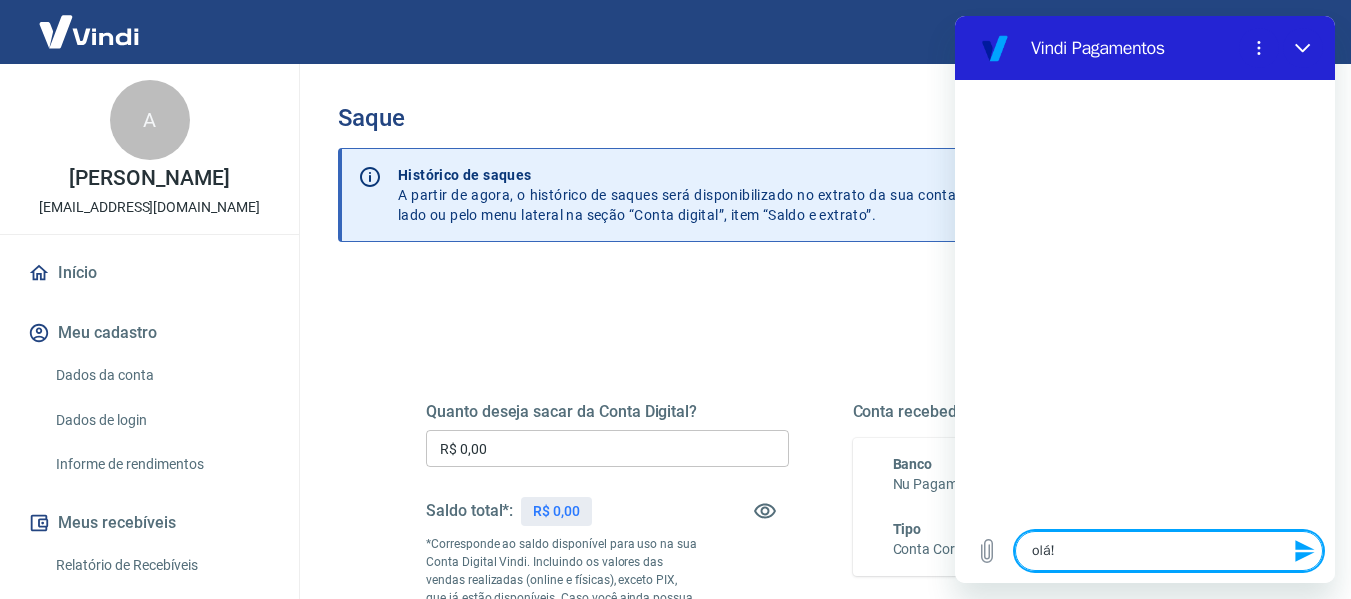 type on "olá!" 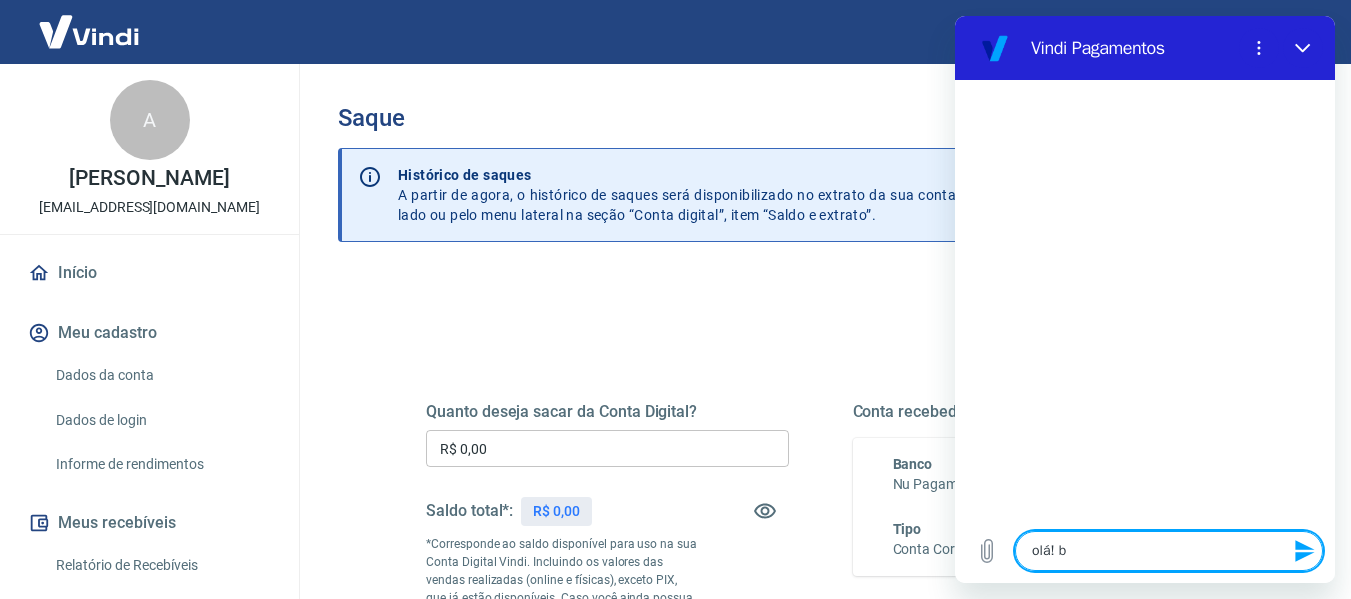 type on "olá! bo" 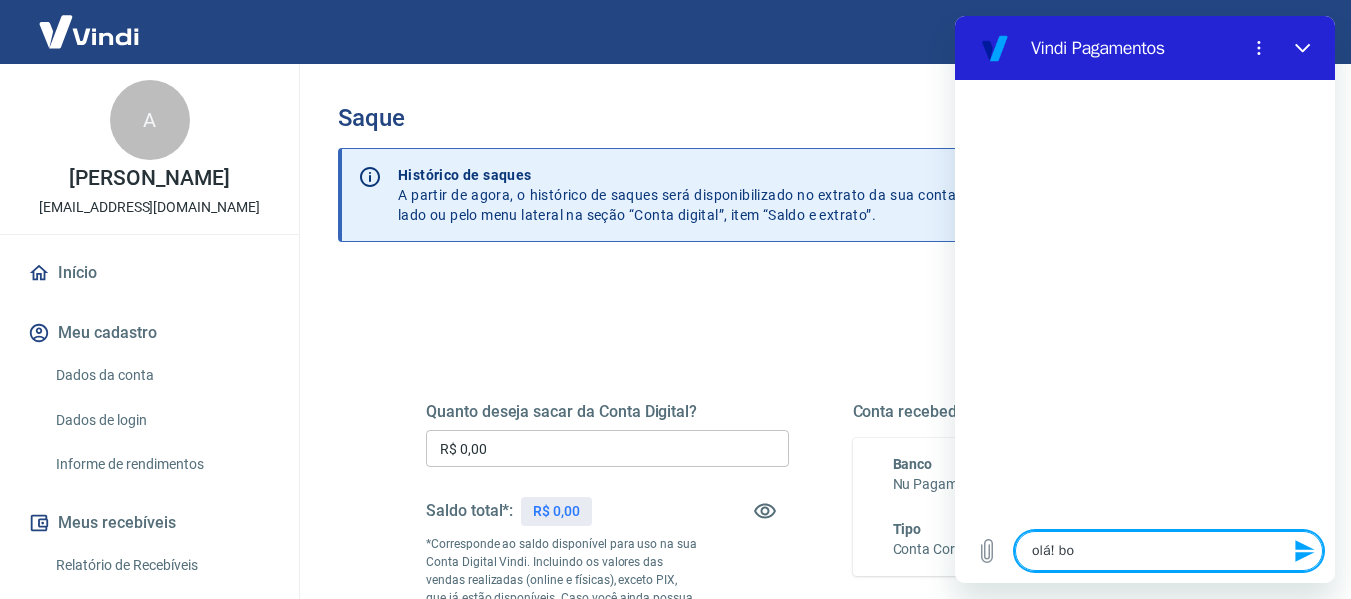 type on "olá! bom" 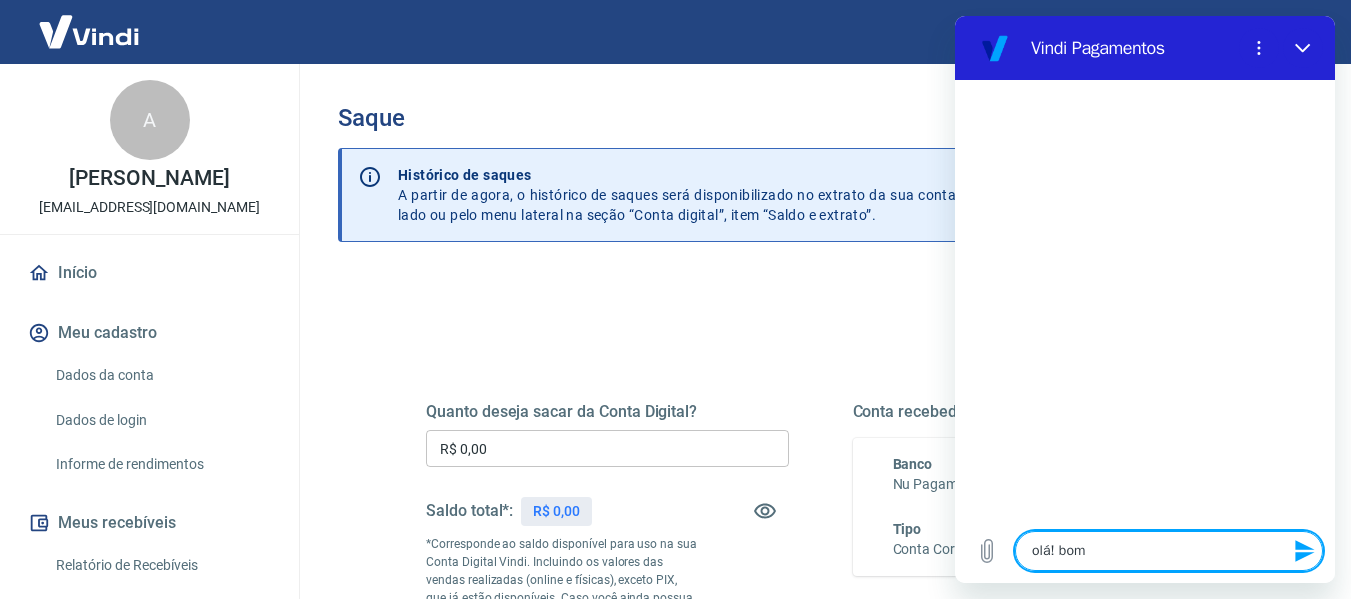 type on "x" 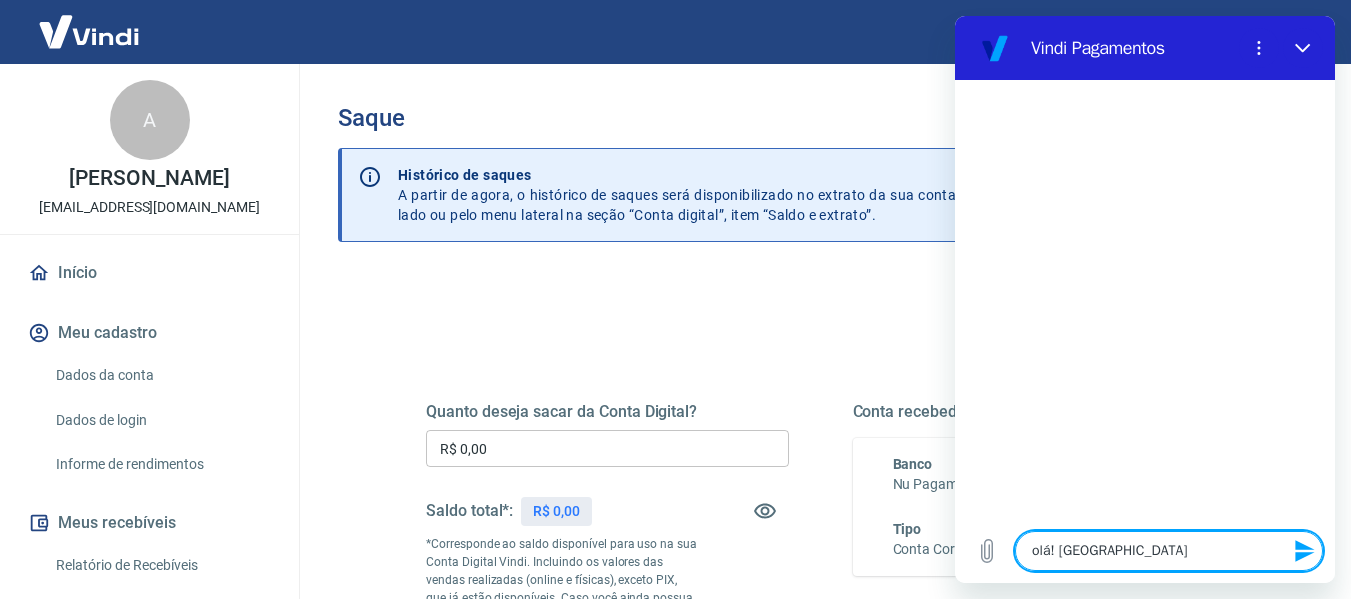 type on "olá! bom di" 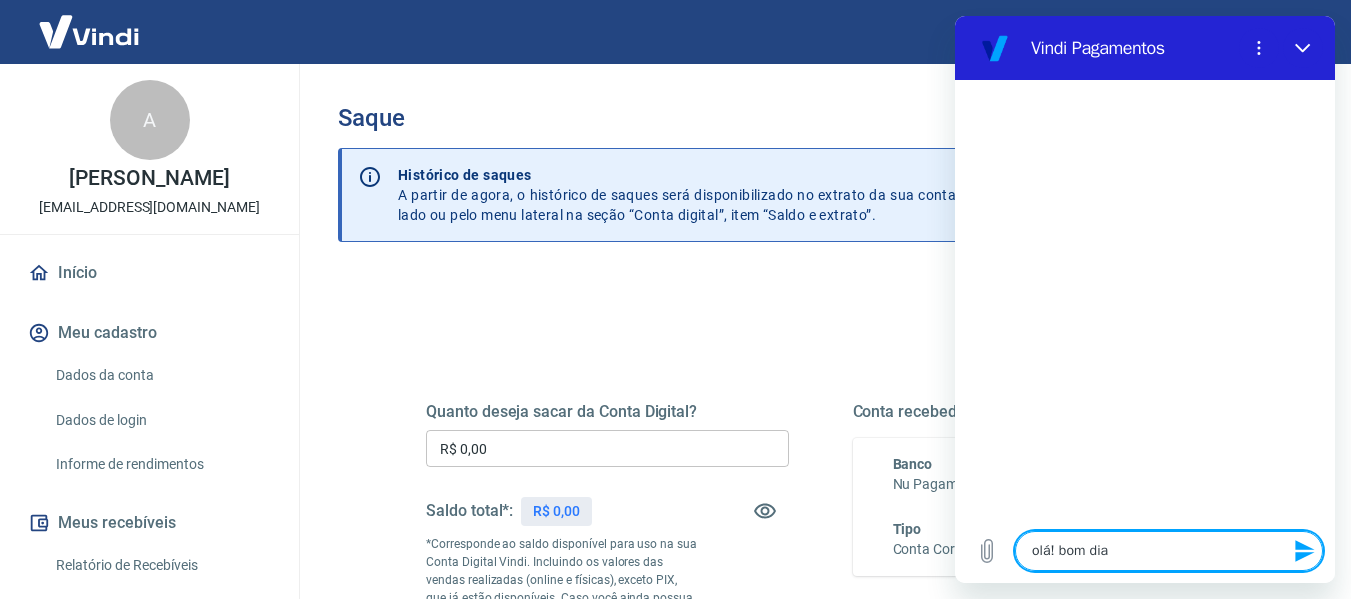 type on "x" 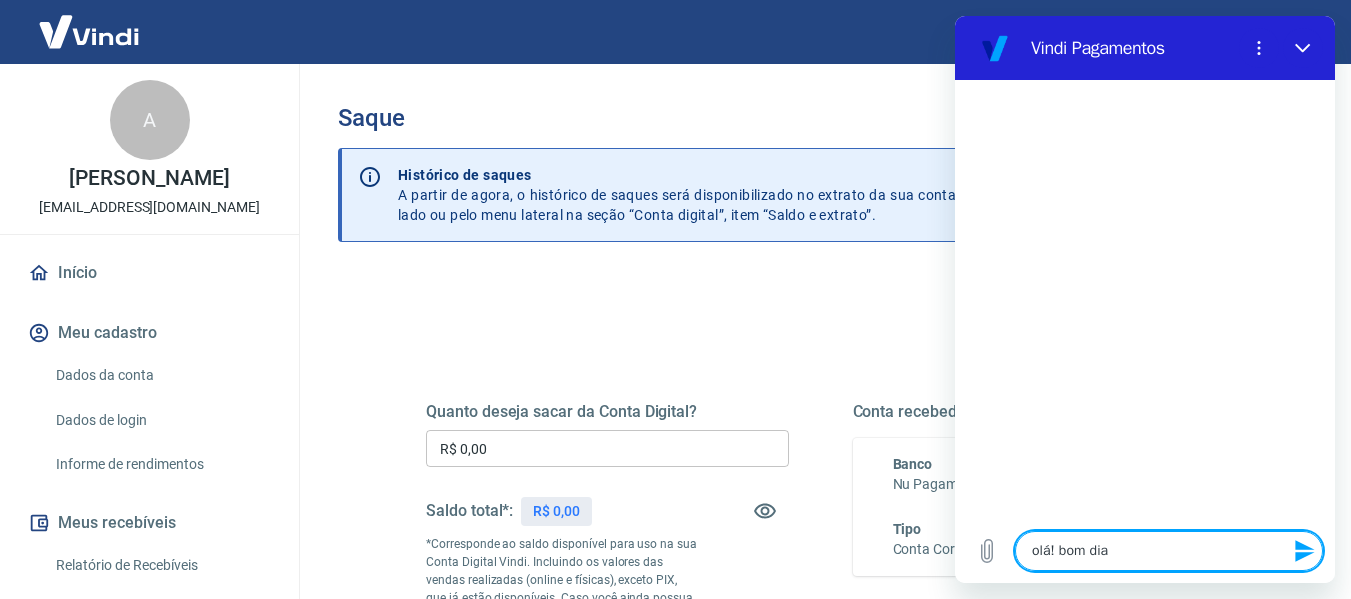 type 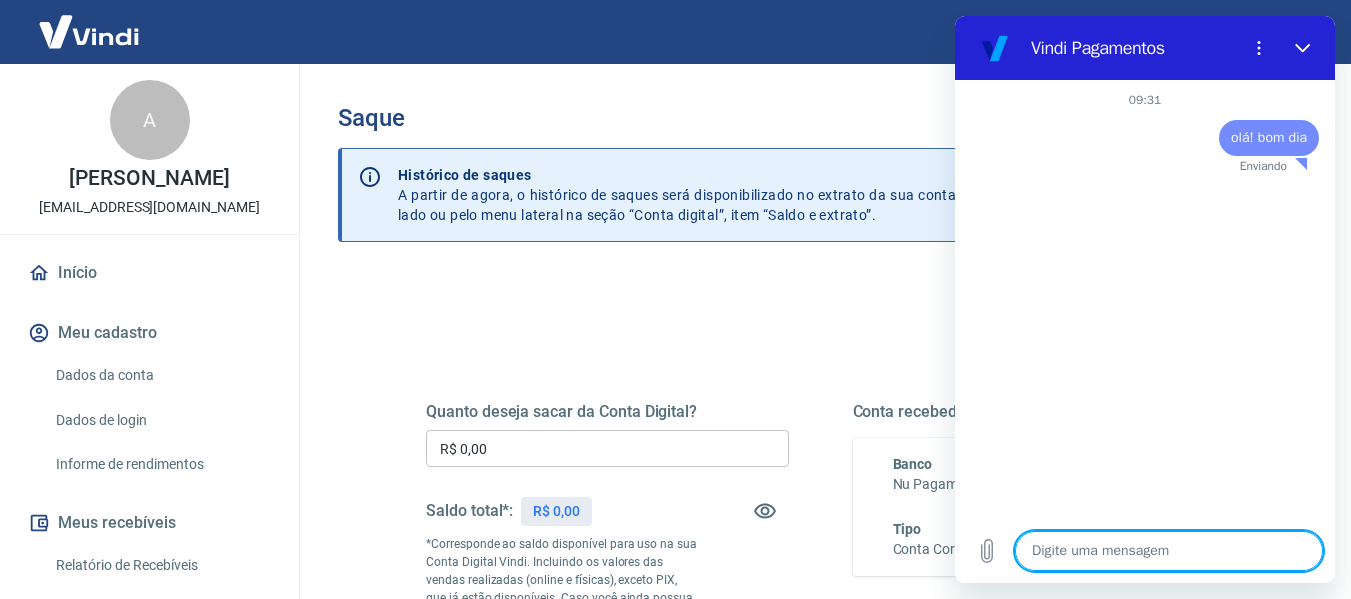 type on "x" 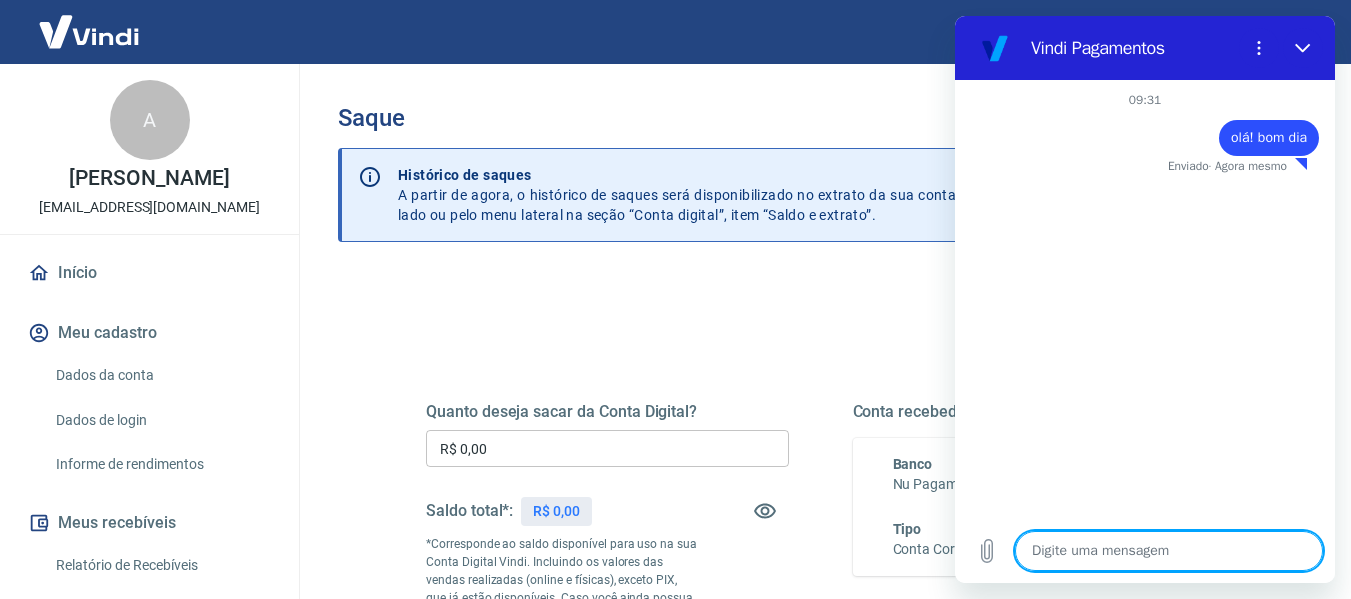 type on "p" 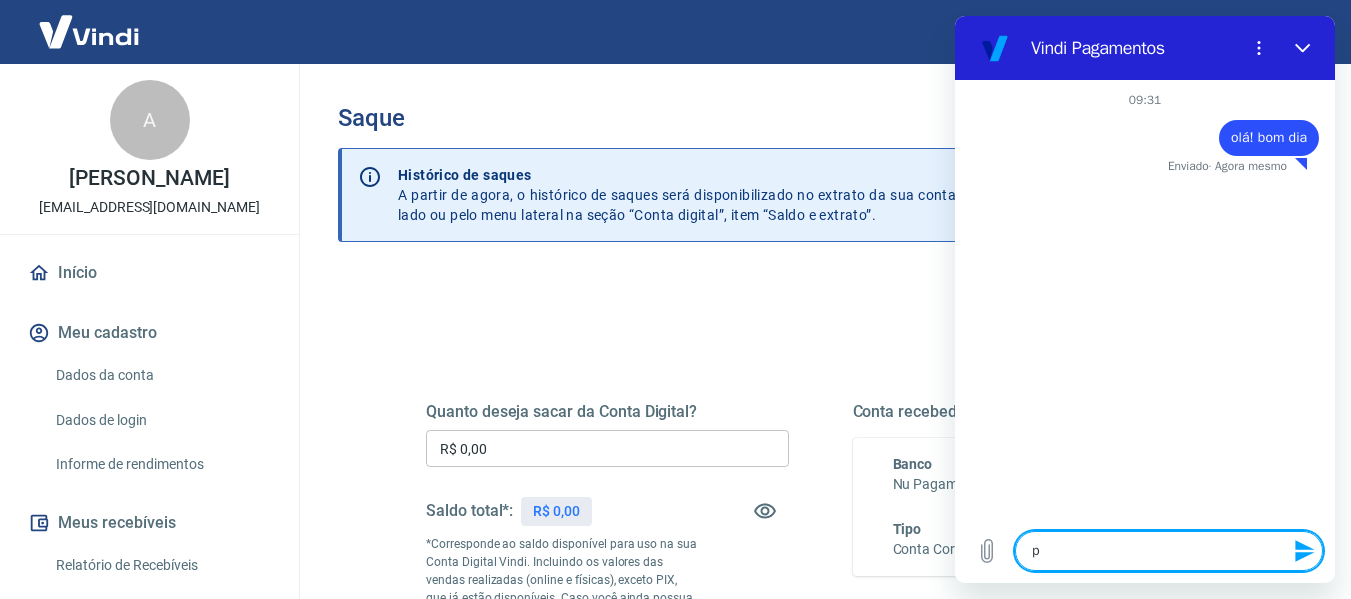 type on "pr" 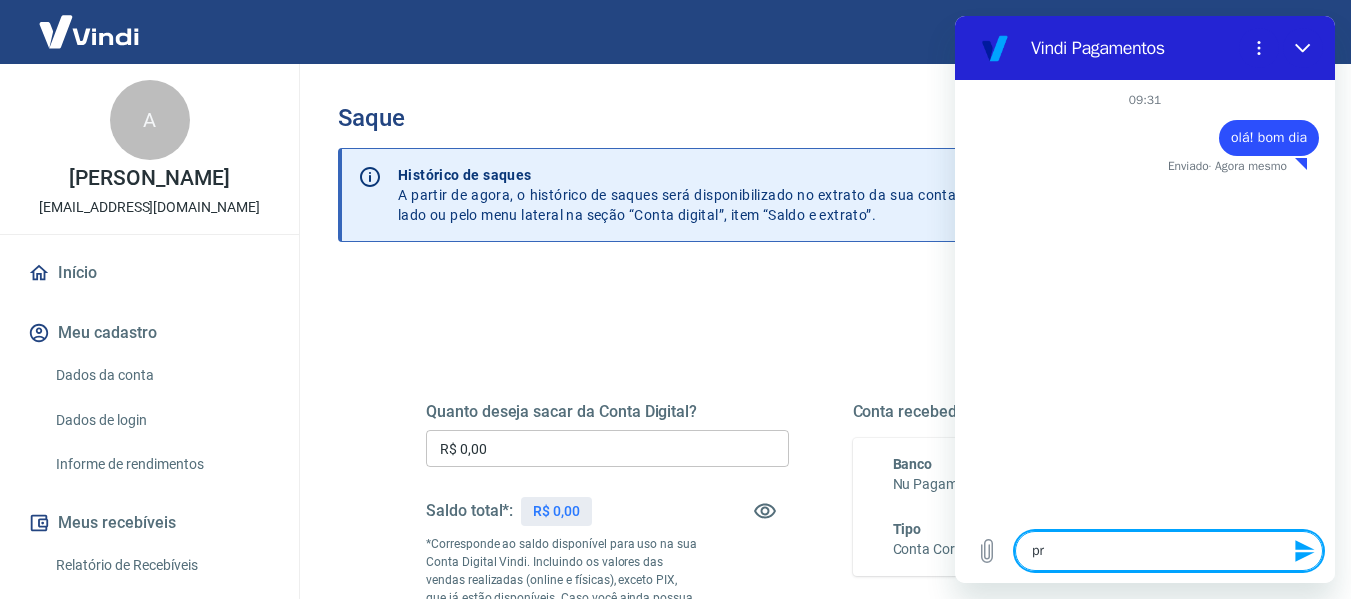 type on "pre" 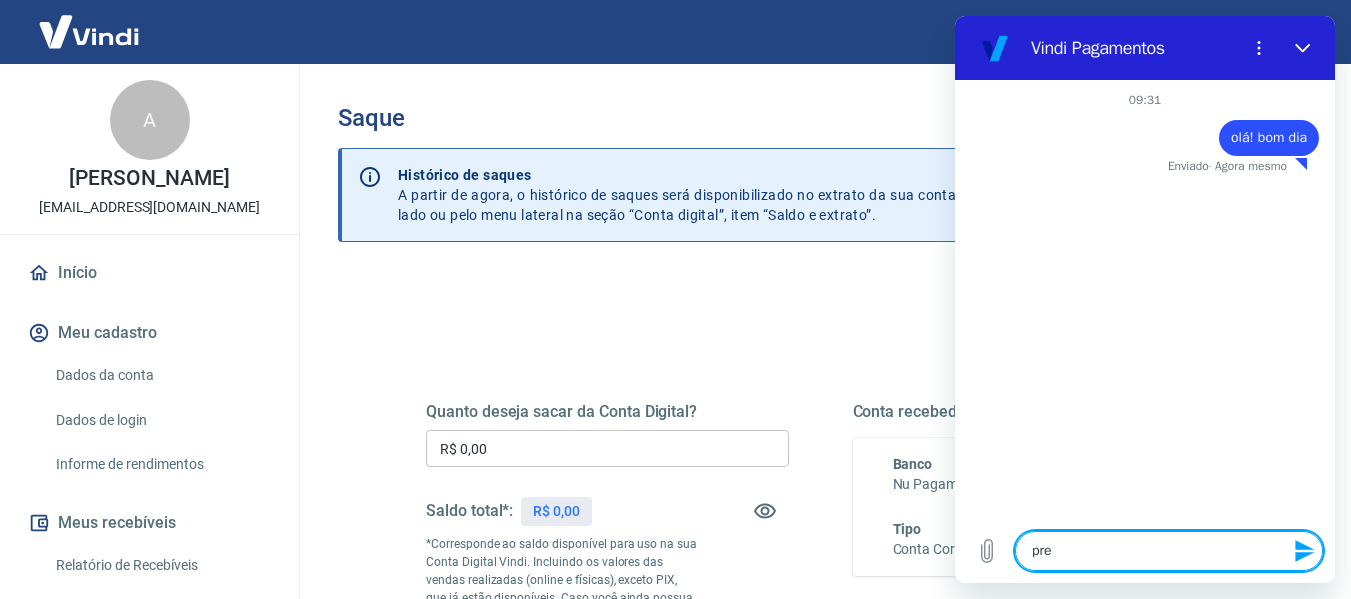 type on "prec" 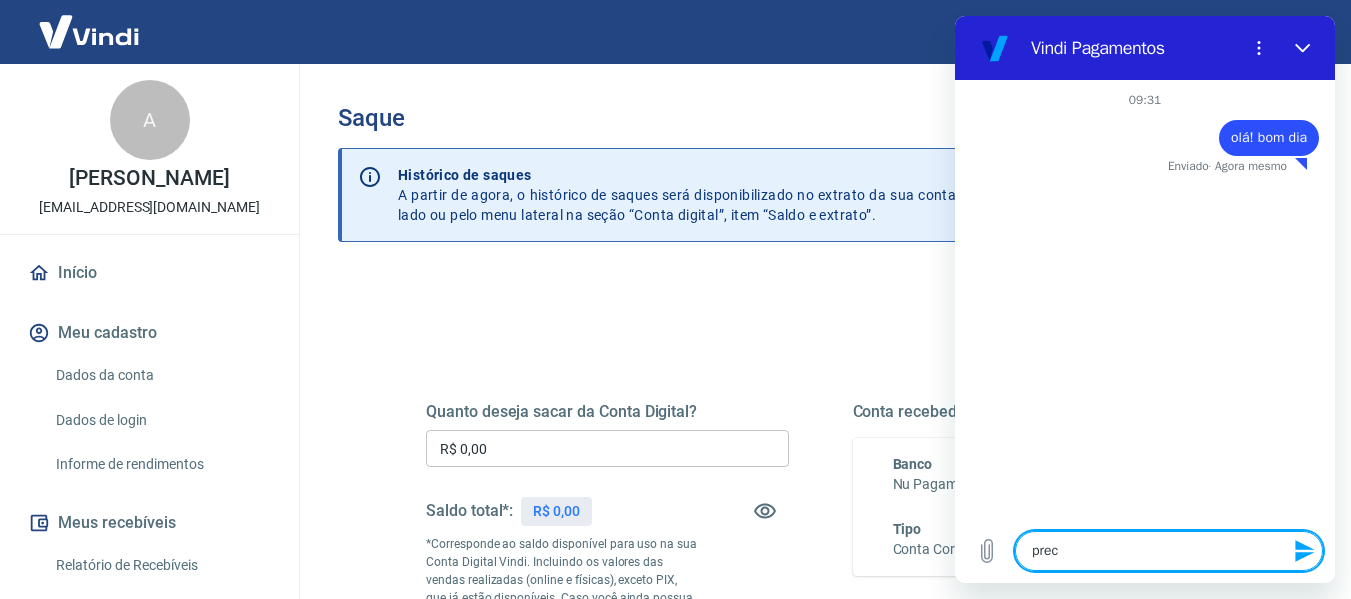 type on "precs" 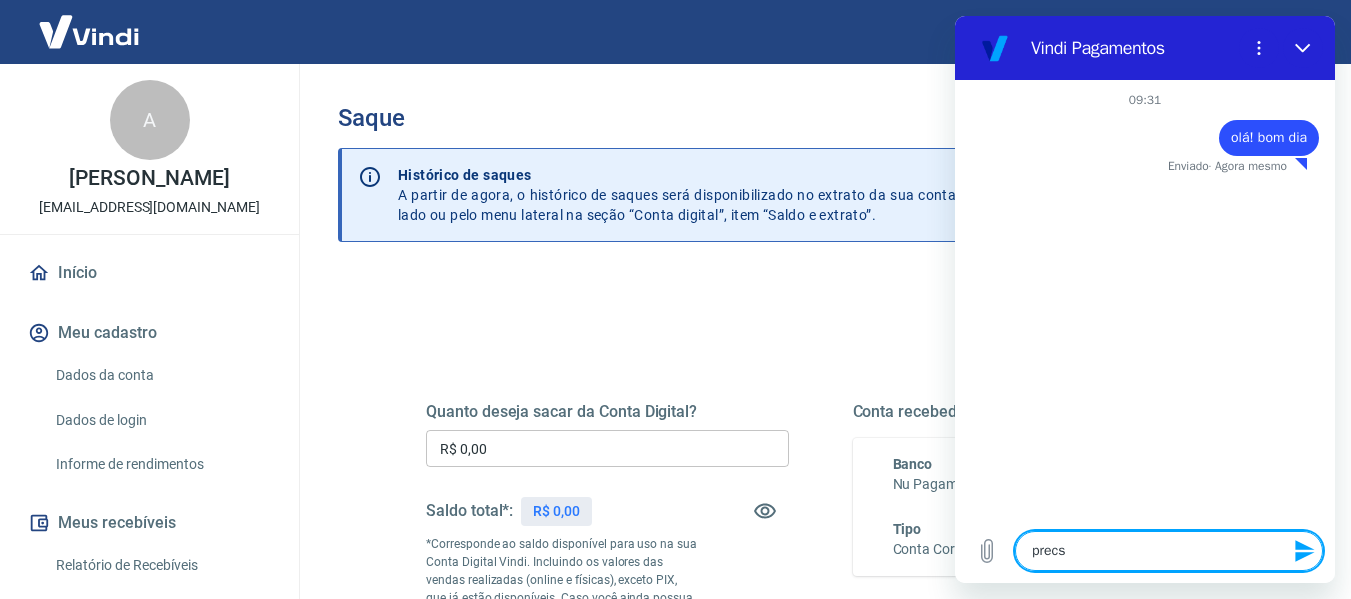 type on "prec" 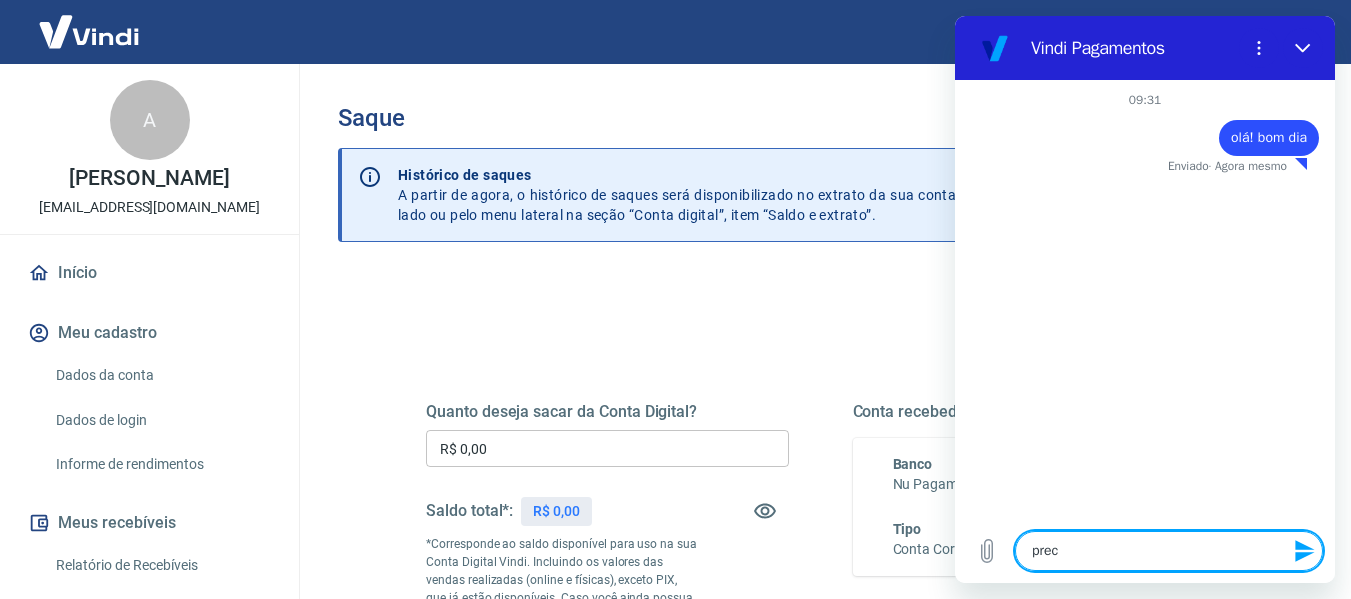type on "preci" 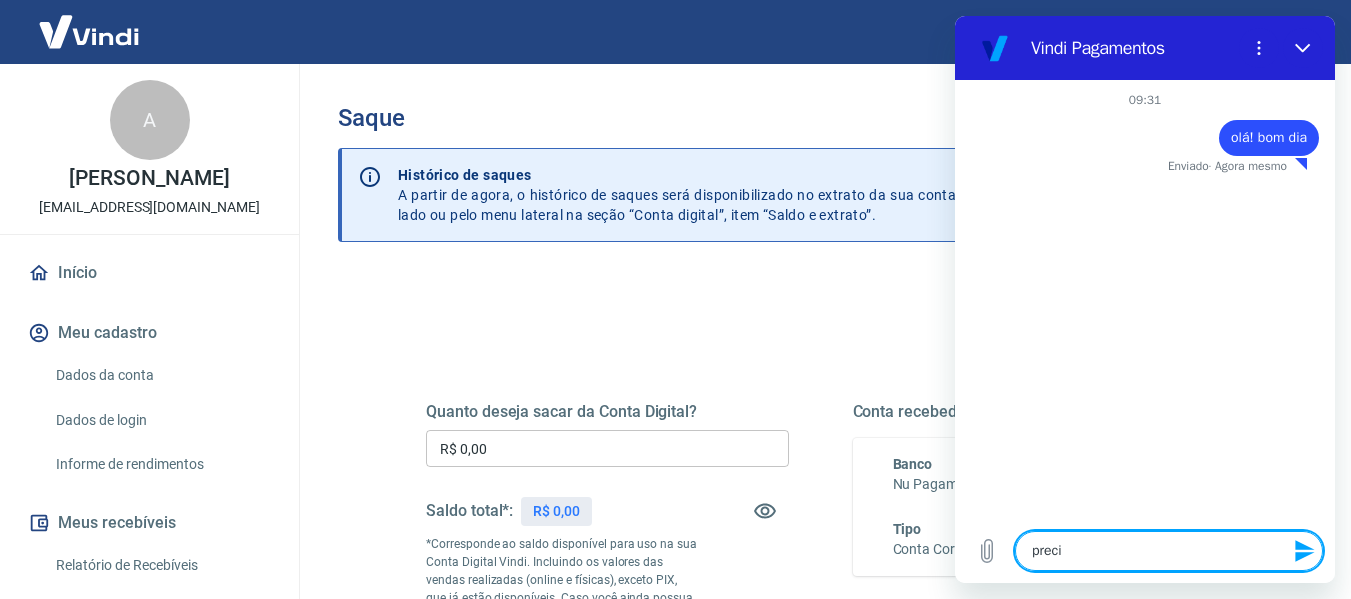 type on "precis" 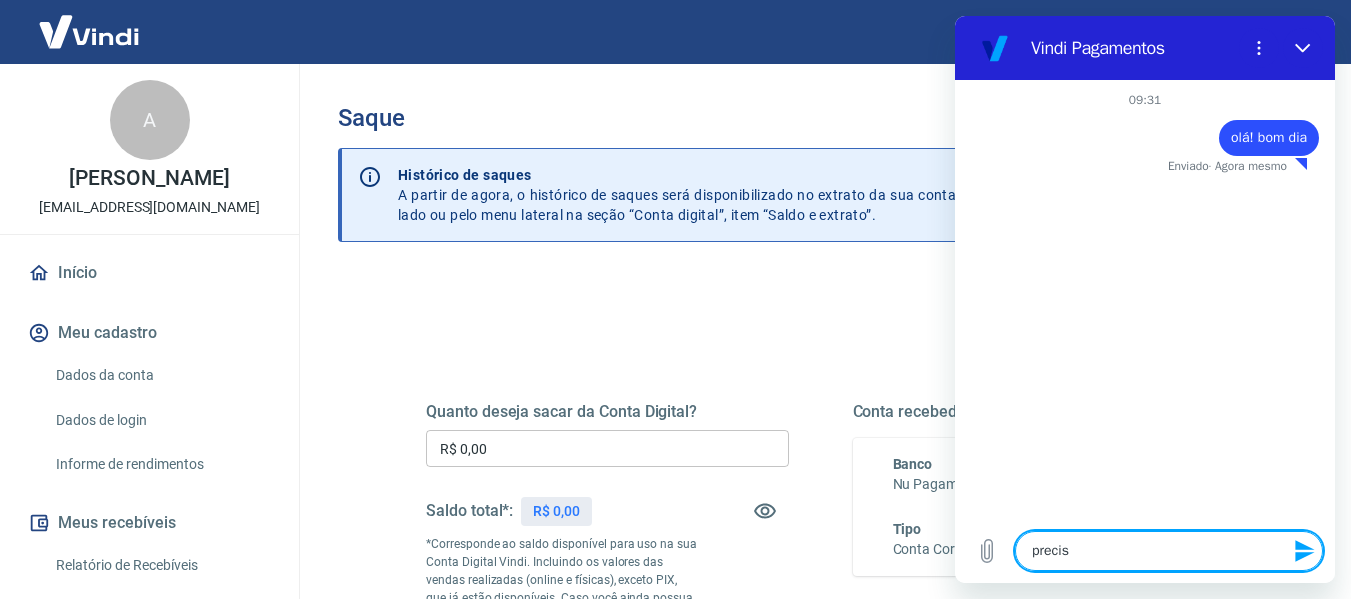 type on "x" 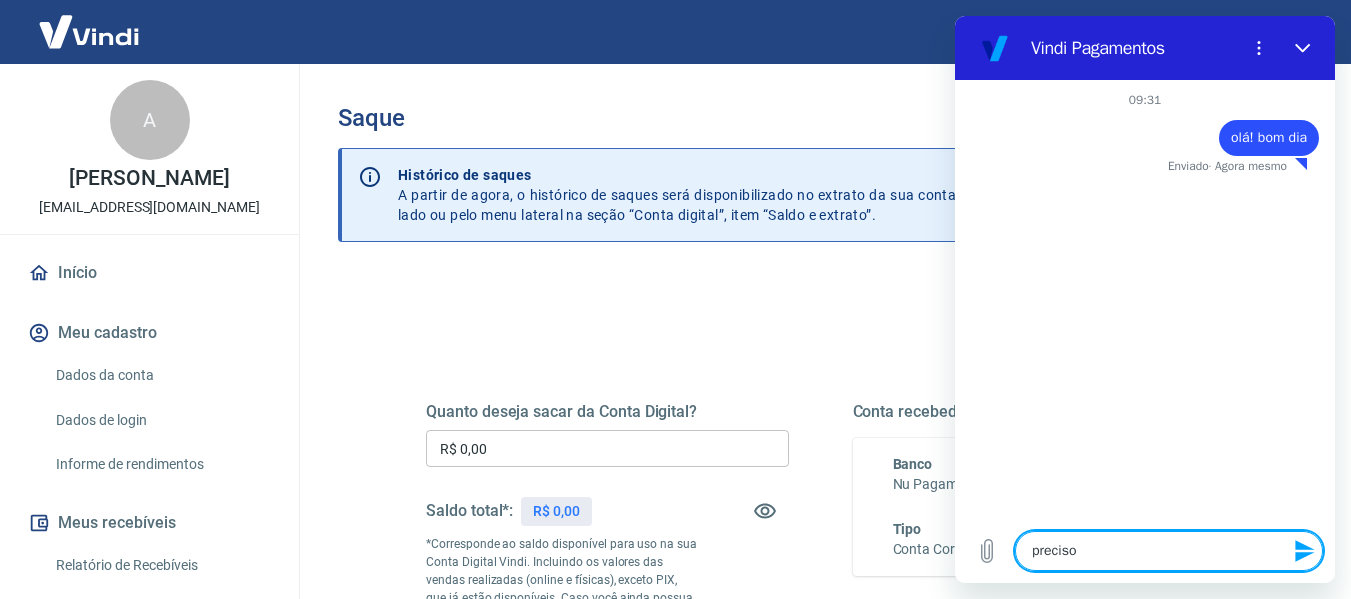 type on "preciso" 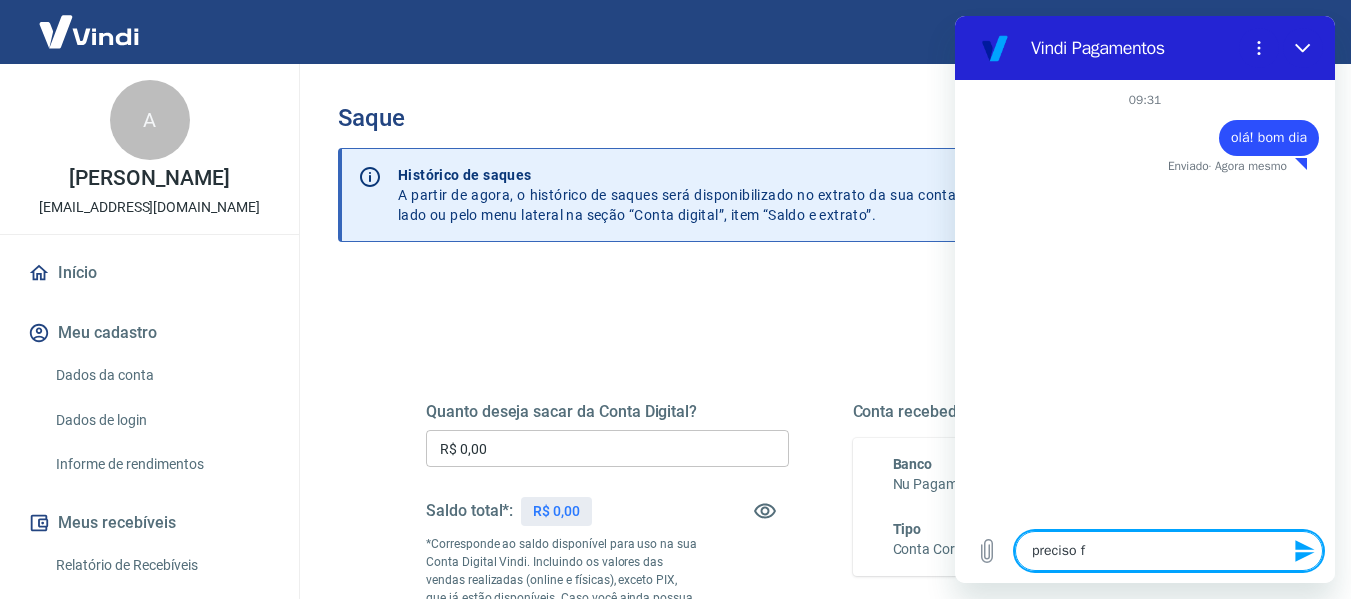 type on "preciso fa" 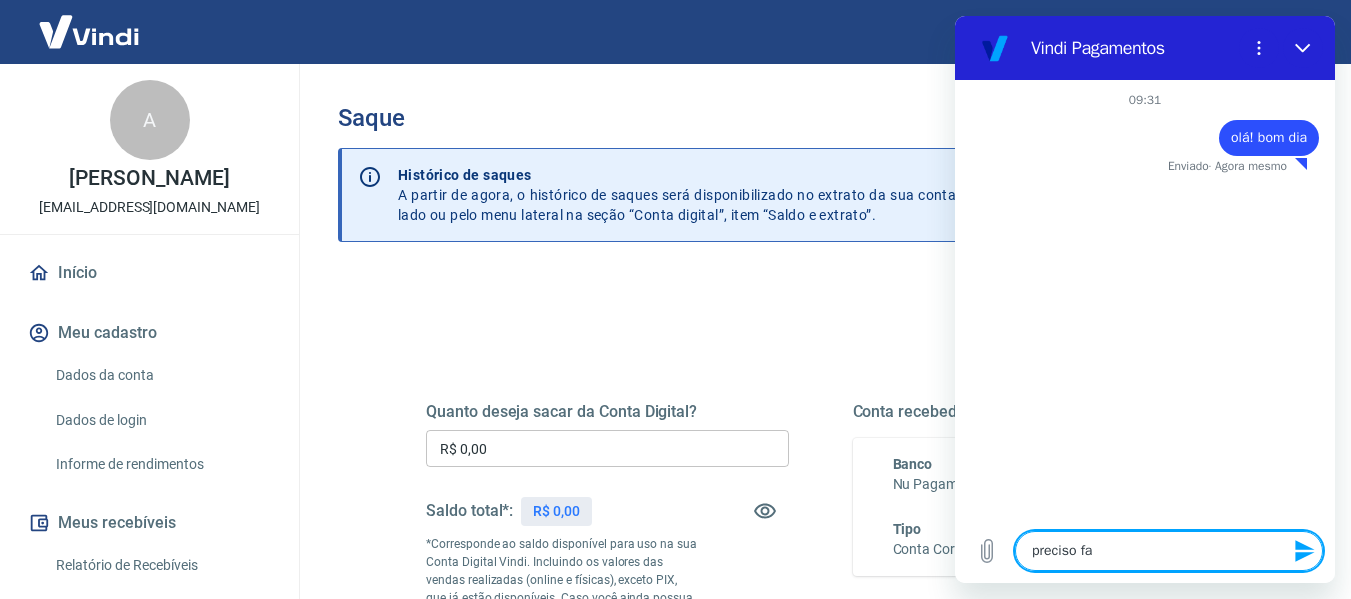type on "preciso fal" 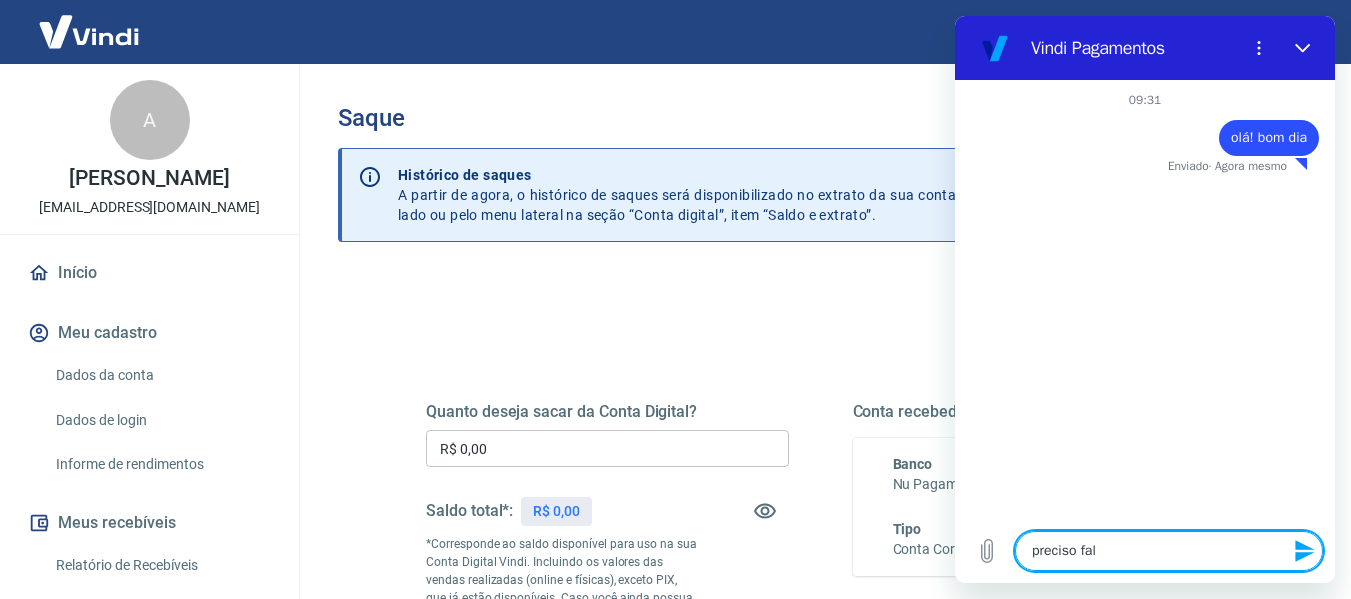 type on "preciso fala" 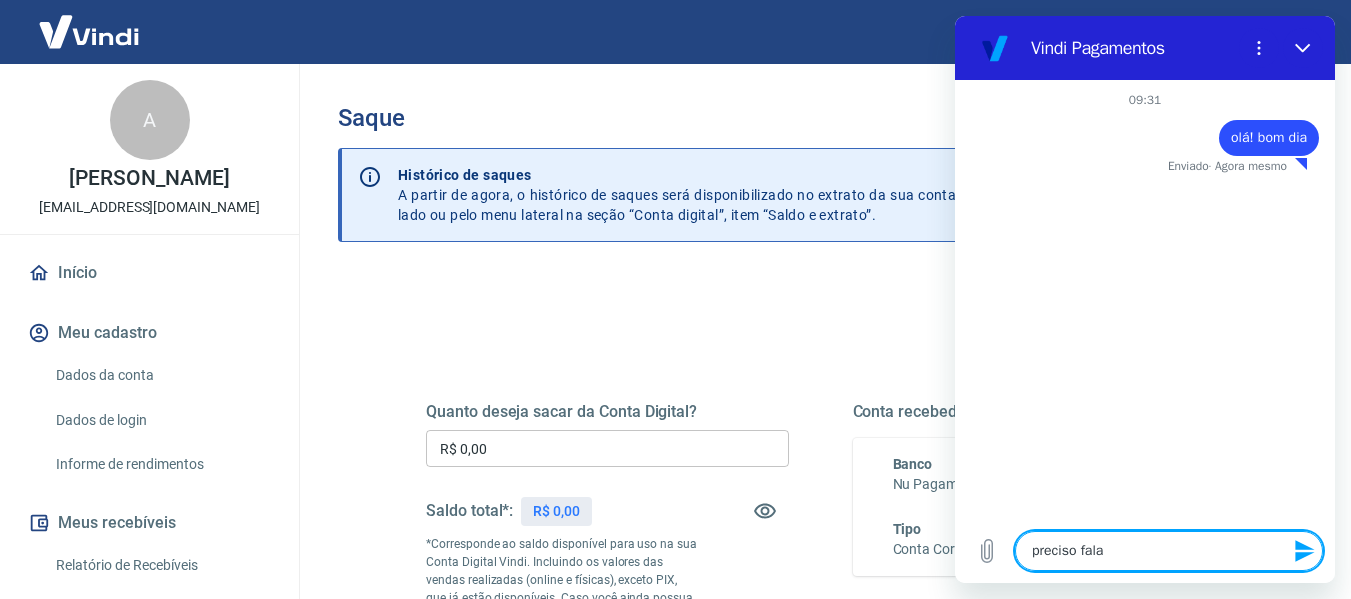 type on "preciso falar" 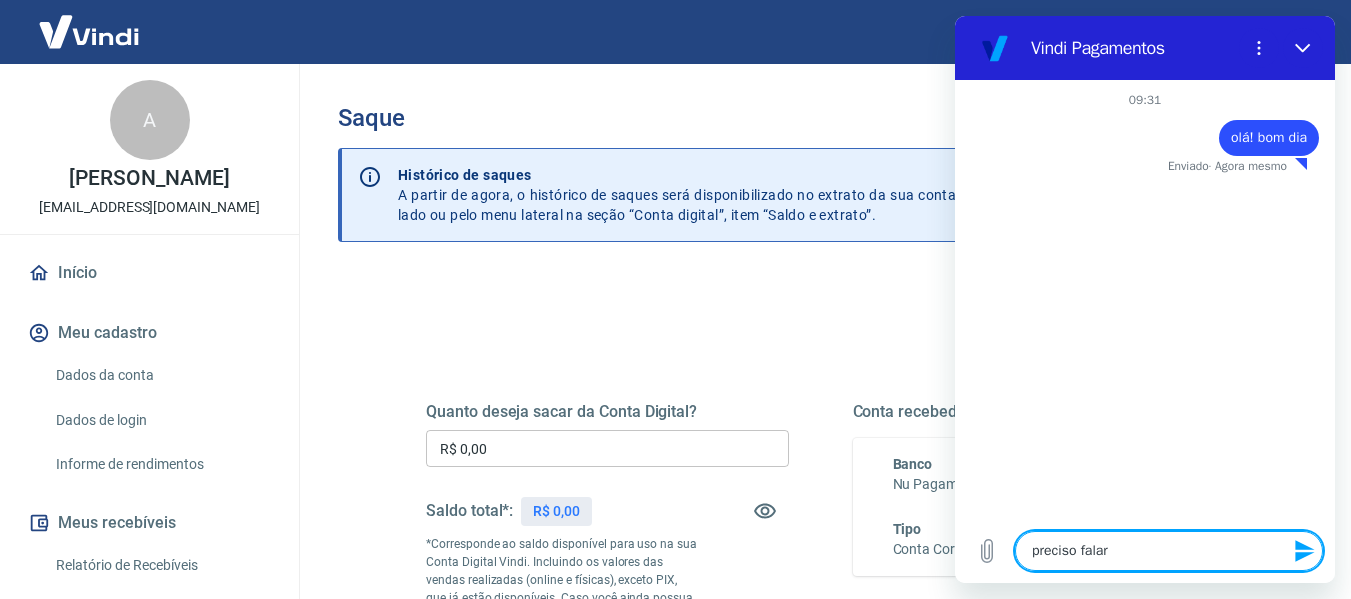 type on "preciso falar" 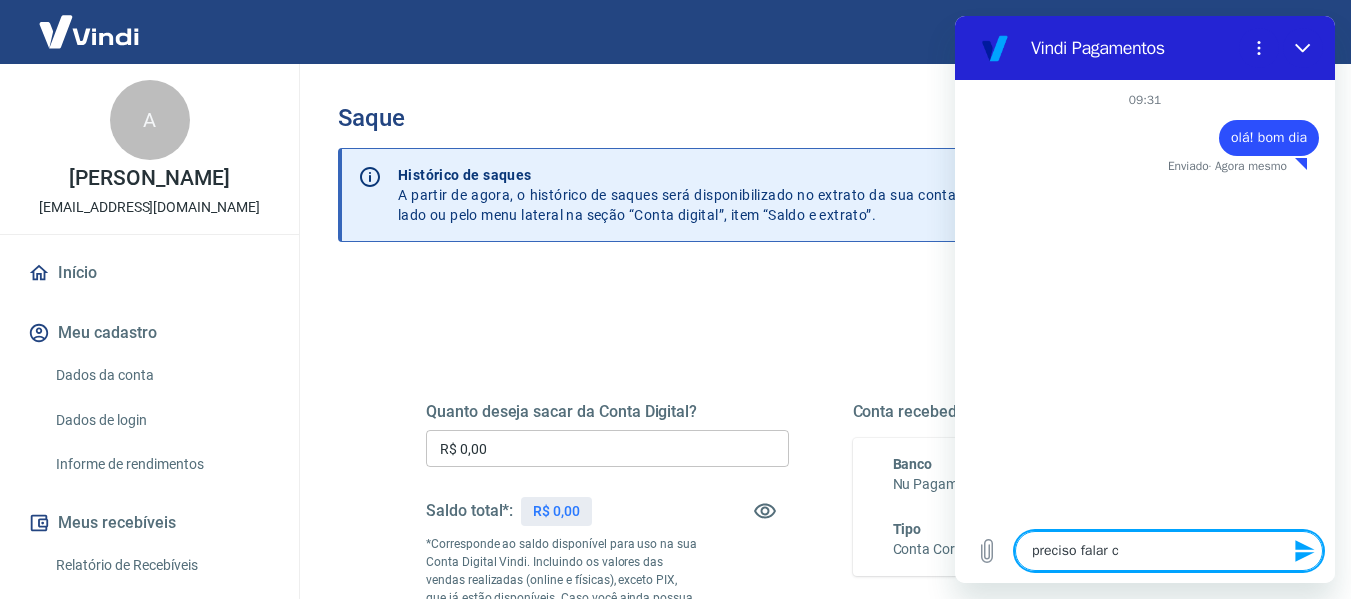 type on "preciso falar co" 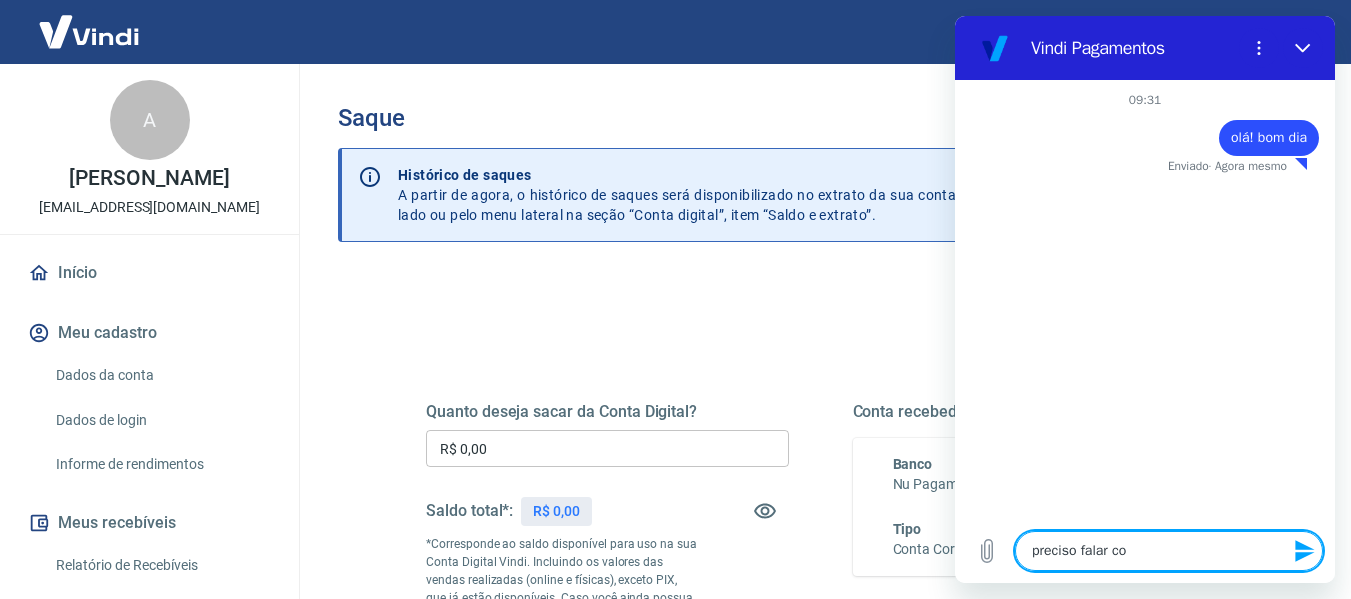 type on "preciso falar com" 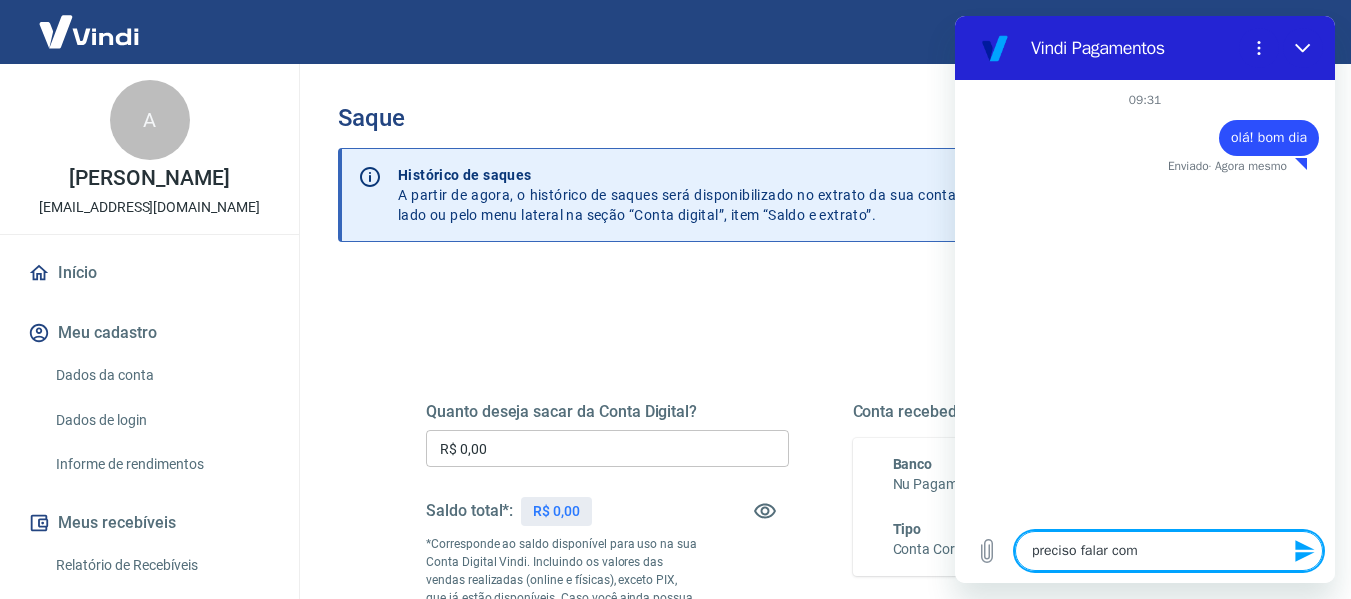 type on "preciso falar com" 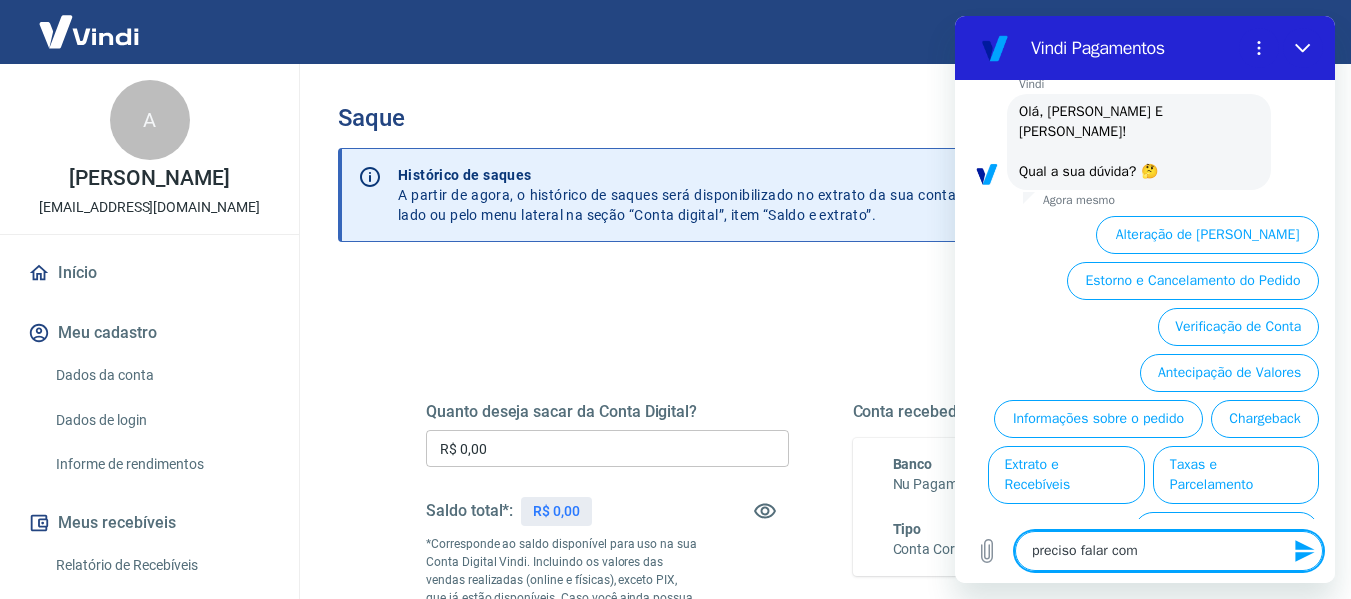 type on "x" 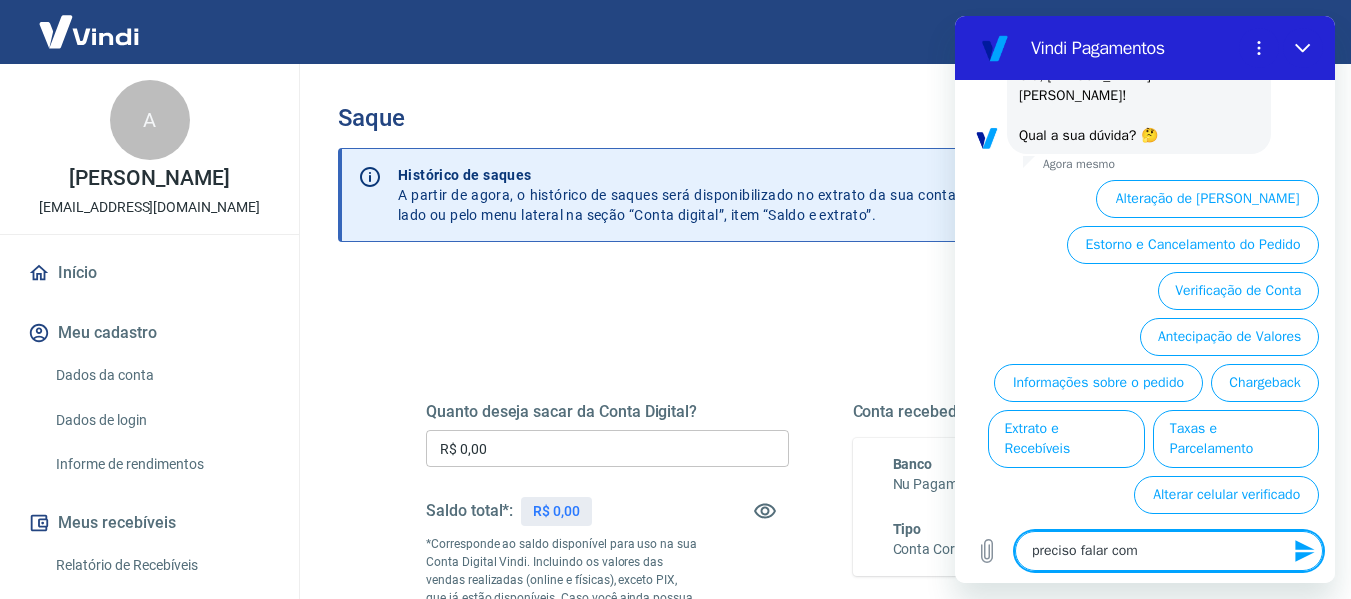 scroll, scrollTop: 154, scrollLeft: 0, axis: vertical 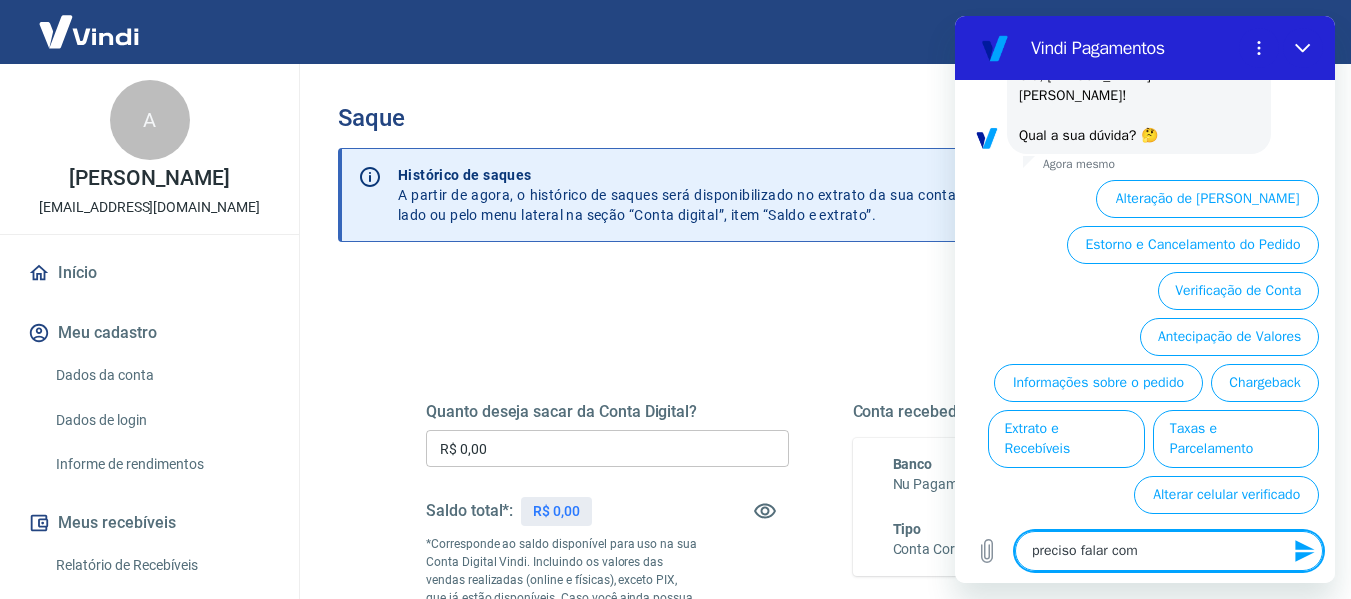 type on "preciso falar com u" 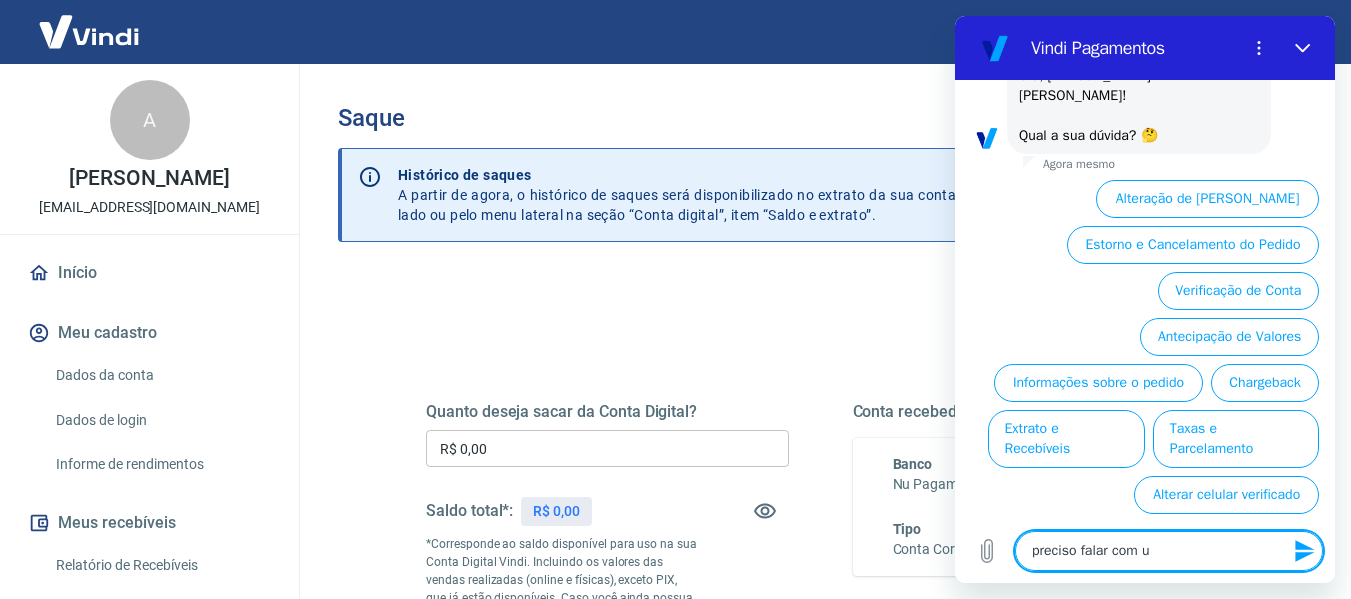 type on "preciso falar com um" 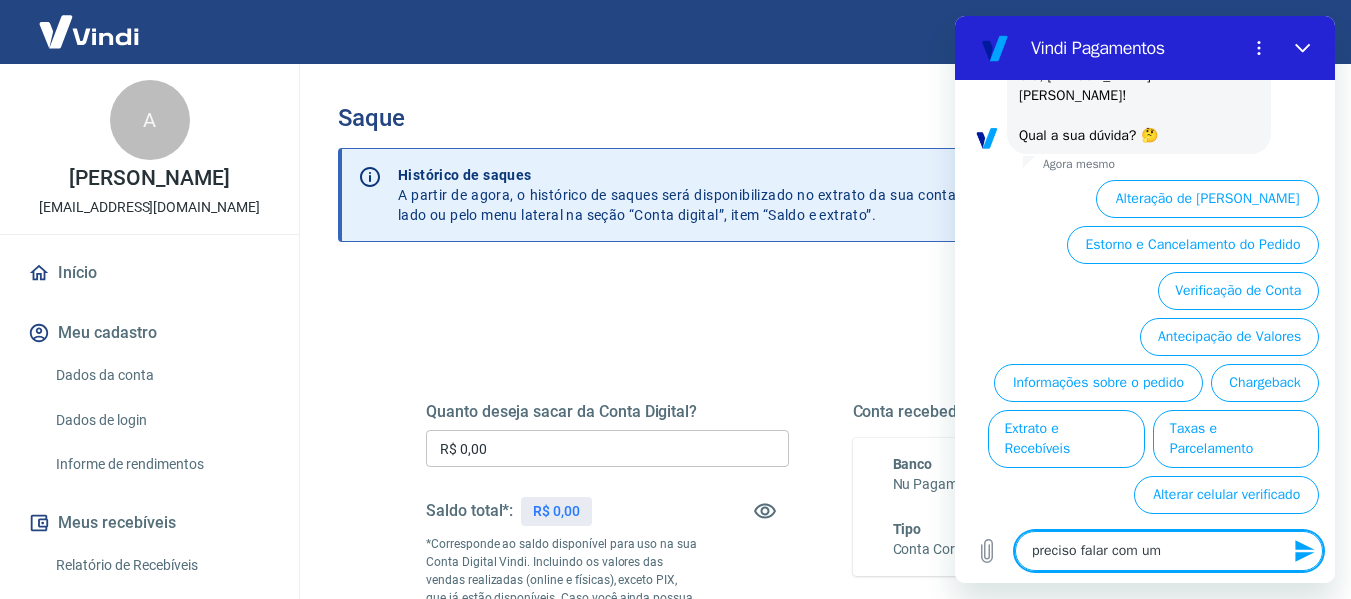 type on "preciso falar com um" 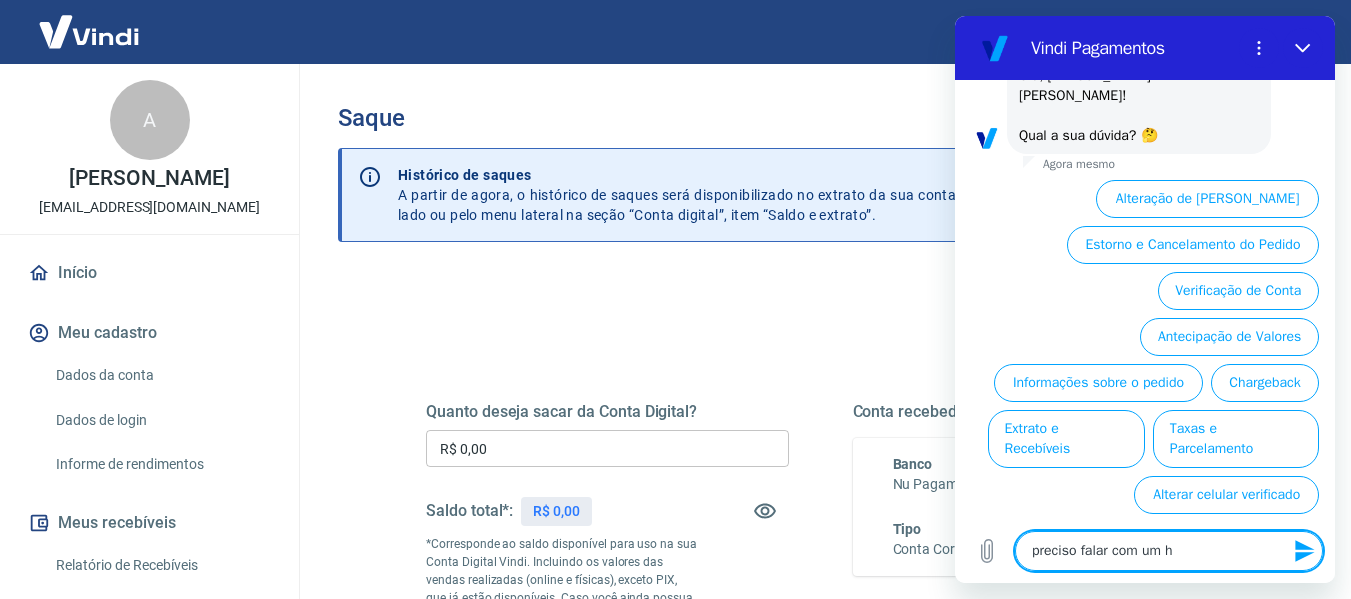 type on "preciso falar com um hu" 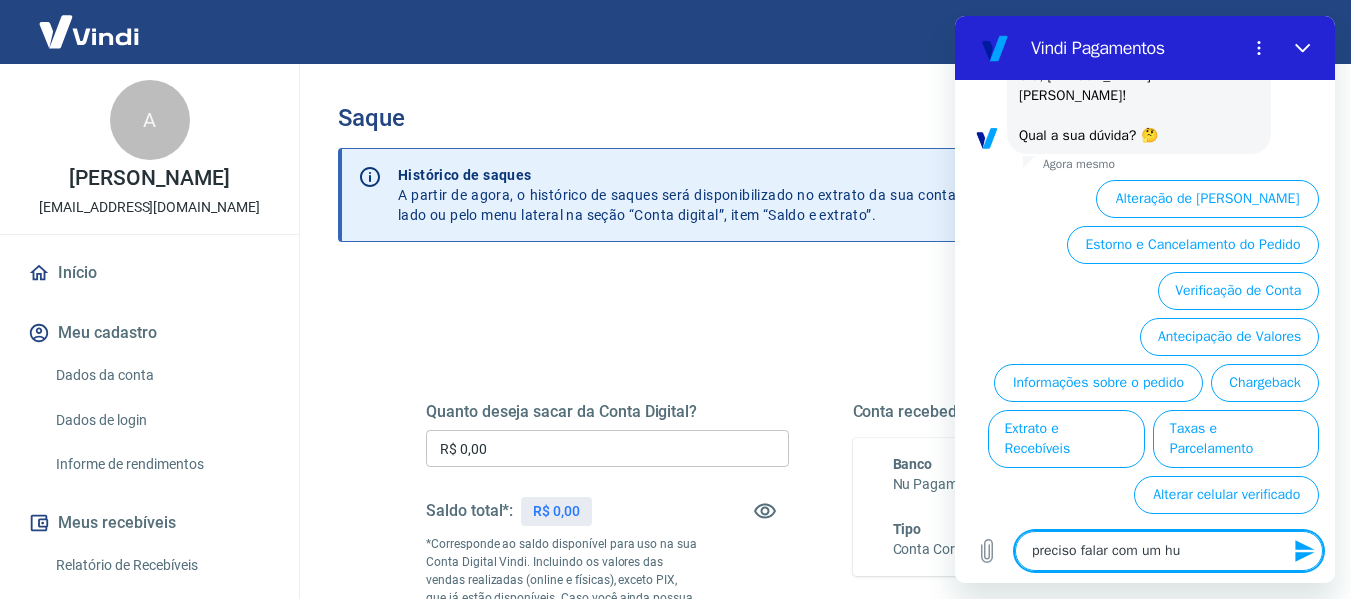 type on "preciso falar com um hum" 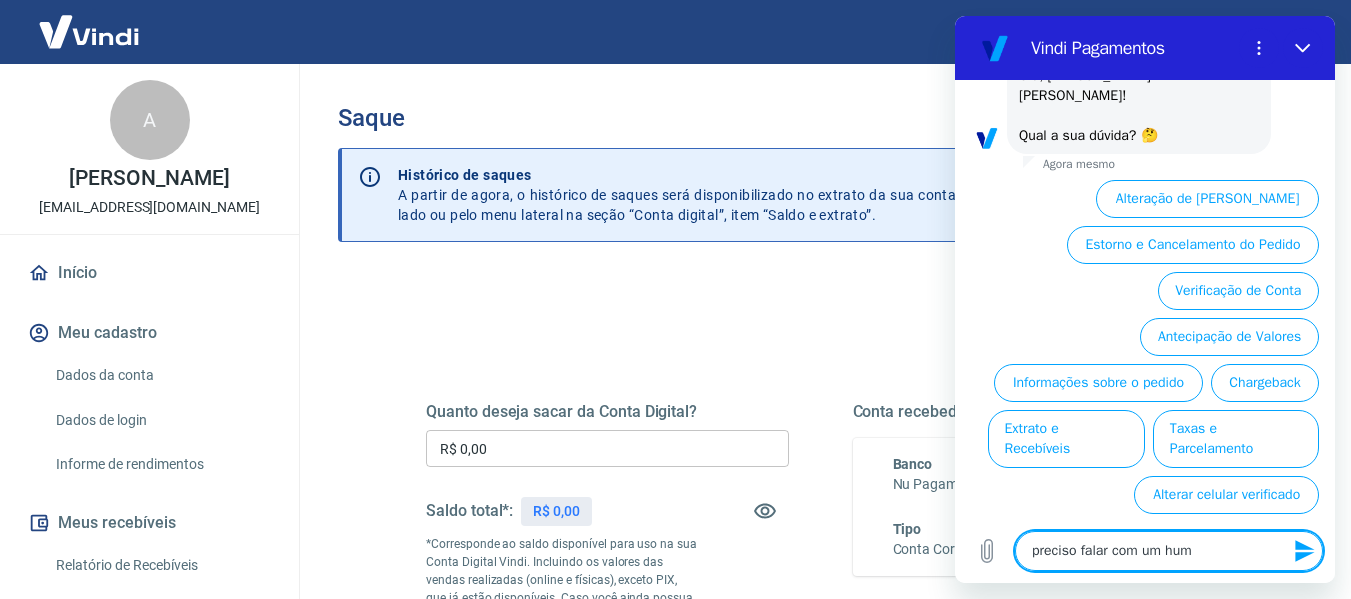 type on "preciso falar com um huma" 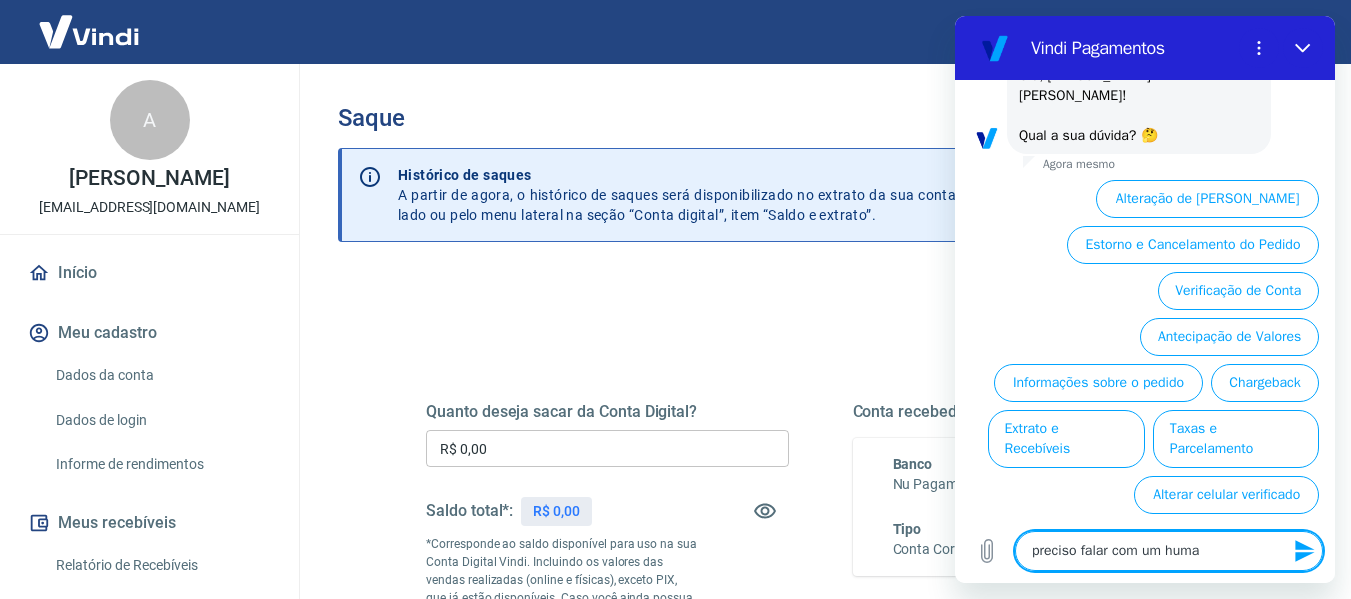 type on "preciso falar com um human" 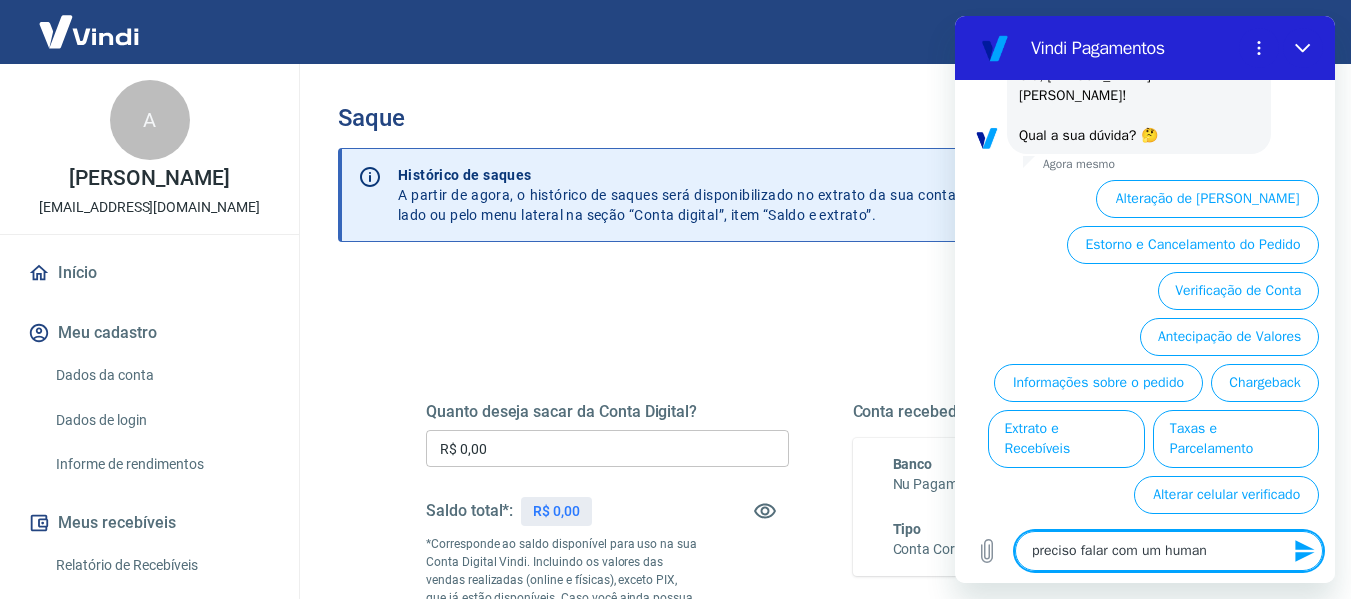 type on "preciso falar com um humano" 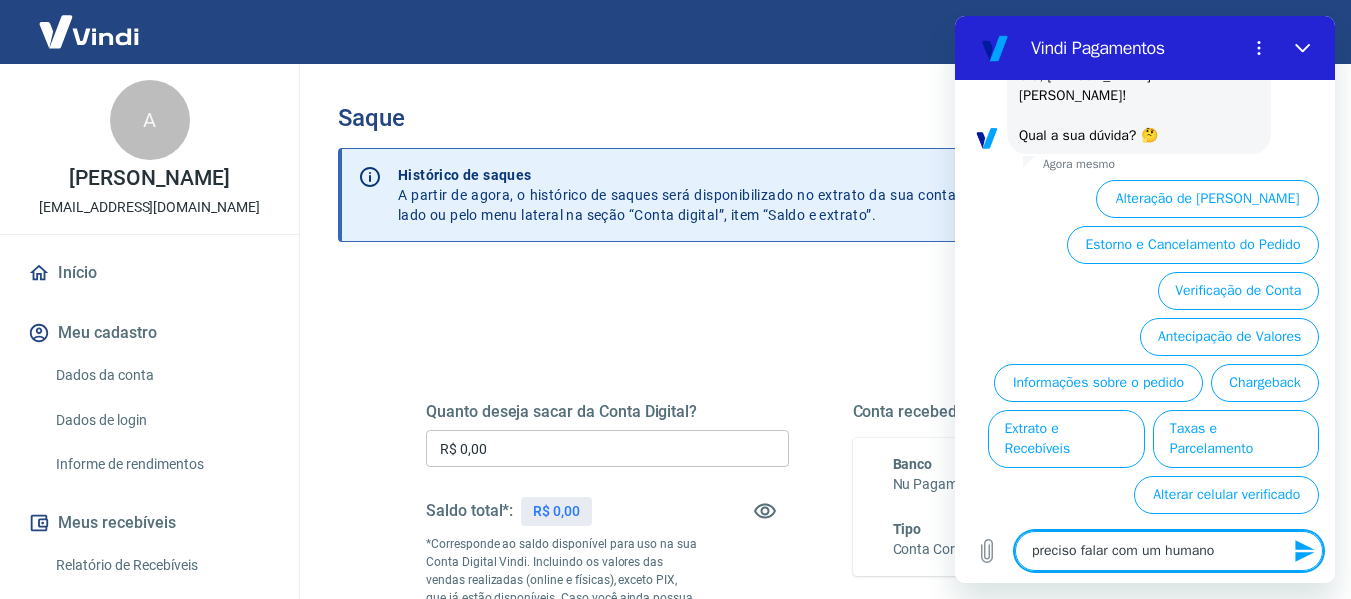 type 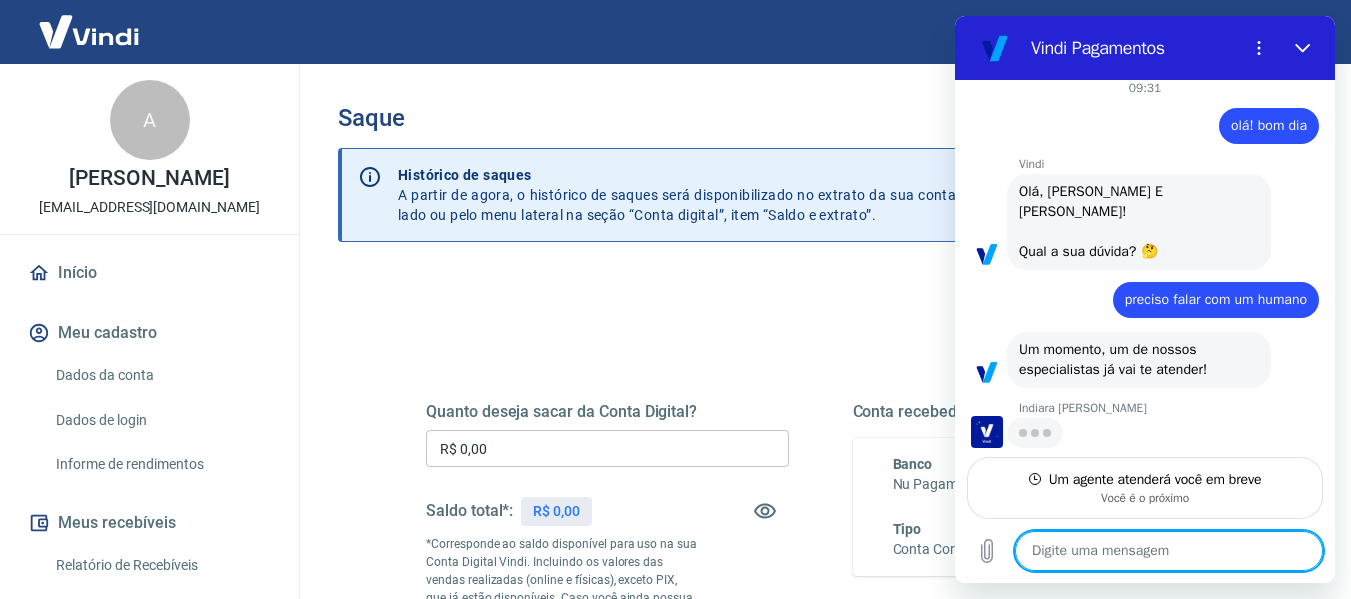 scroll, scrollTop: 0, scrollLeft: 0, axis: both 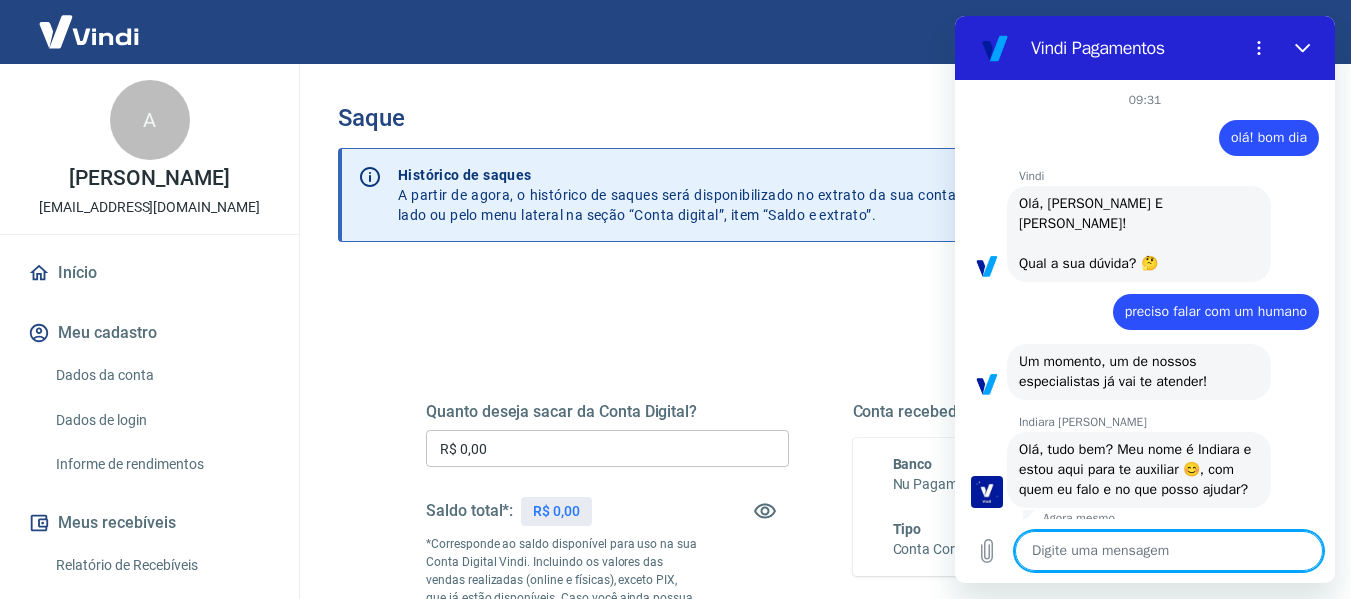type on "x" 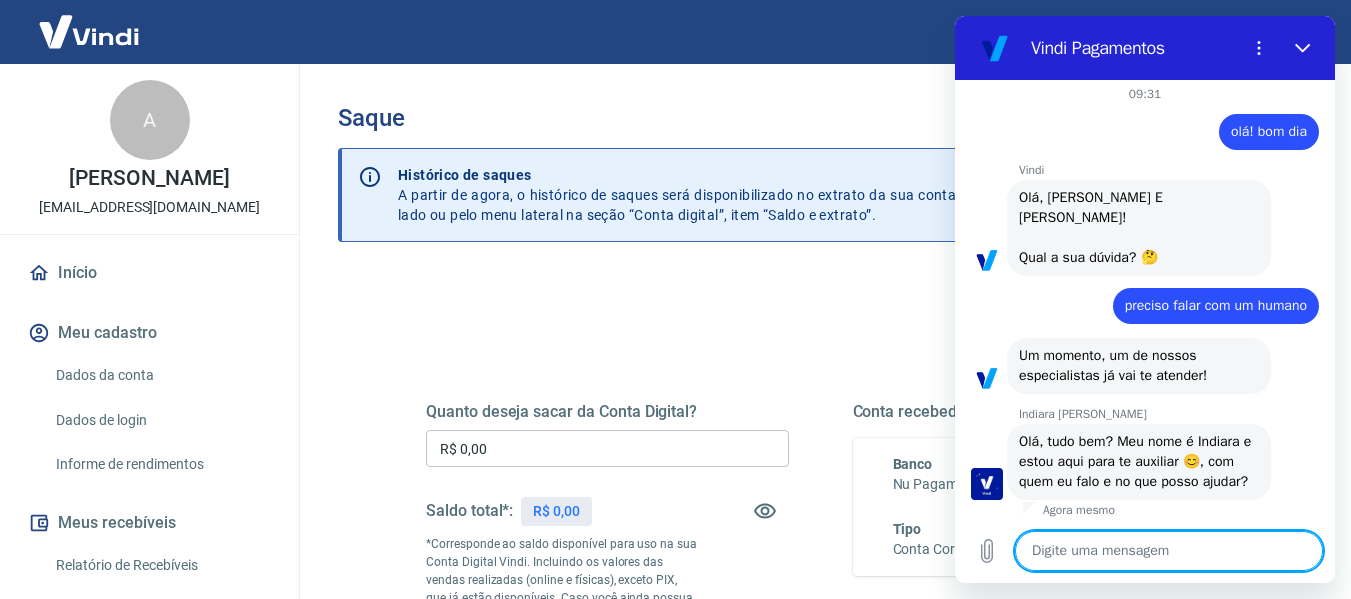 scroll, scrollTop: 30, scrollLeft: 0, axis: vertical 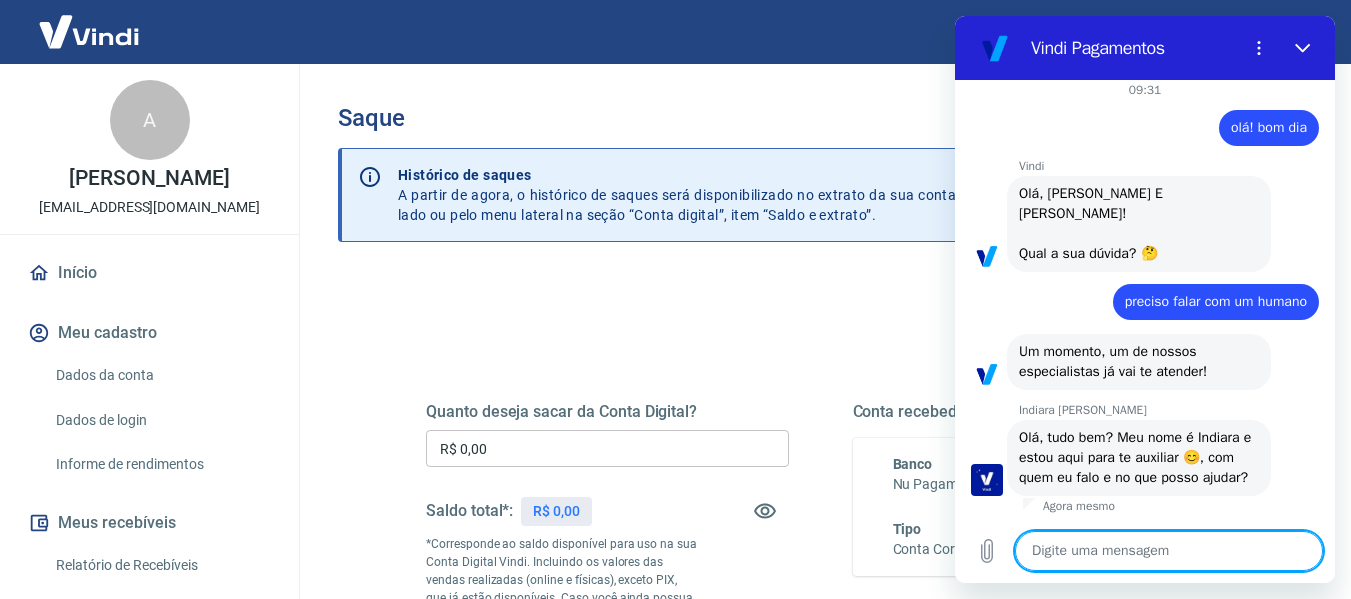 type on "O" 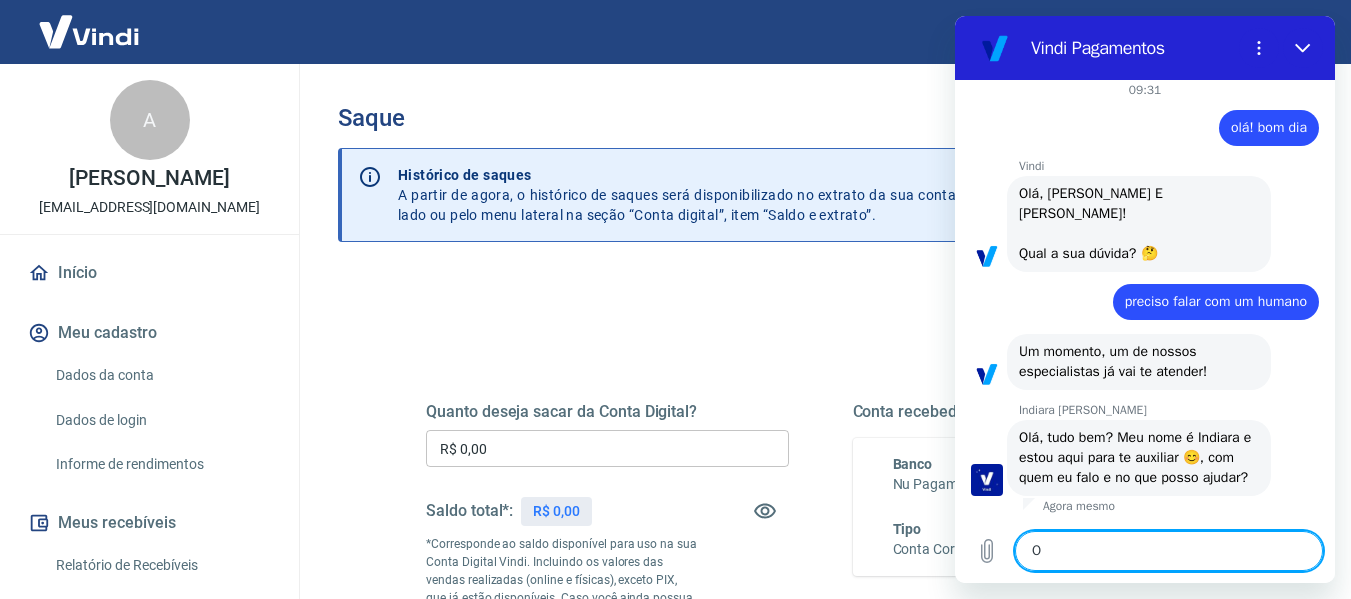 type on "Oi" 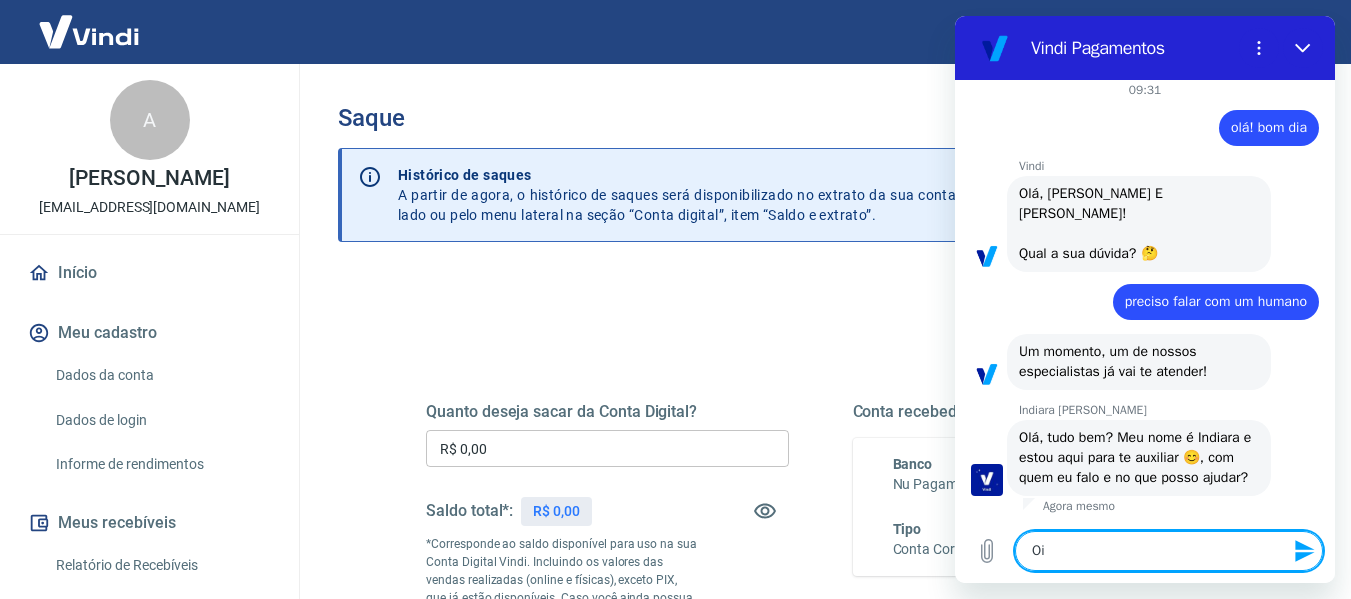 type on "Oi" 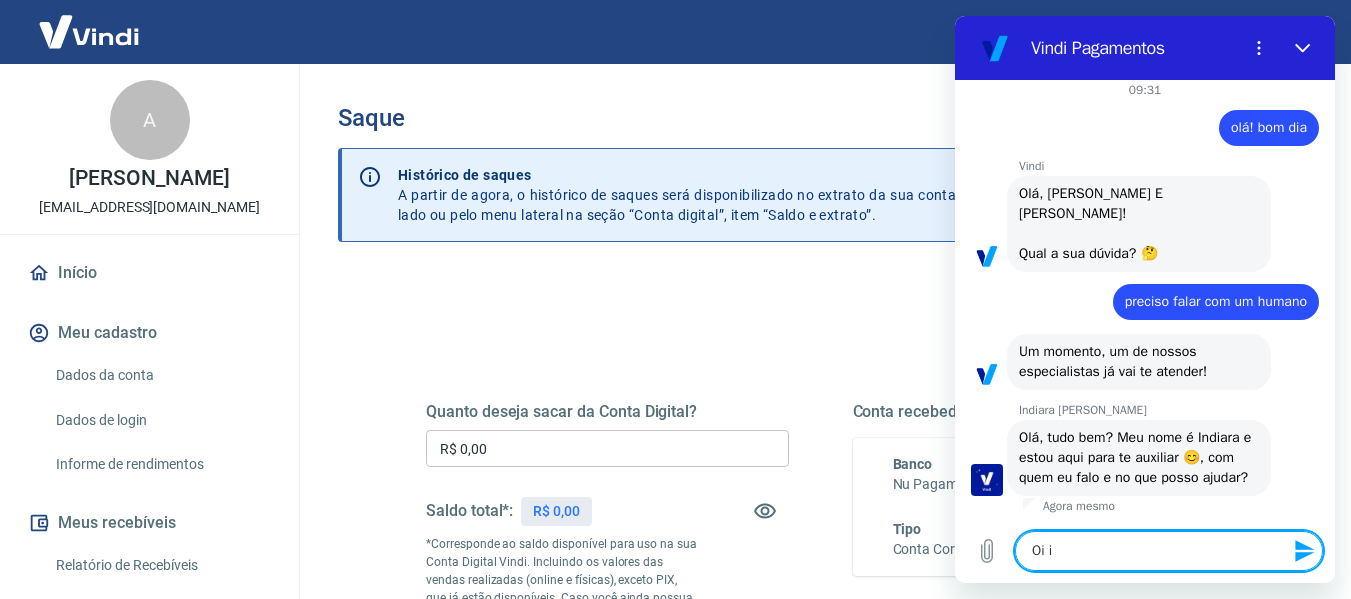 type on "Oi in" 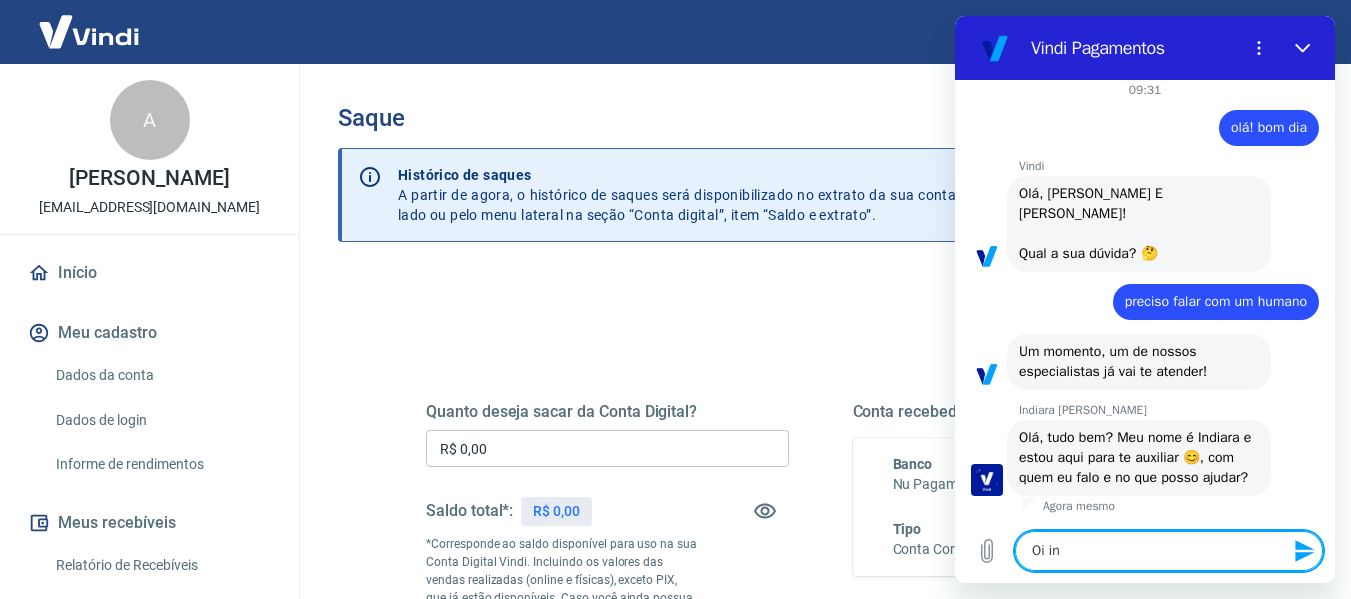 type on "Oi ind" 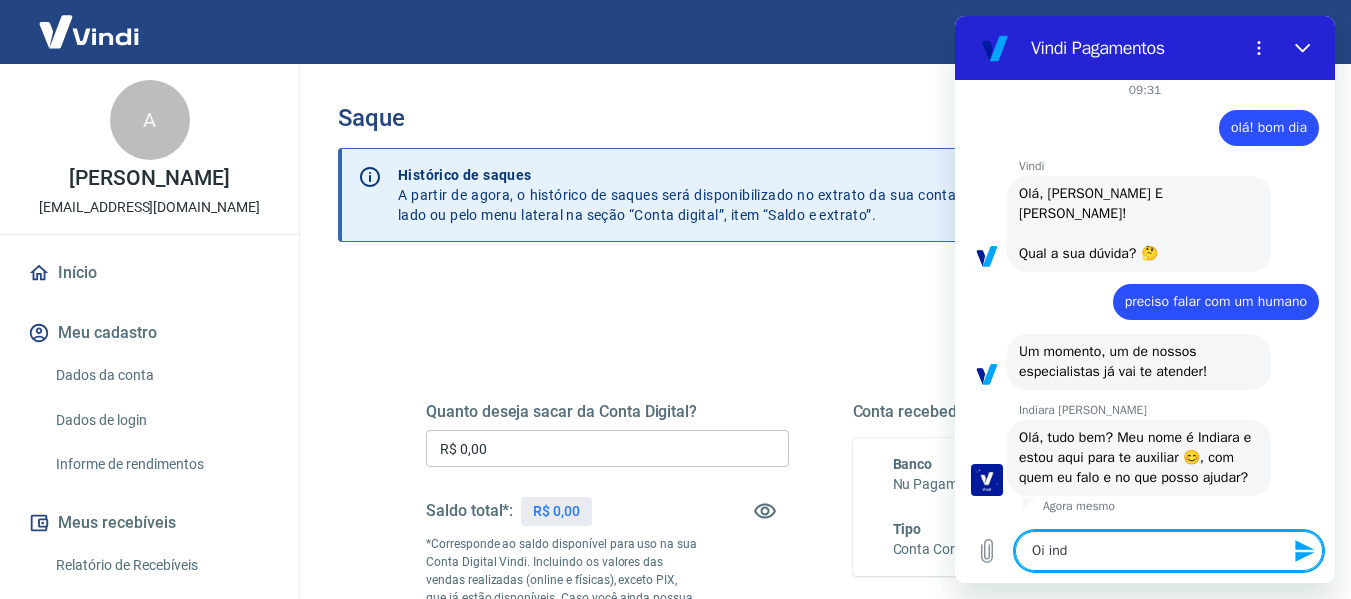 type on "Oi indi" 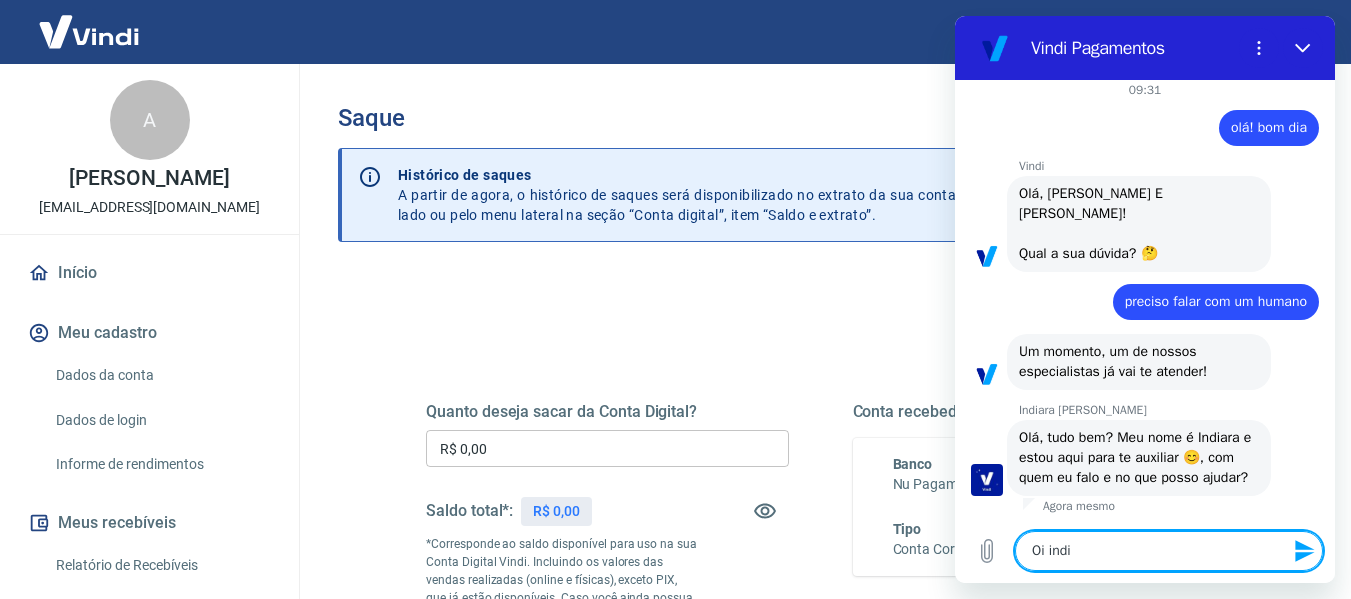 type on "x" 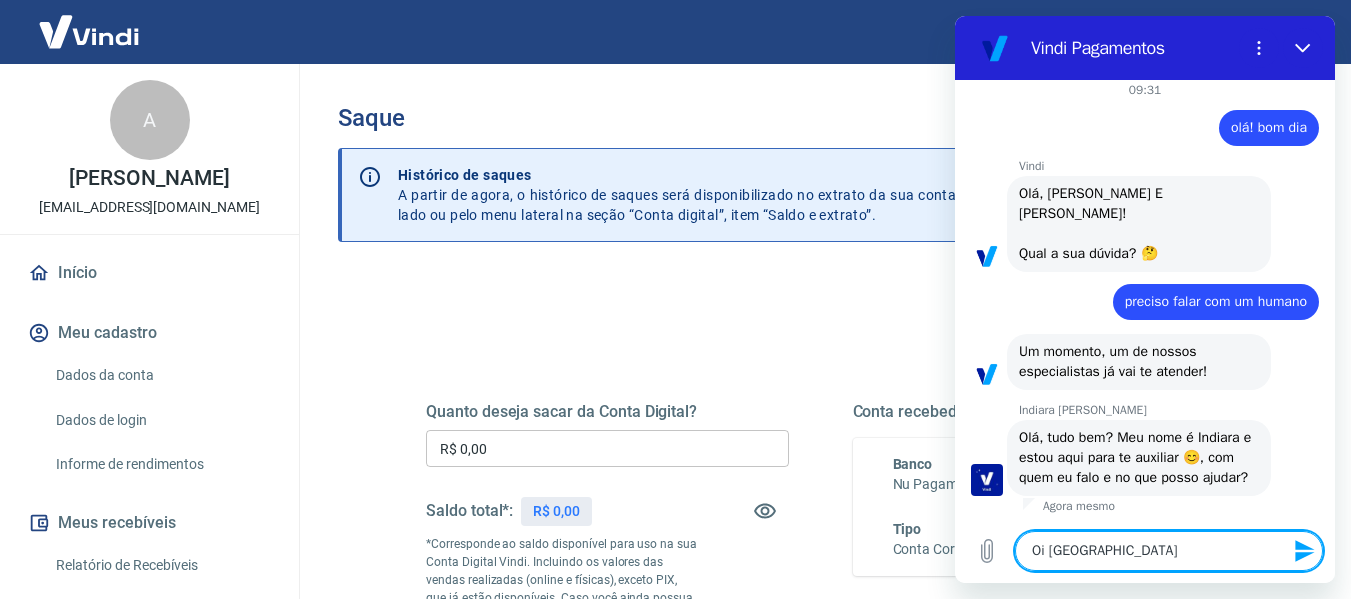 type on "Oi indiar" 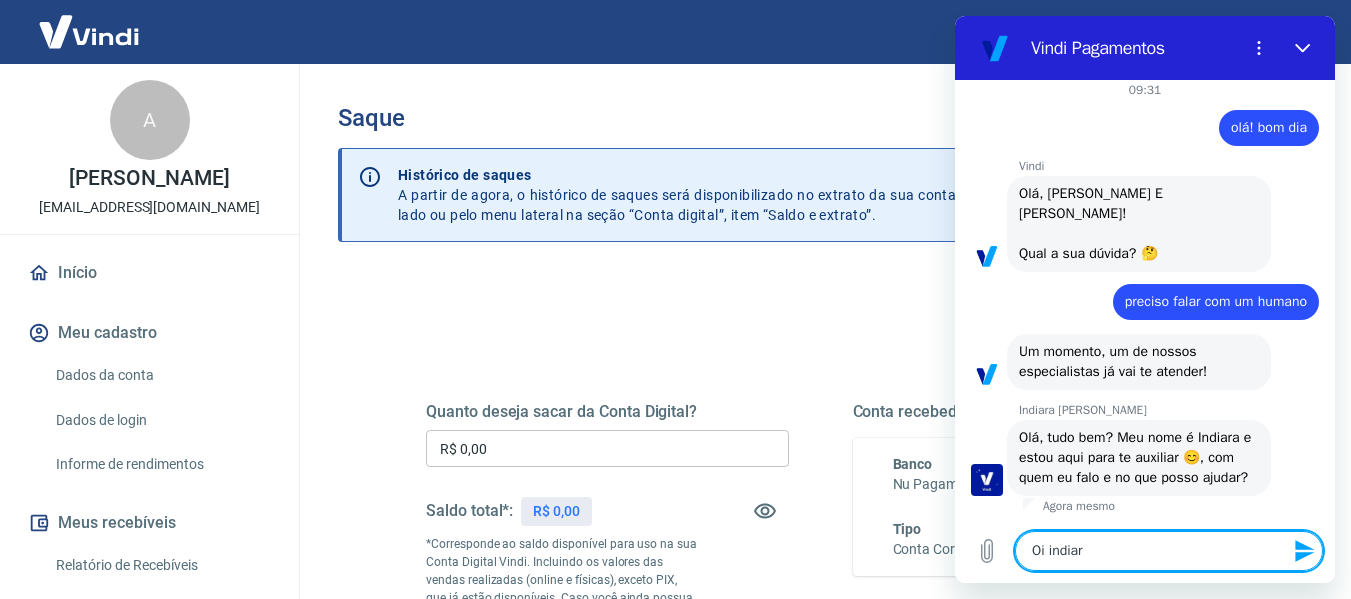 type on "Oi indiara" 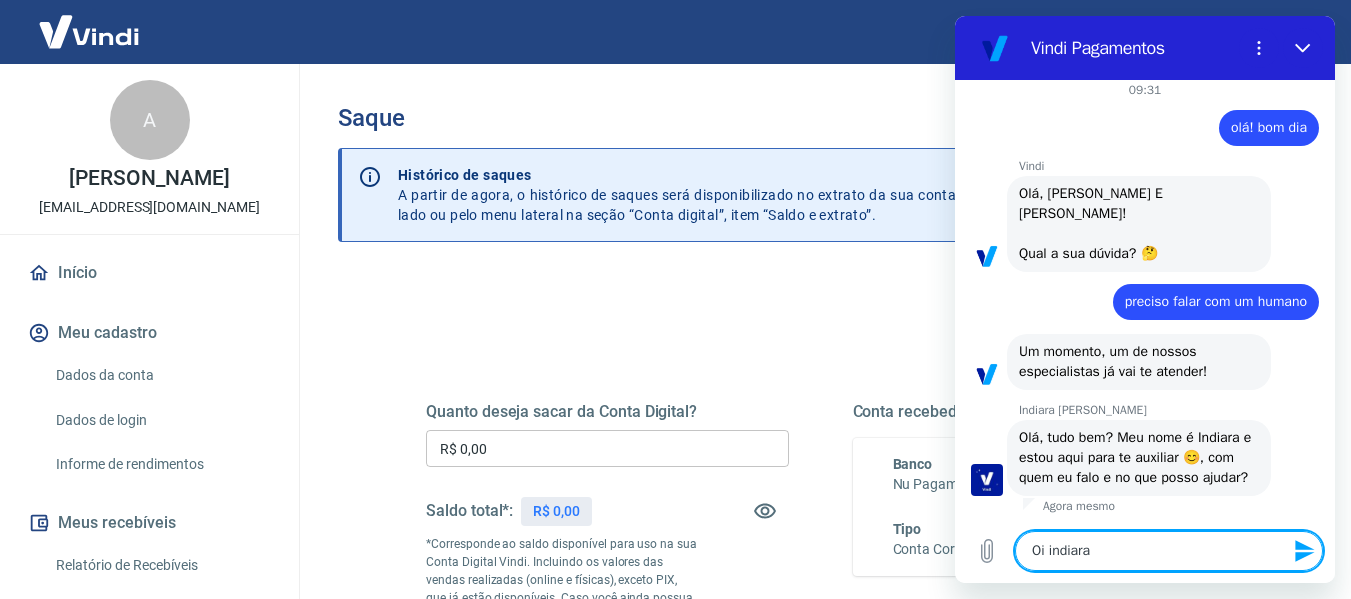 type on "Oi indiara!" 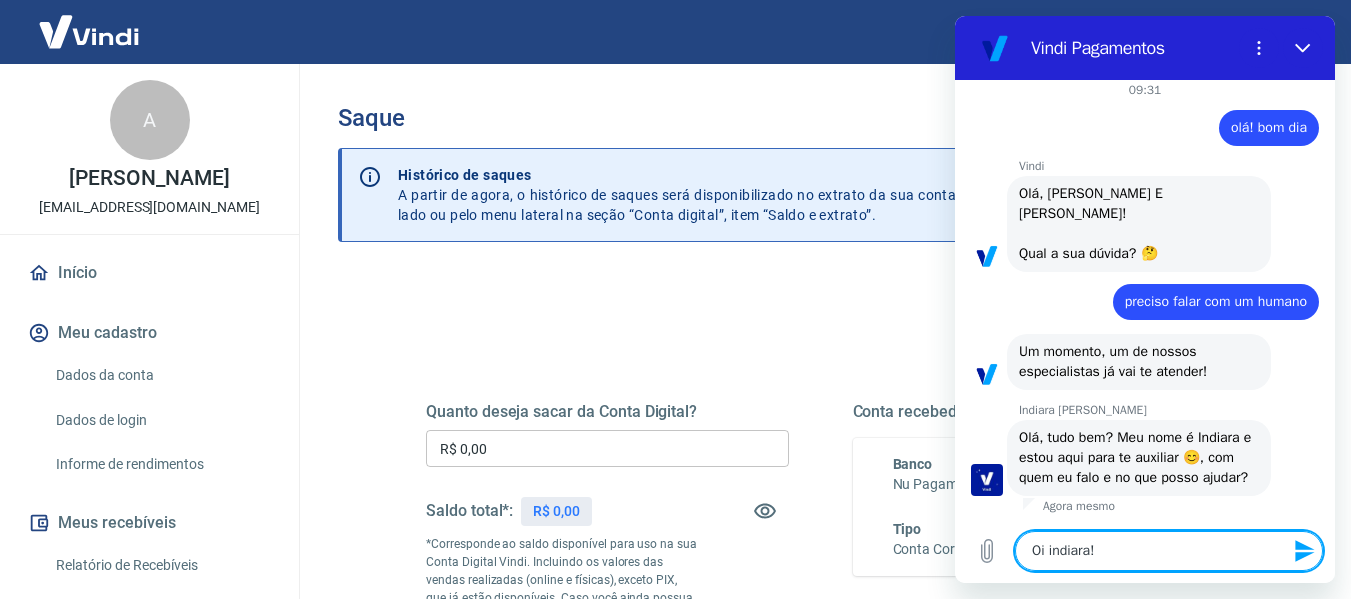 type on "Oi indiara!" 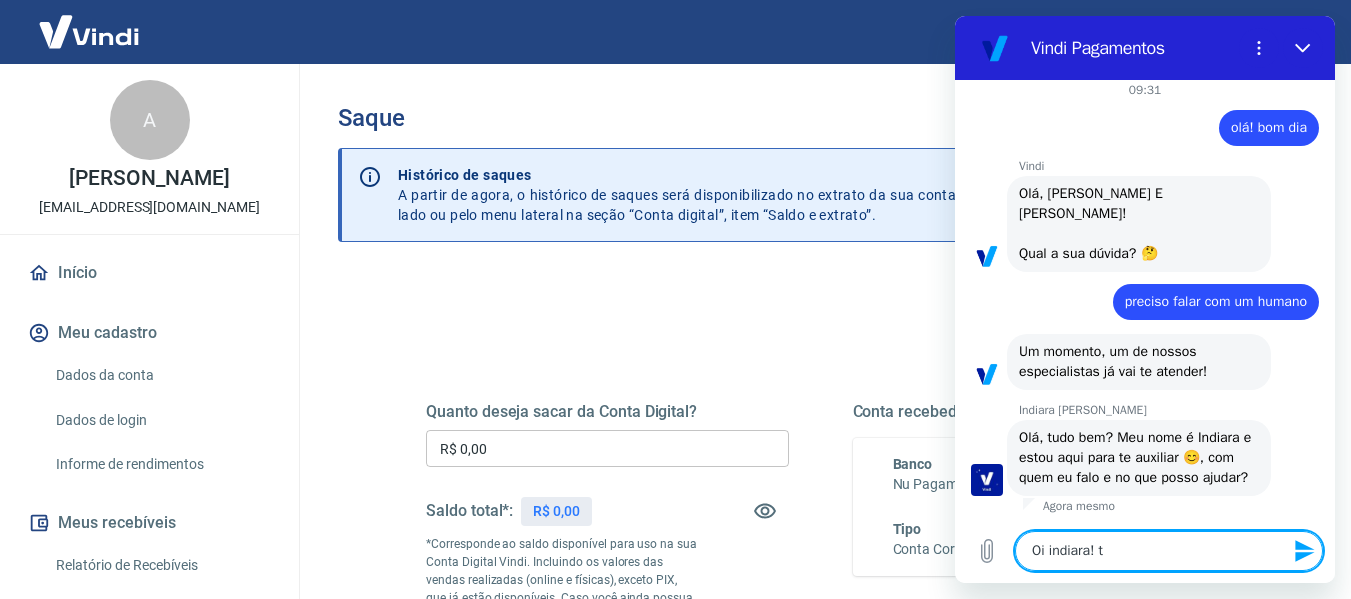 type on "Oi indiara! tu" 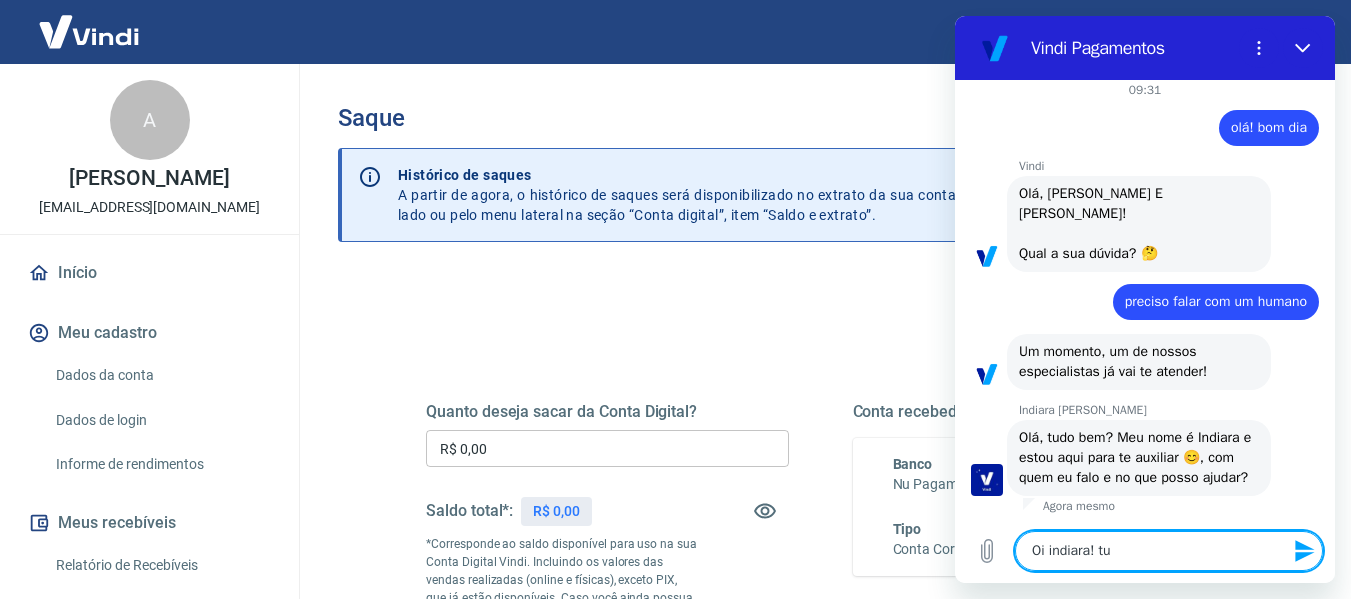 type on "Oi indiara! tud" 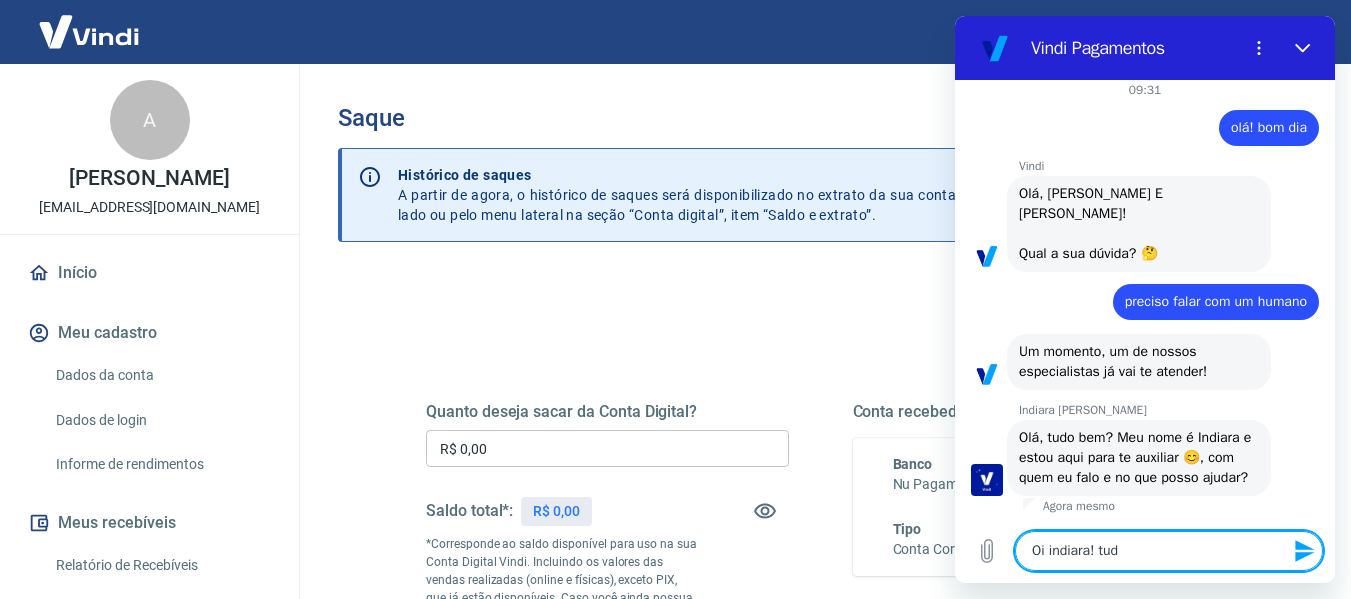 type on "Oi indiara! tudo" 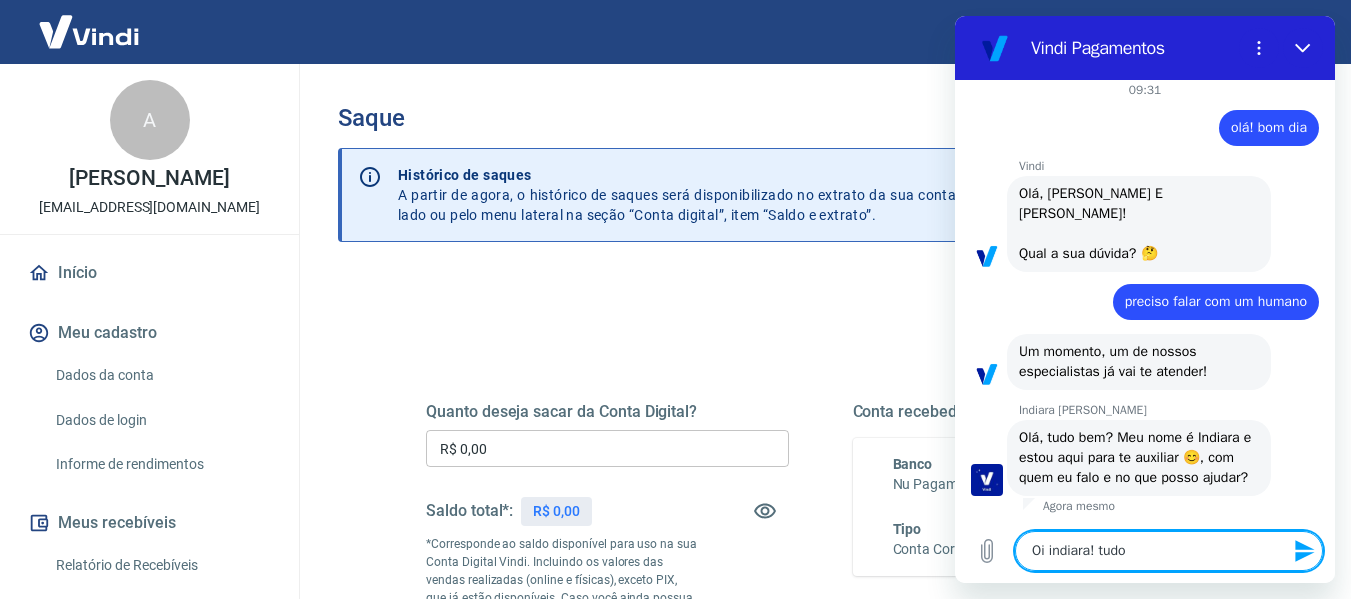 type on "Oi indiara! tudo" 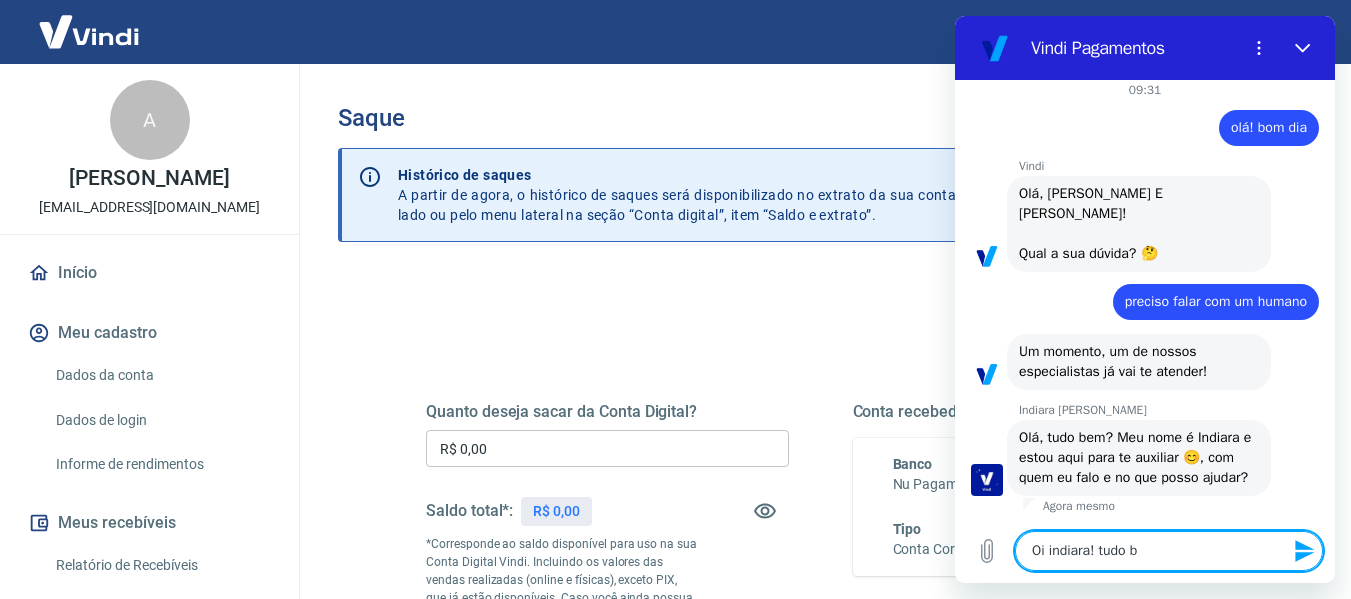 type on "Oi indiara! tudo be" 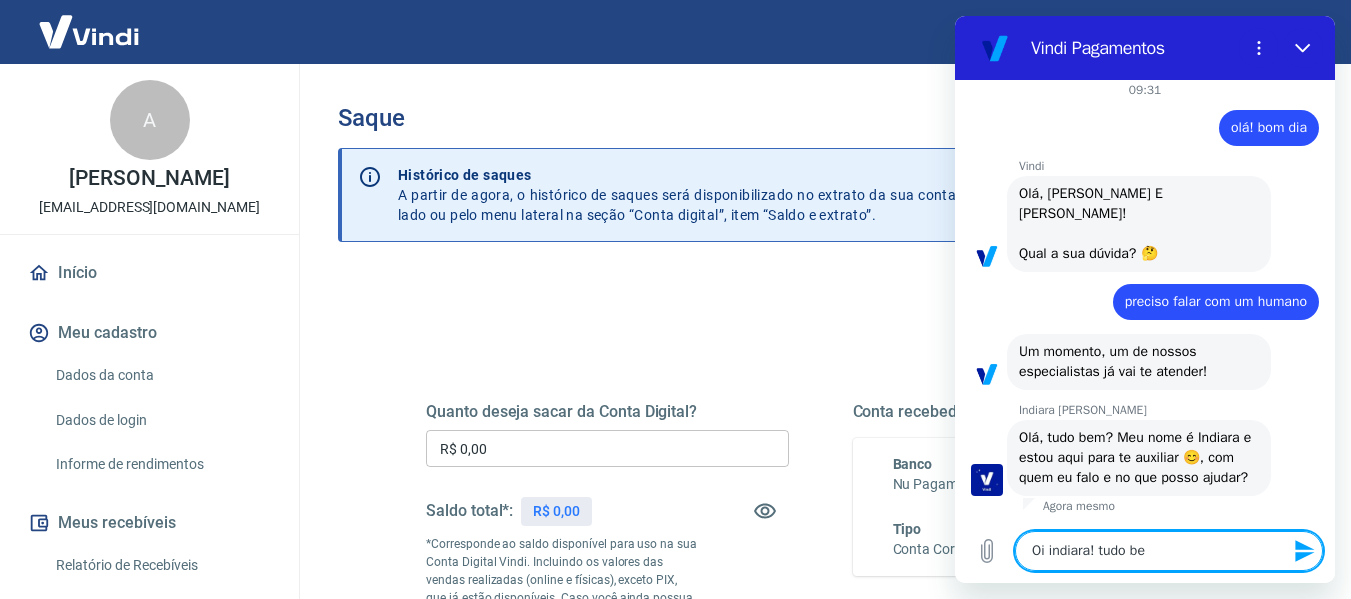 type on "Oi indiara! tudo bem" 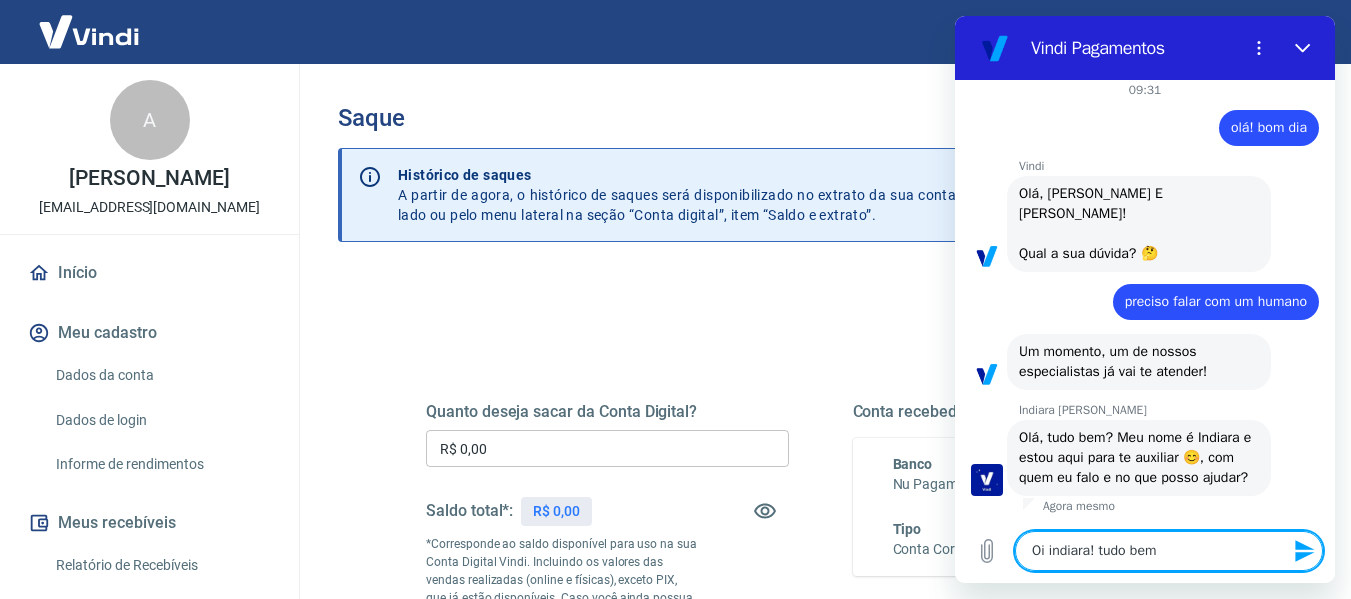 type on "Oi indiara! tudo bem?" 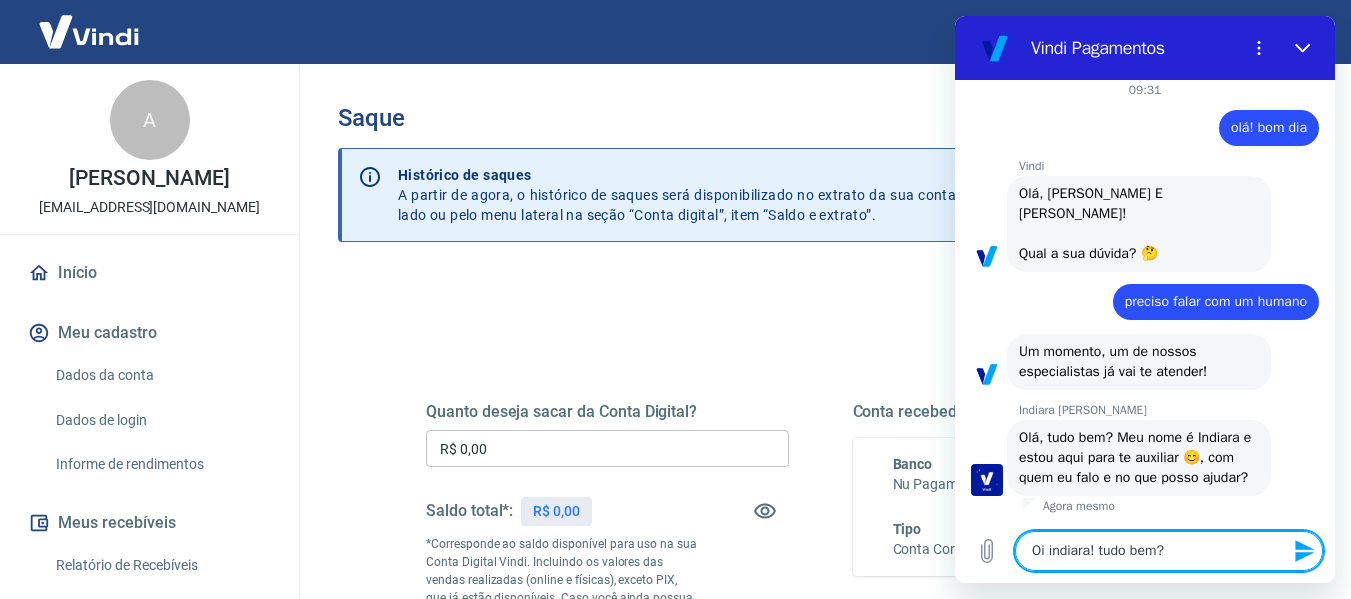 type 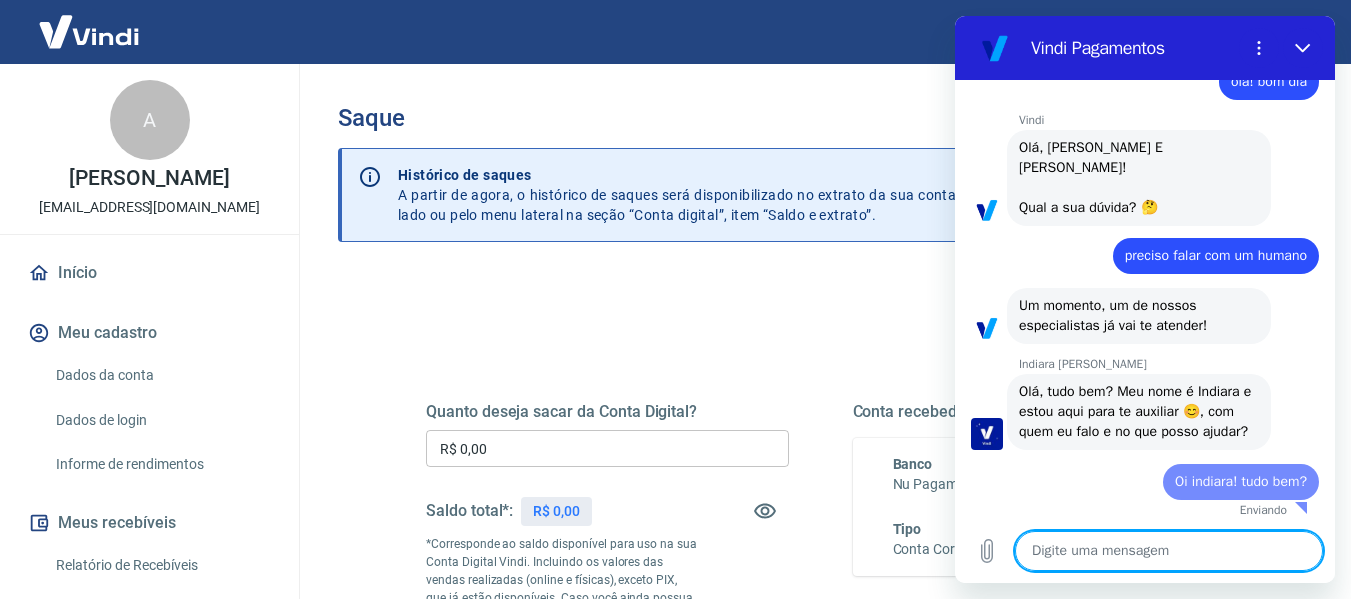 type on "x" 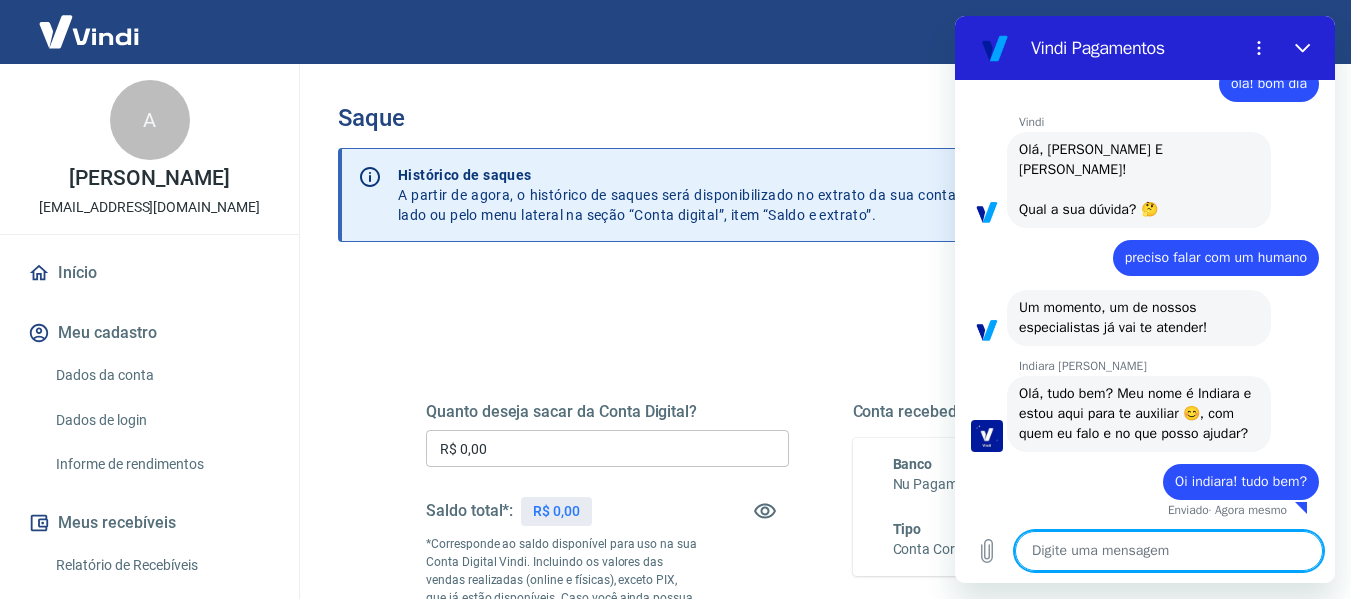 scroll, scrollTop: 78, scrollLeft: 0, axis: vertical 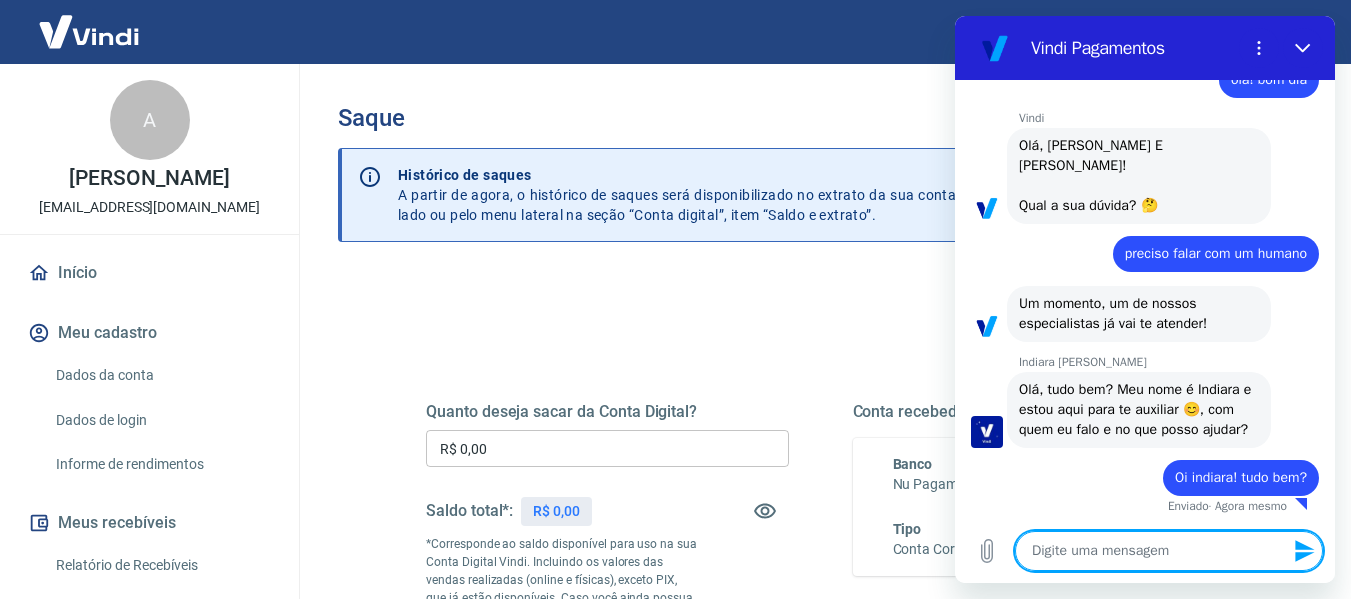 type on "e" 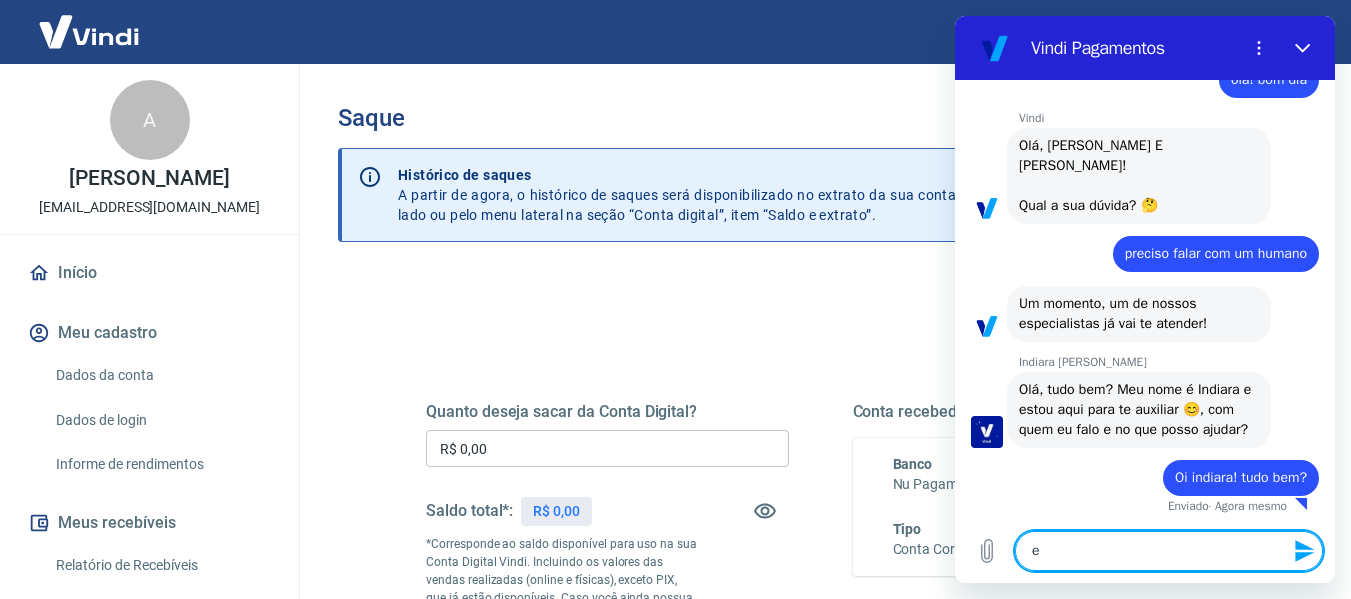 type on "en" 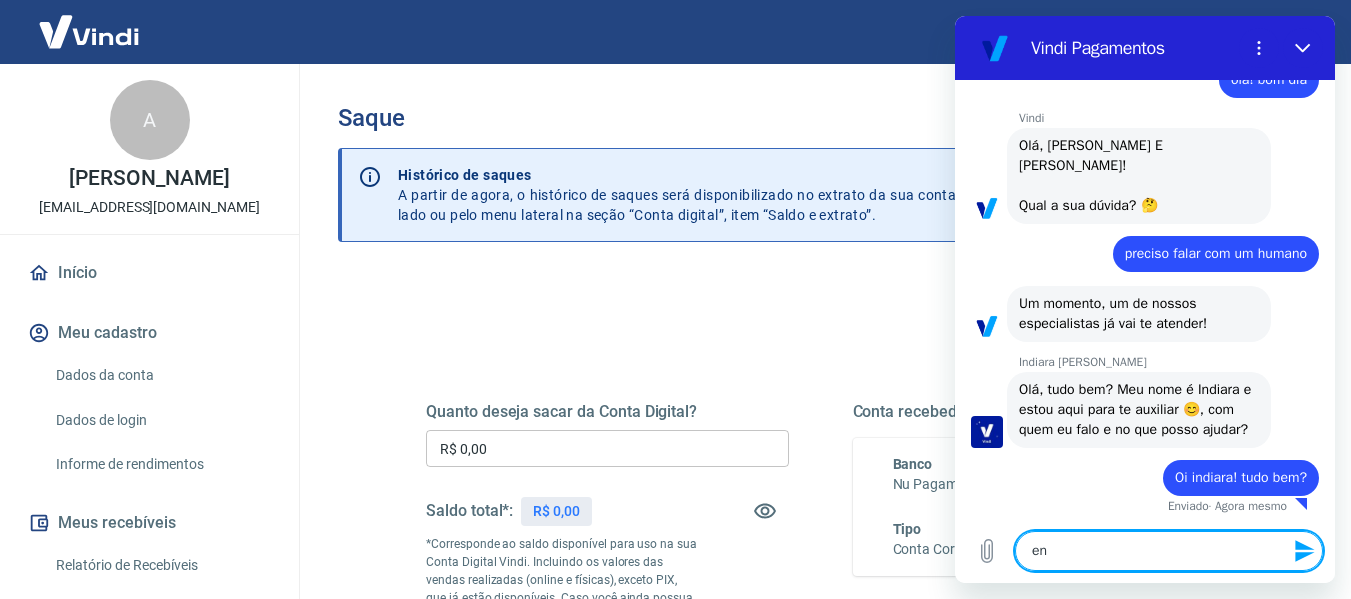 type on "ent" 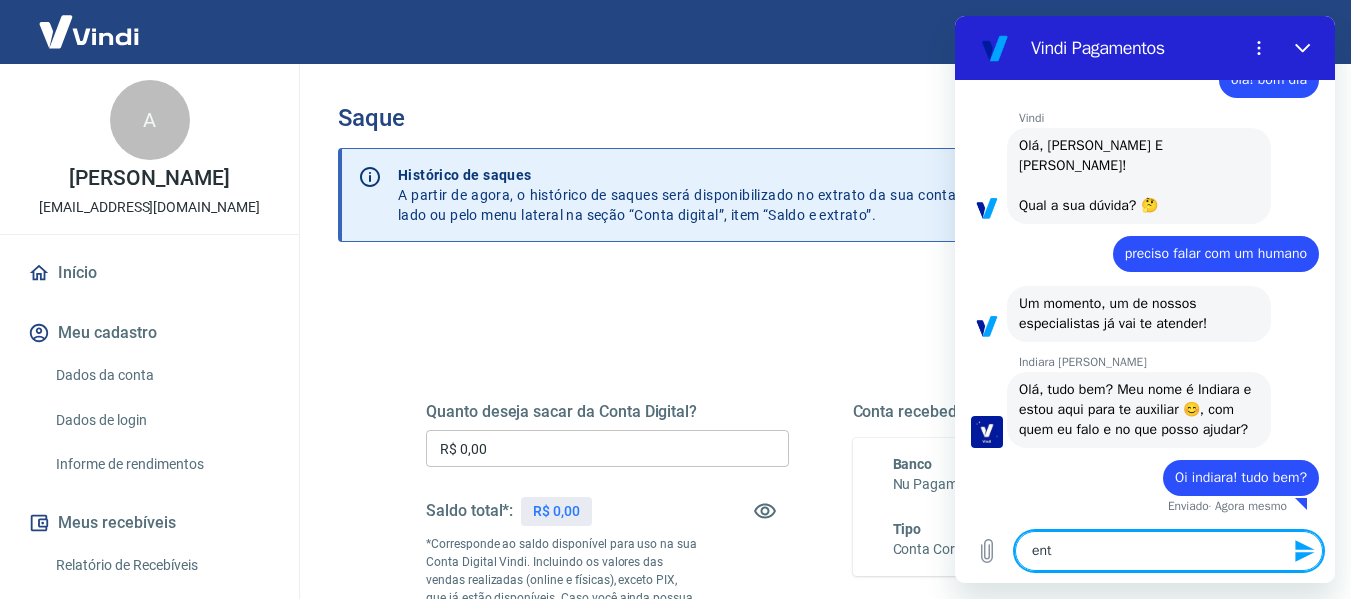 type on "entã" 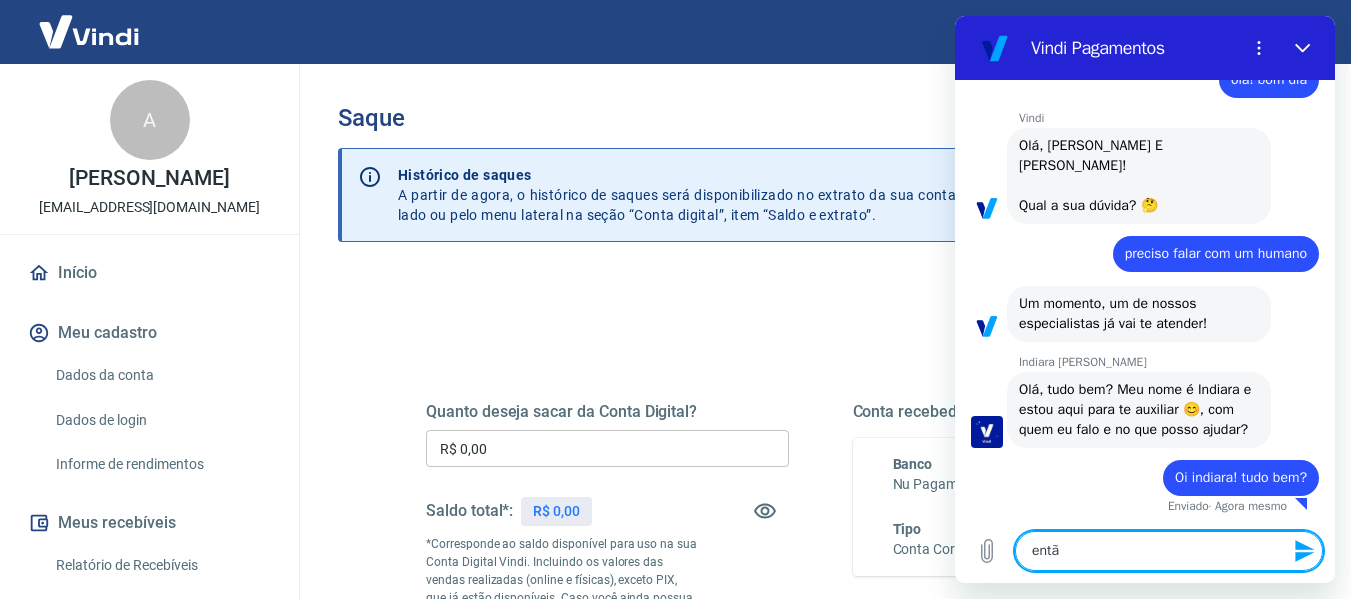 type on "então" 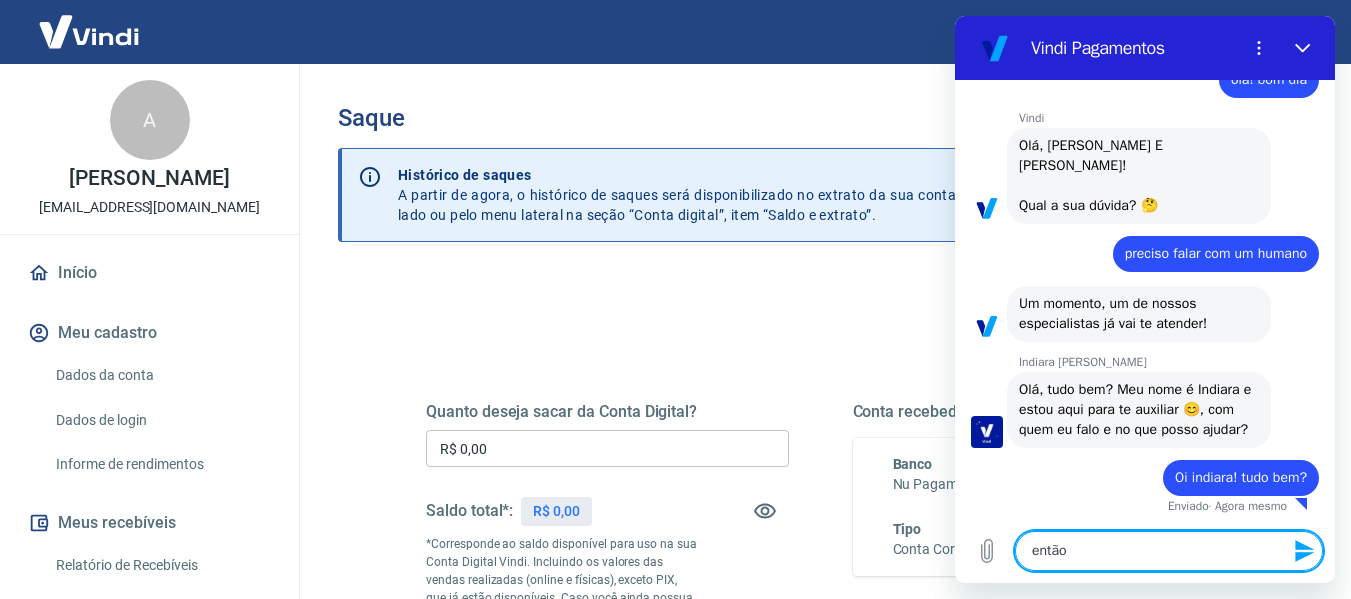 type on "então," 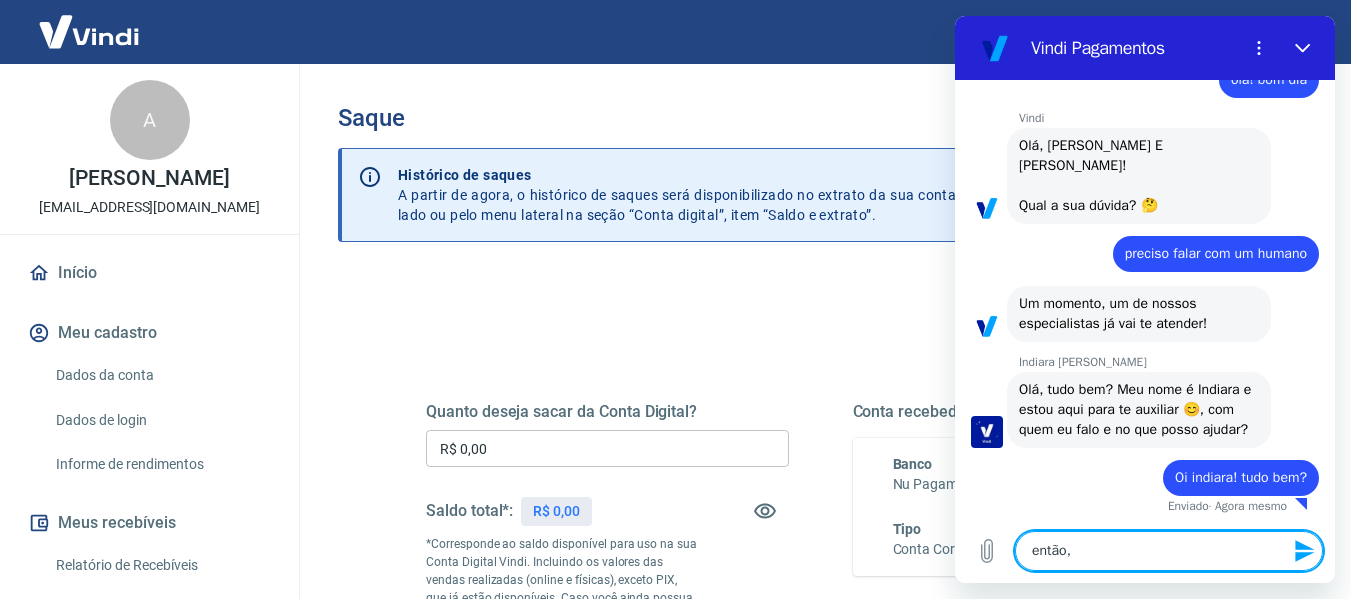 type on "então," 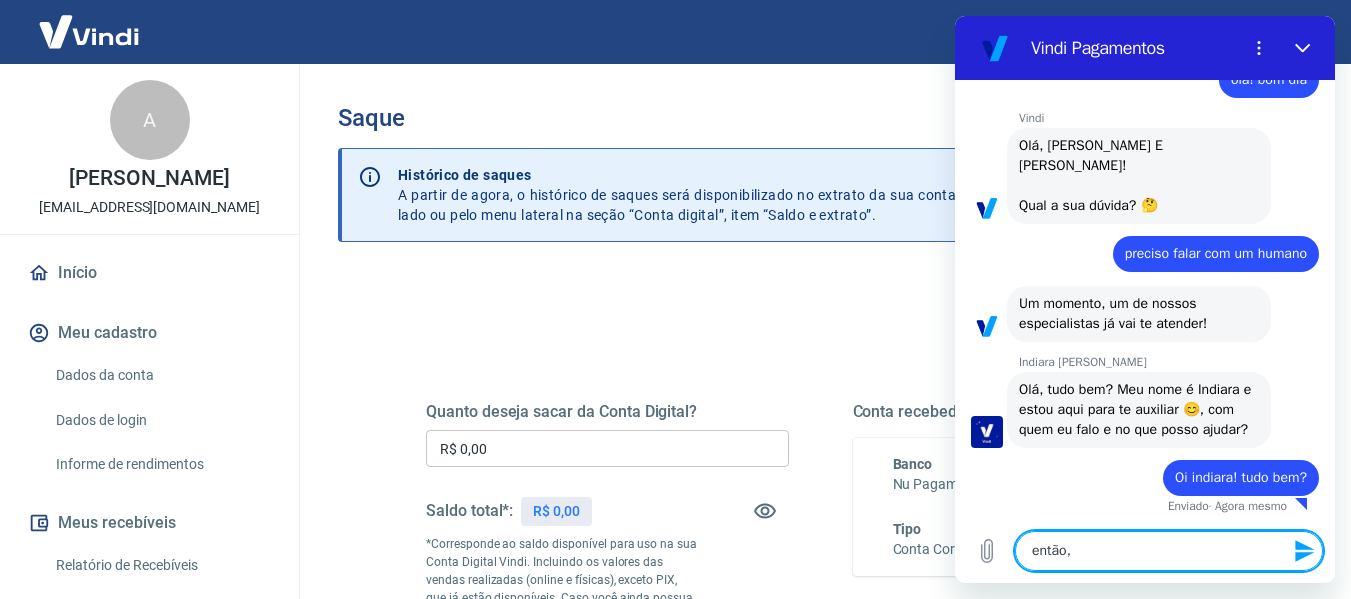 type on "então, e" 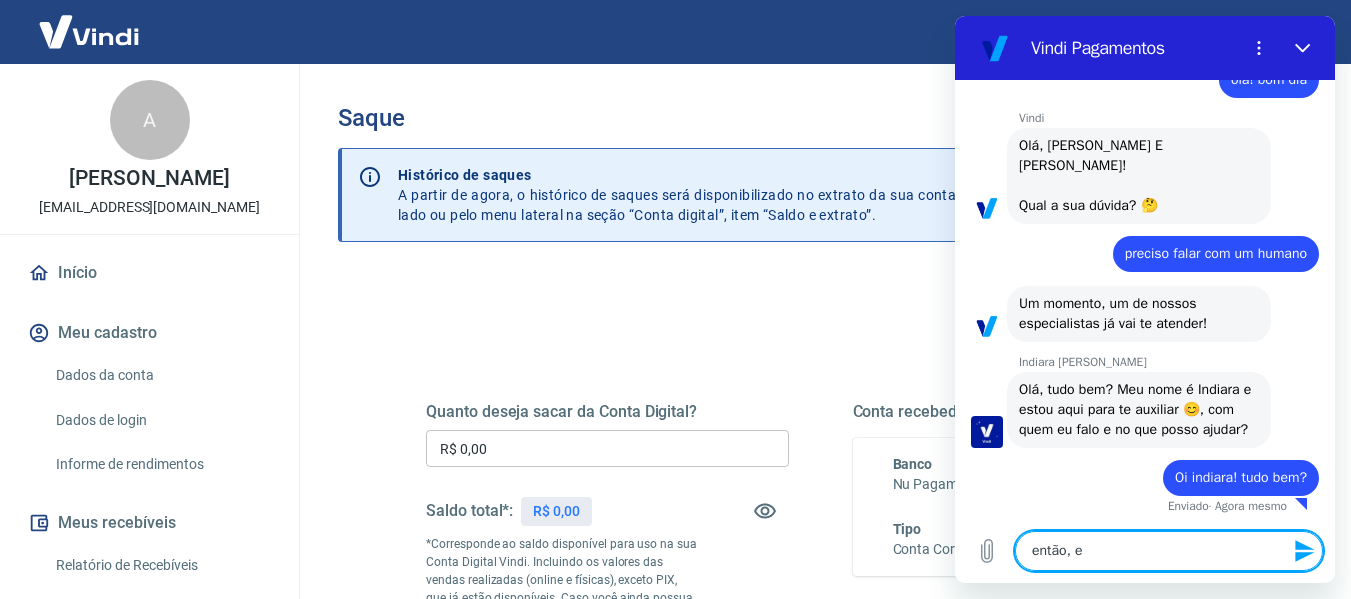type on "então, eu" 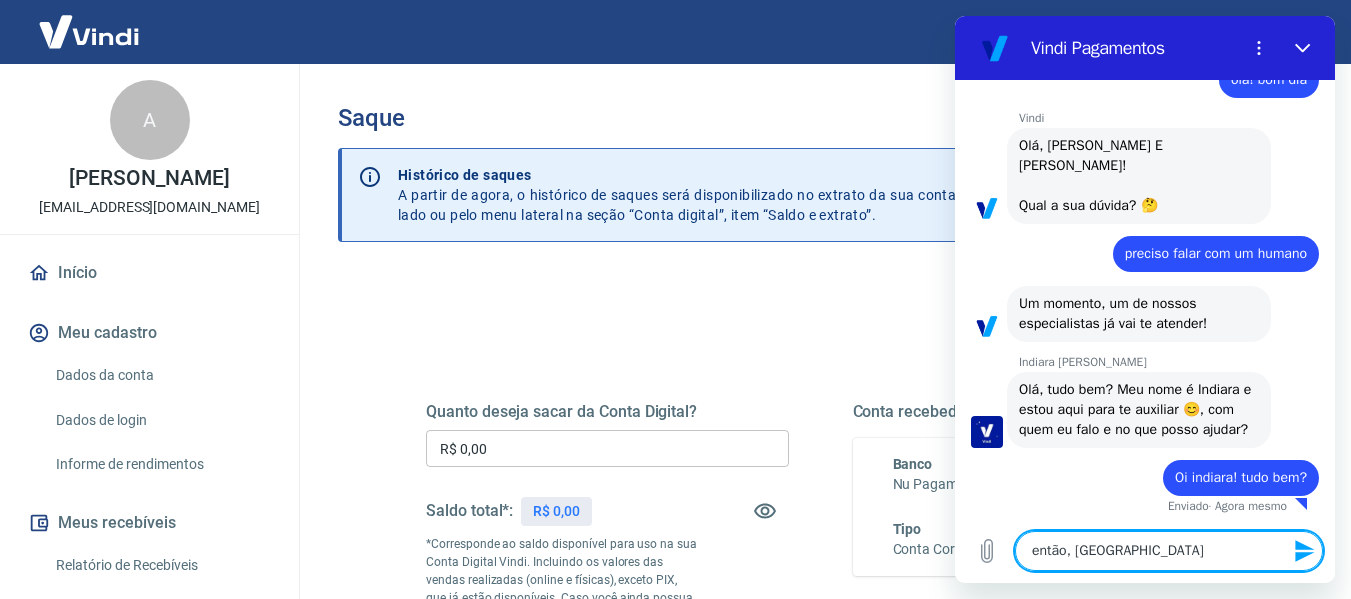 type on "então, eu" 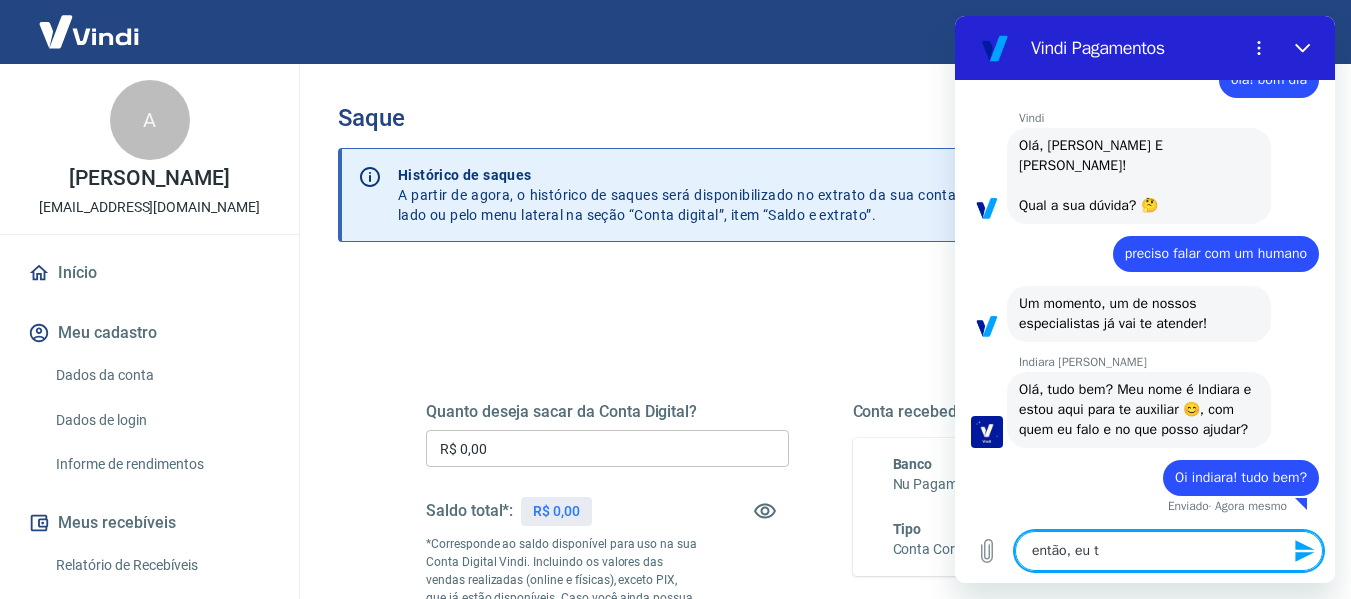 type on "então, eu te" 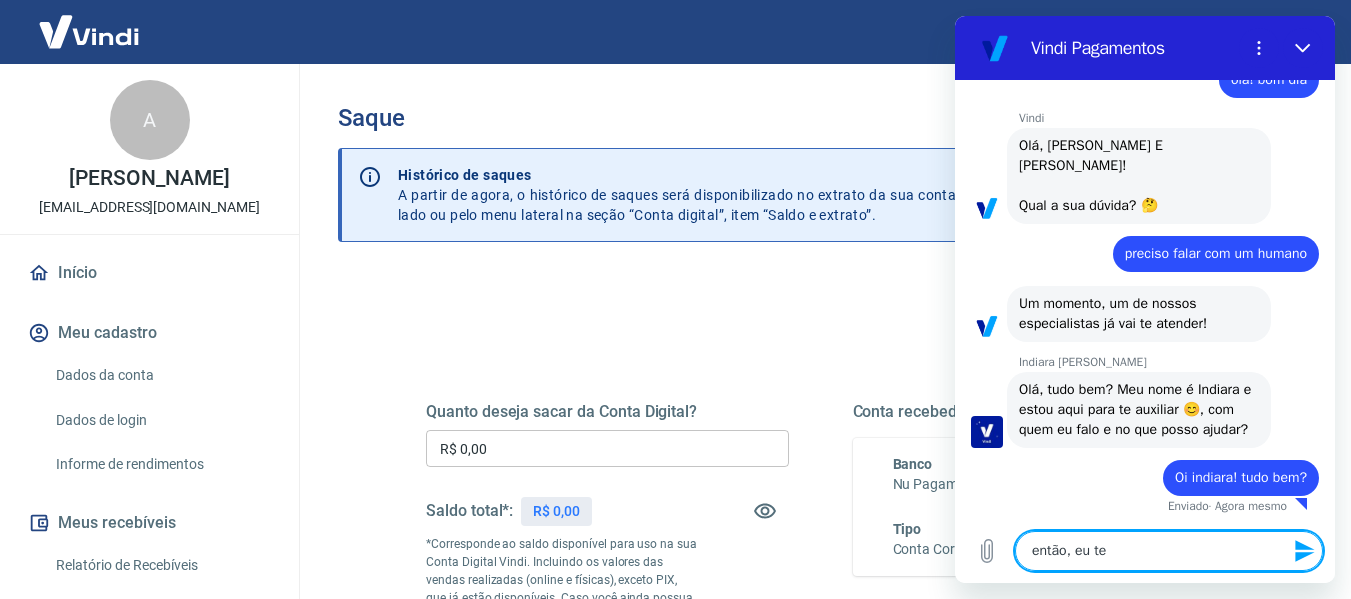 type on "então, eu ten" 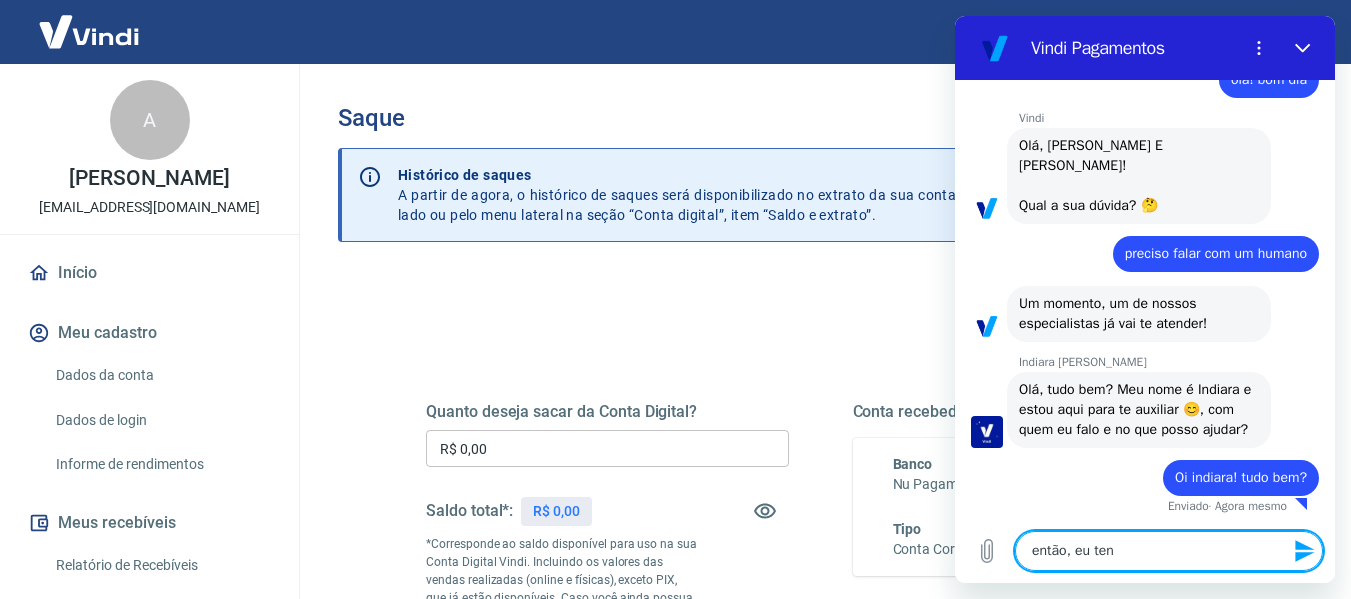 type on "então, eu tenh" 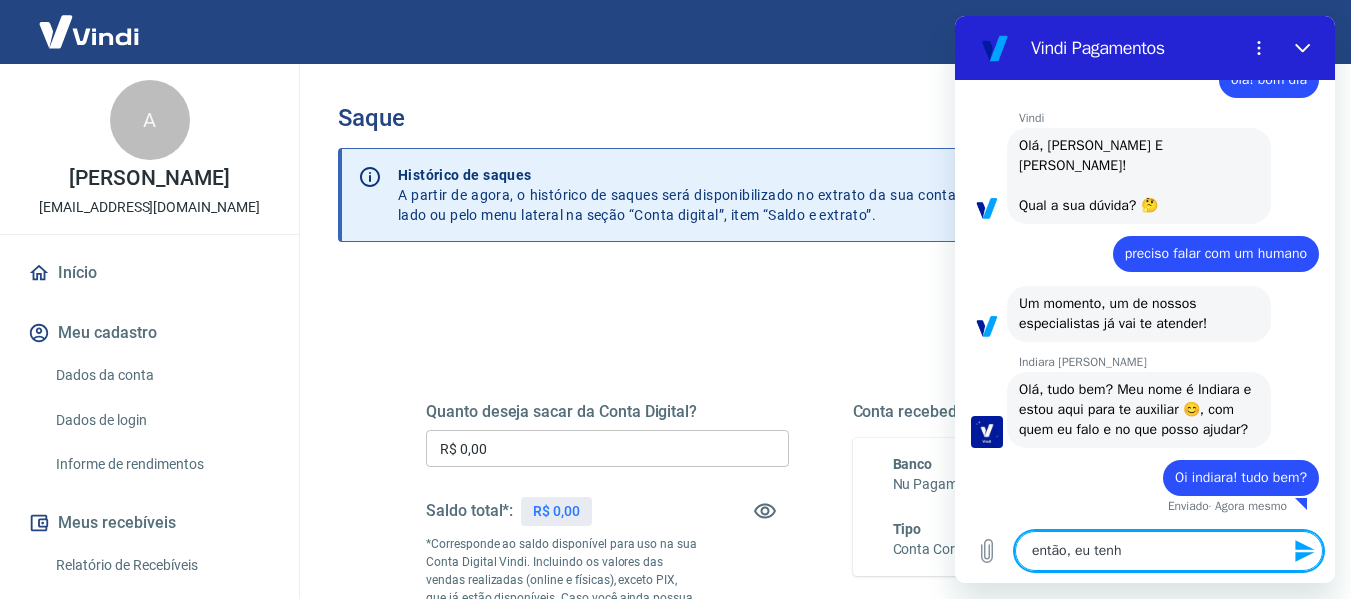 type on "x" 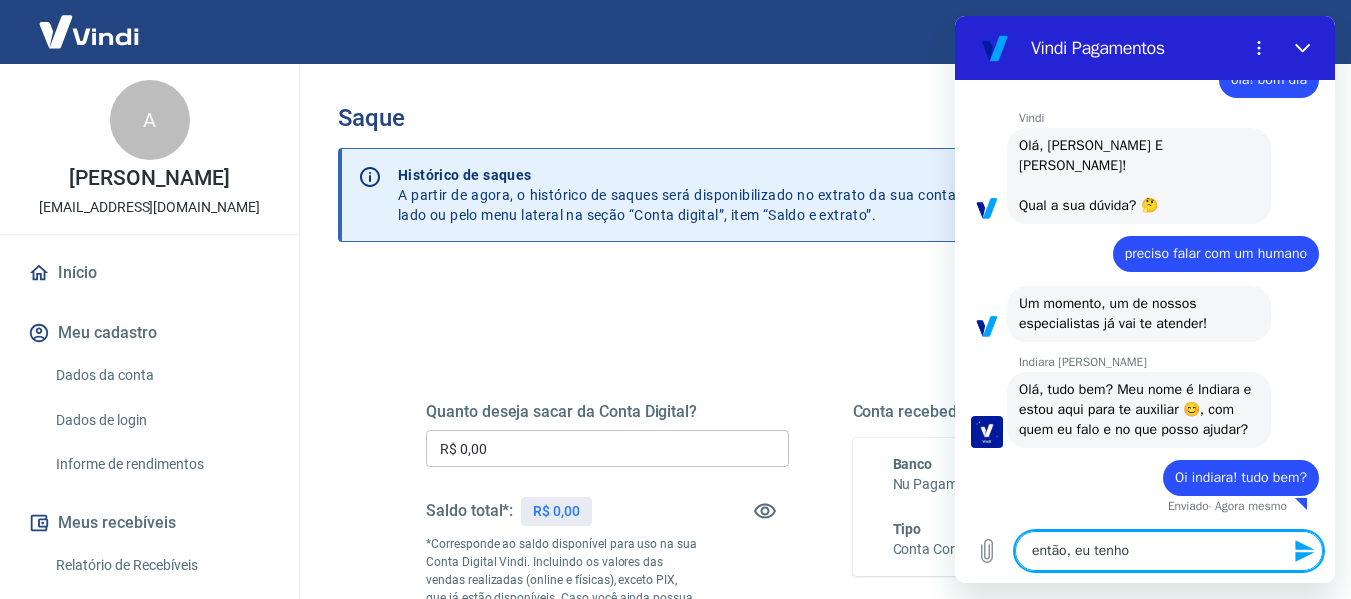 type on "então, eu tenho" 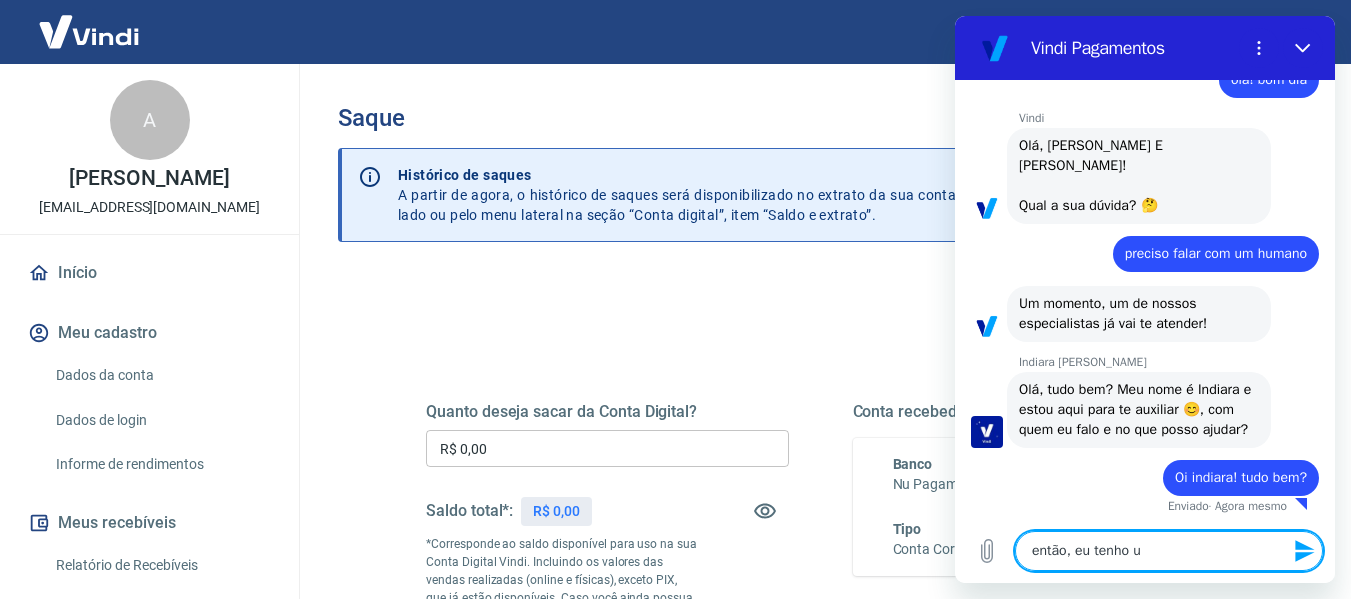 type on "então, eu tenho um" 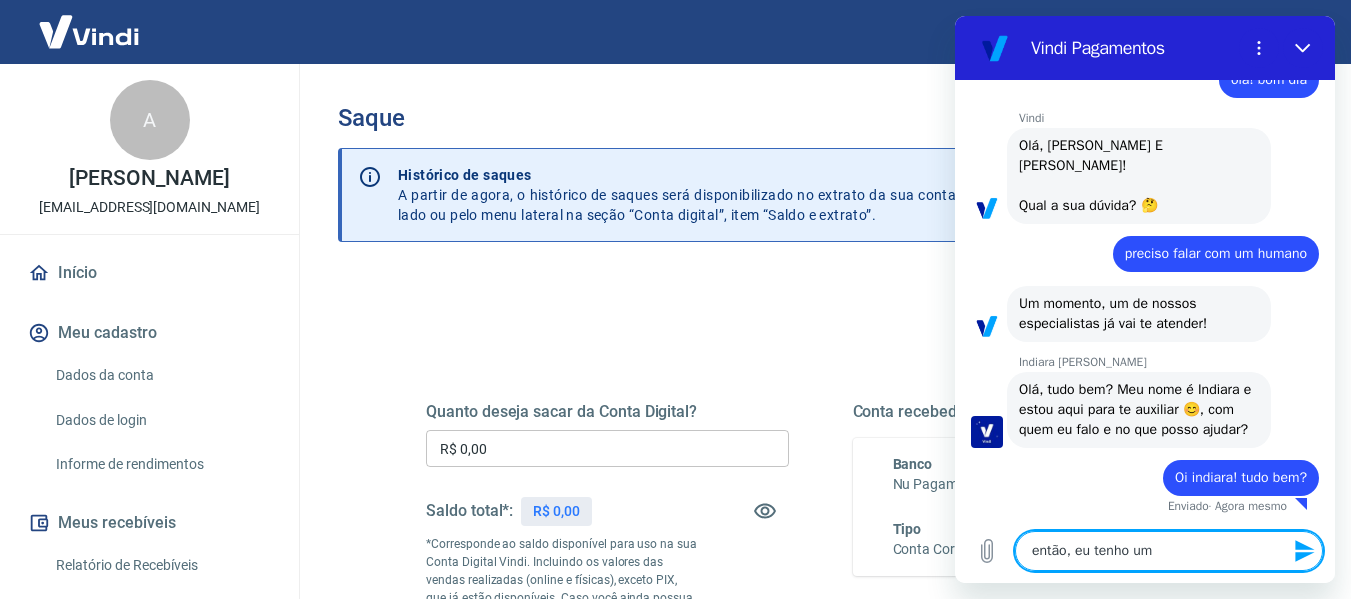 type on "x" 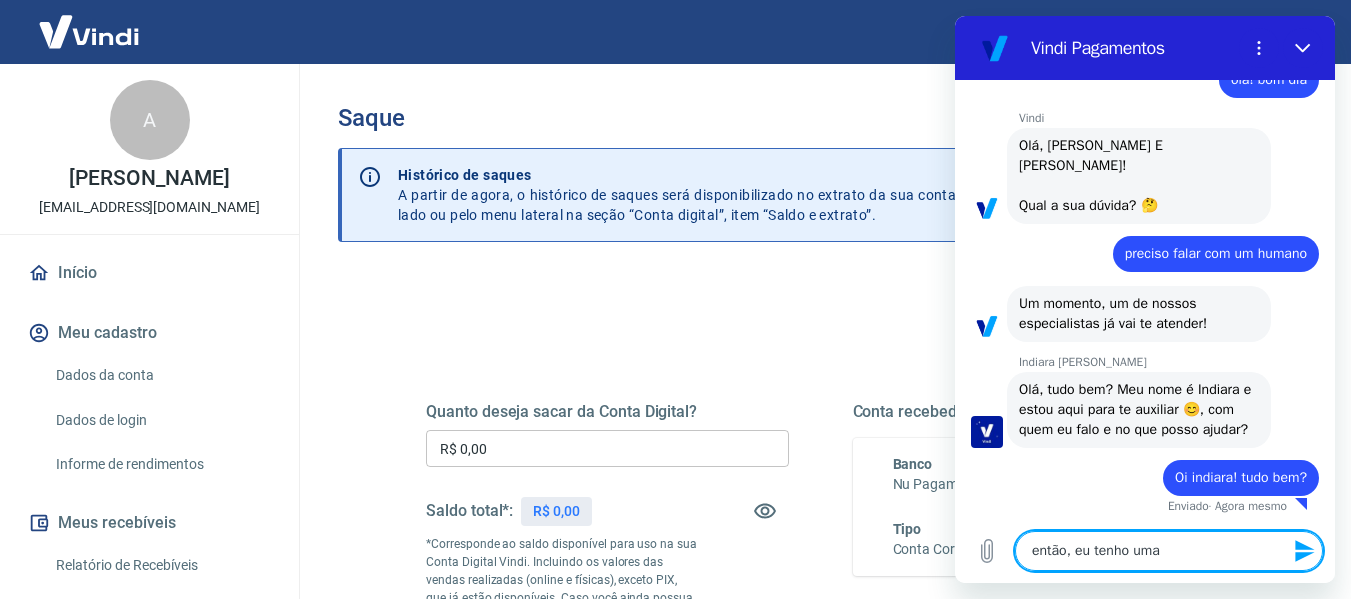 type on "então, eu tenho uma" 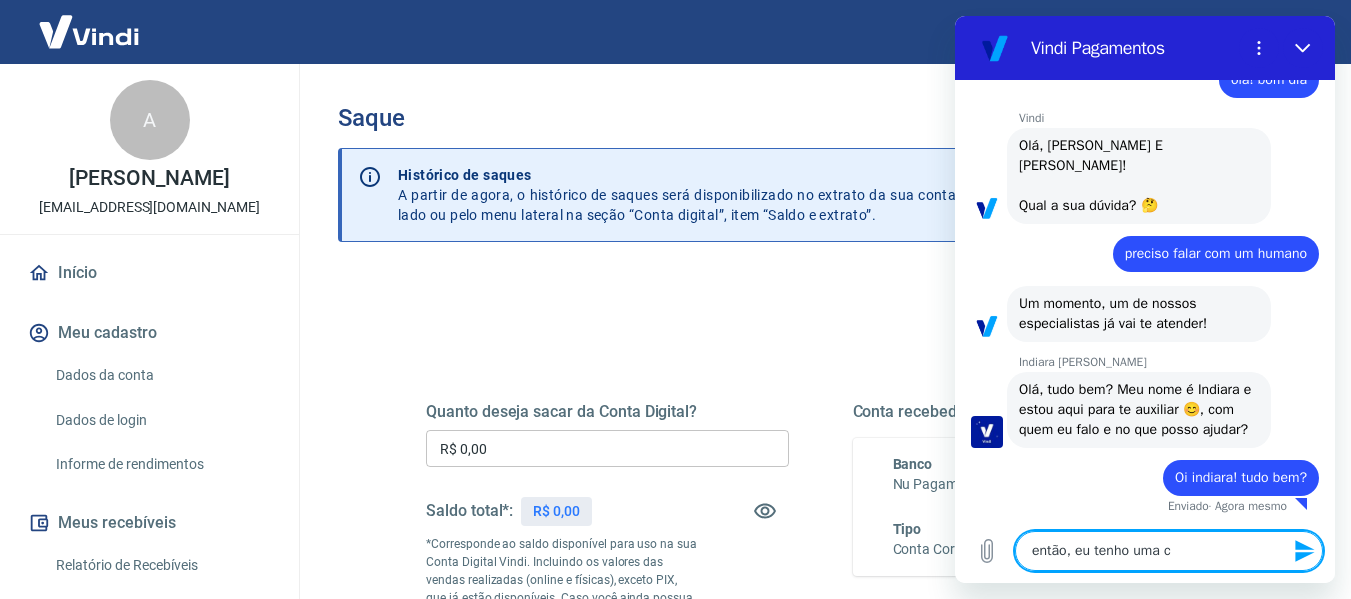 type on "então, eu tenho uma co" 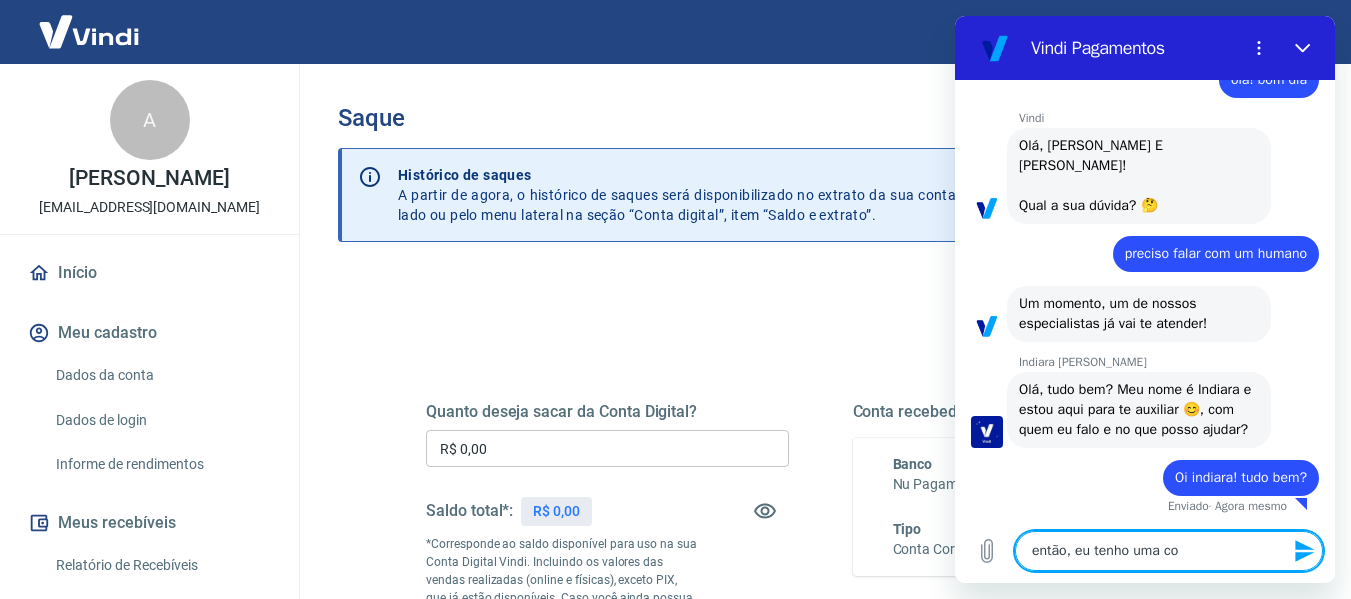 type on "então, eu tenho uma con" 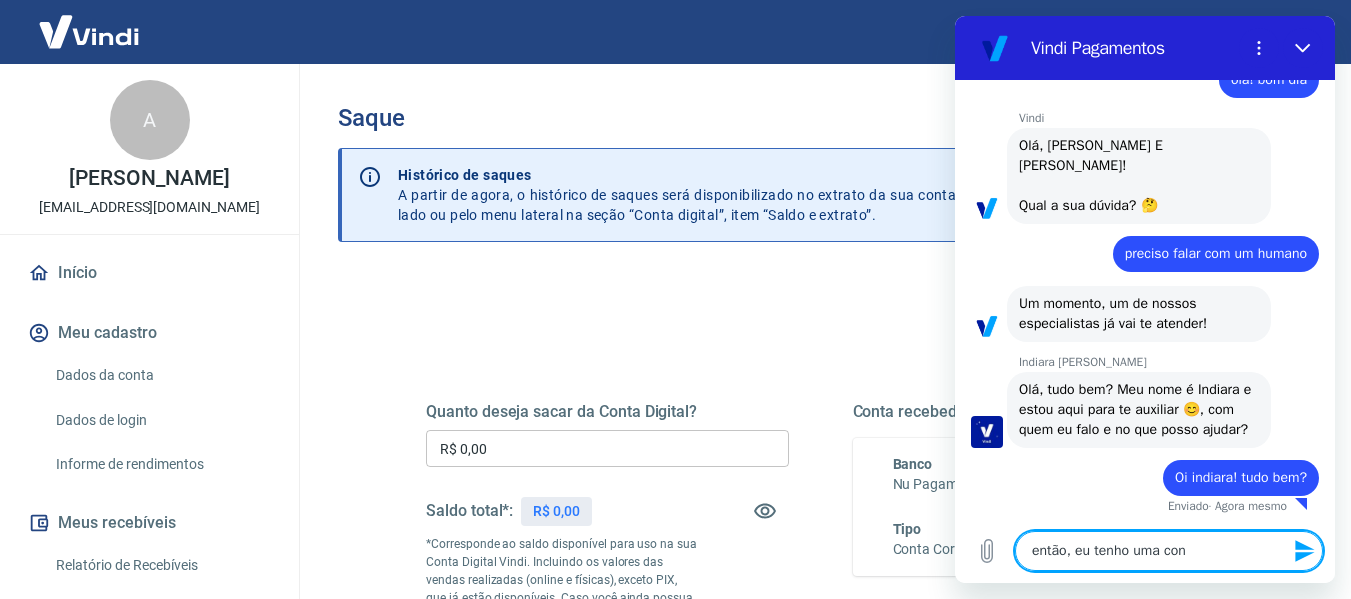 type on "então, eu tenho uma cont" 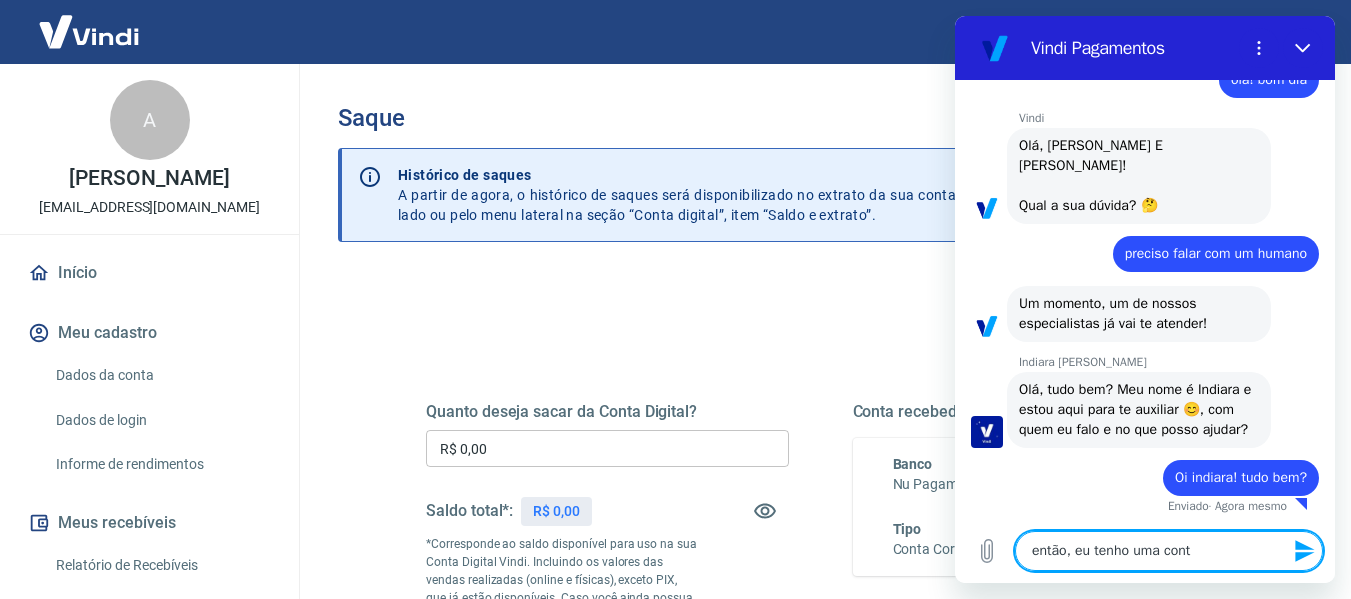 type on "então, eu tenho uma conta" 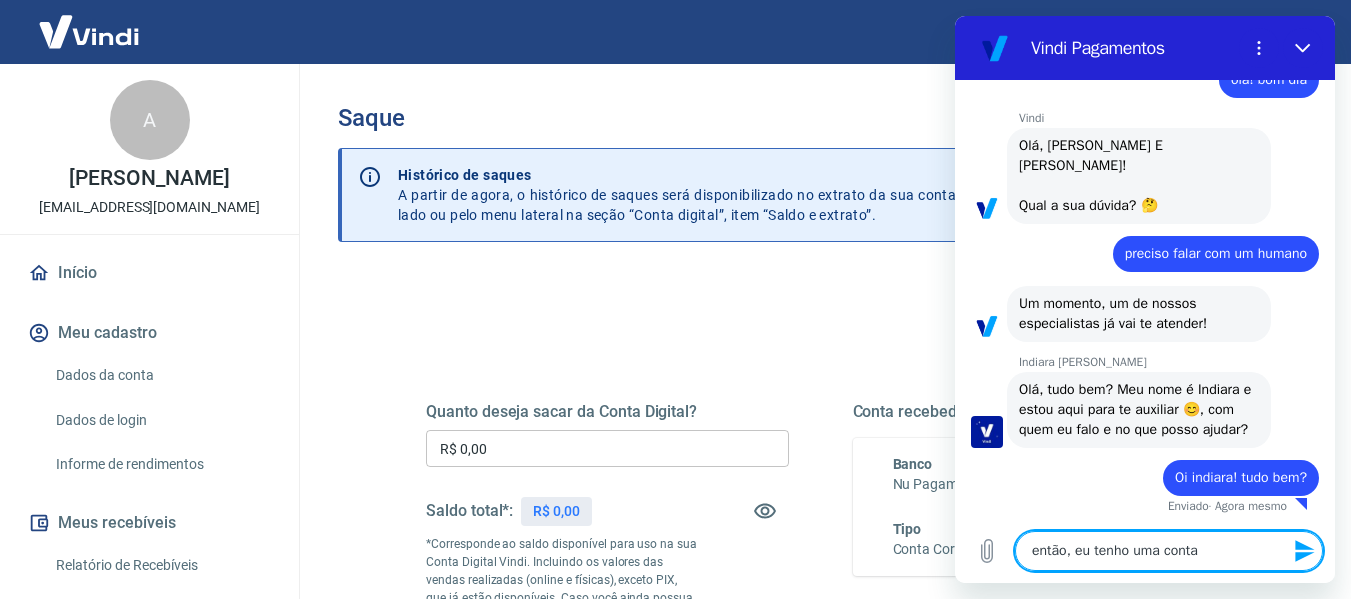 type on "então, eu tenho uma conta" 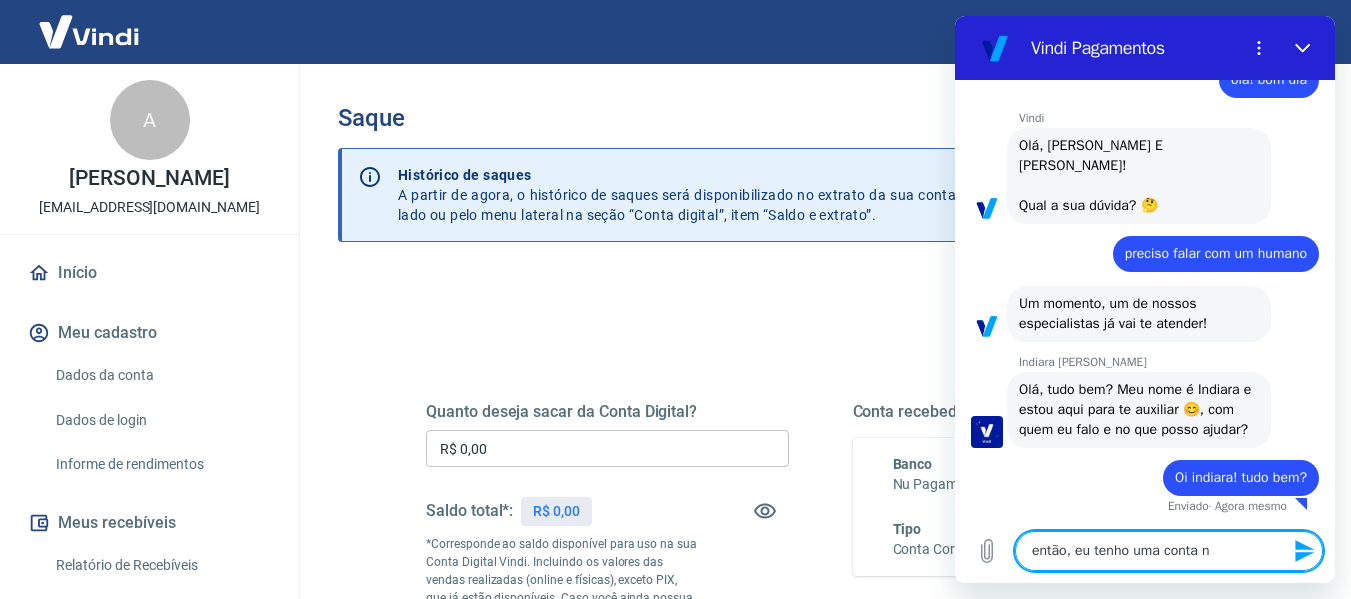 type on "então, eu tenho uma conta no" 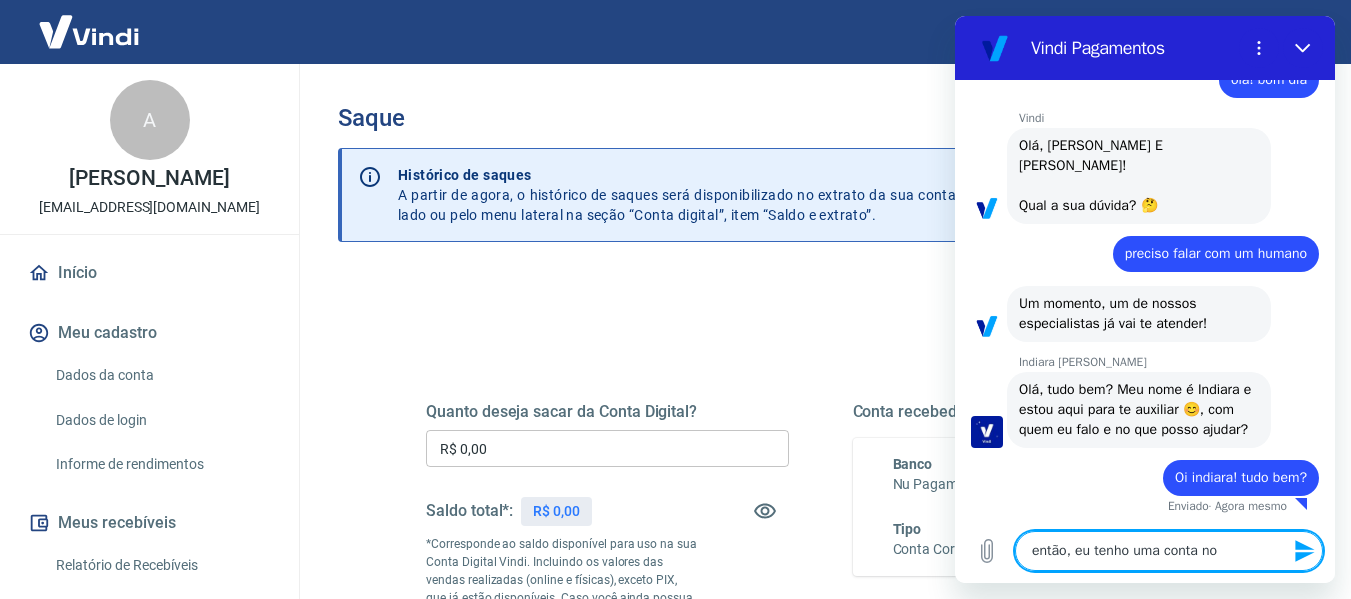 type on "então, eu tenho uma conta no" 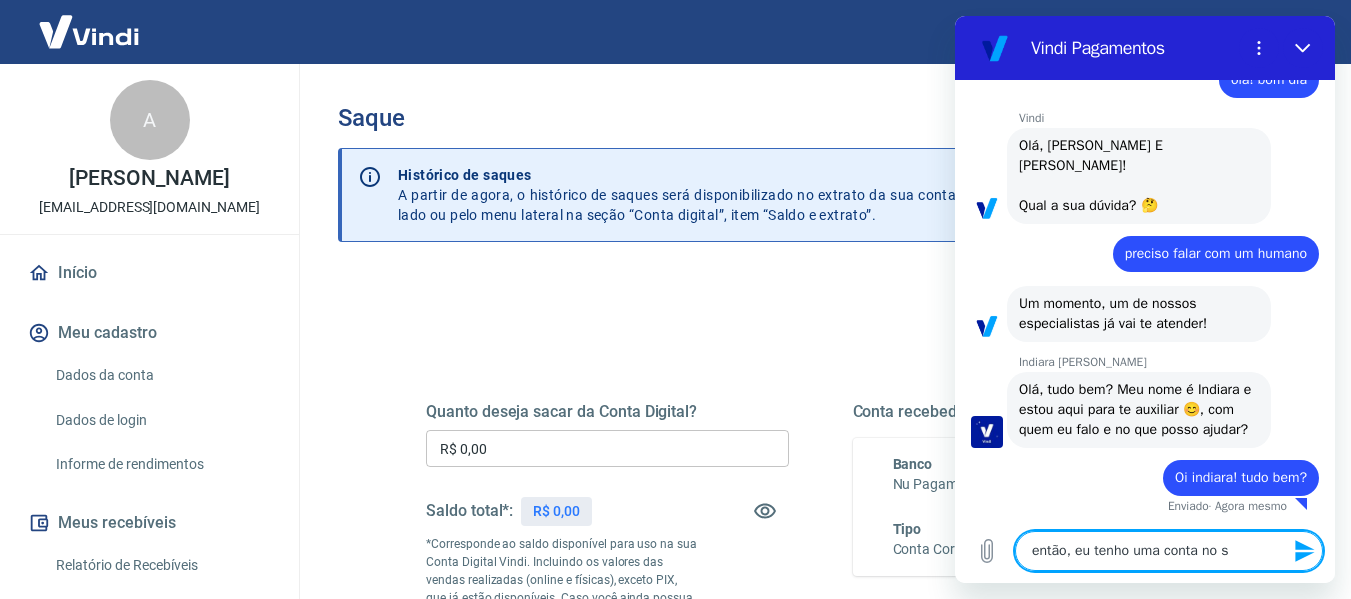 type on "então, eu tenho uma conta no" 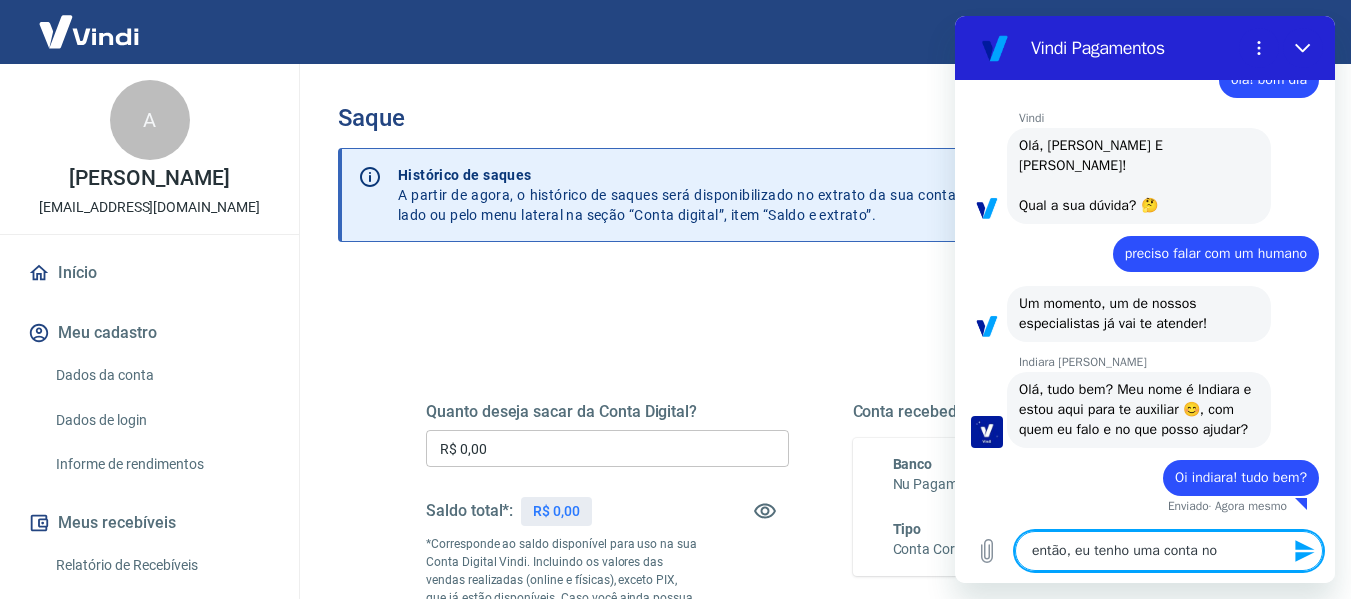 type on "então, eu tenho uma conta no b" 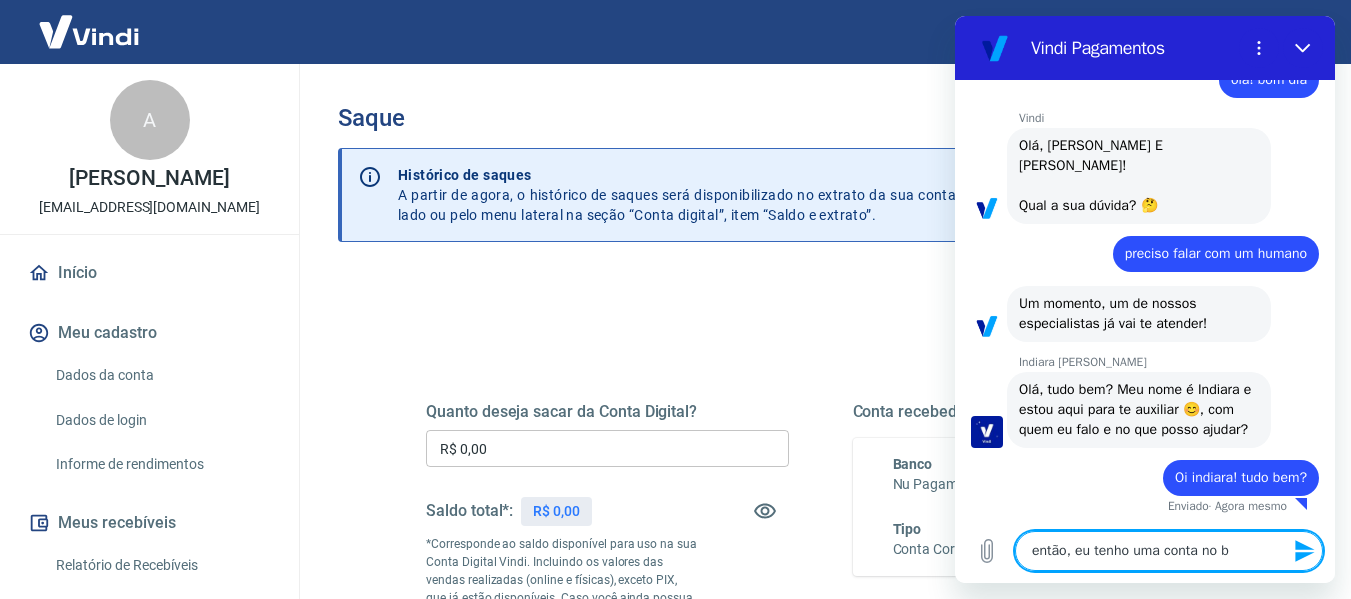 type on "então, eu tenho uma conta no ba" 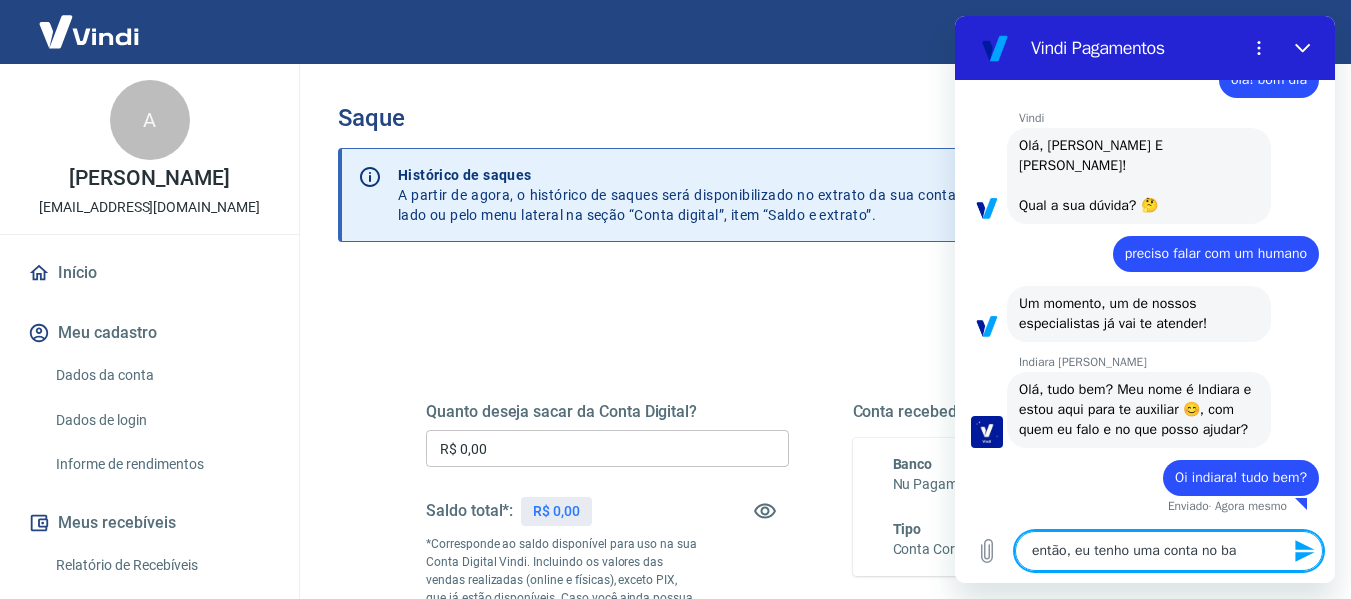 type on "então, eu tenho uma conta no ban" 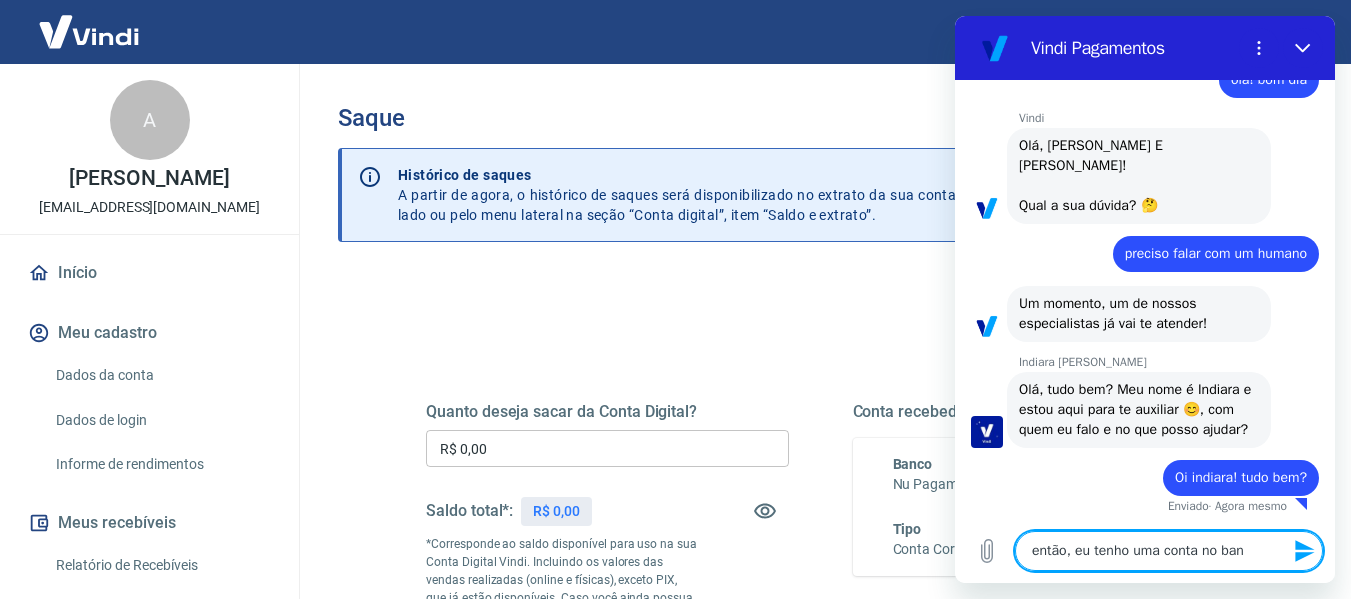 type on "então, eu tenho uma conta no bano" 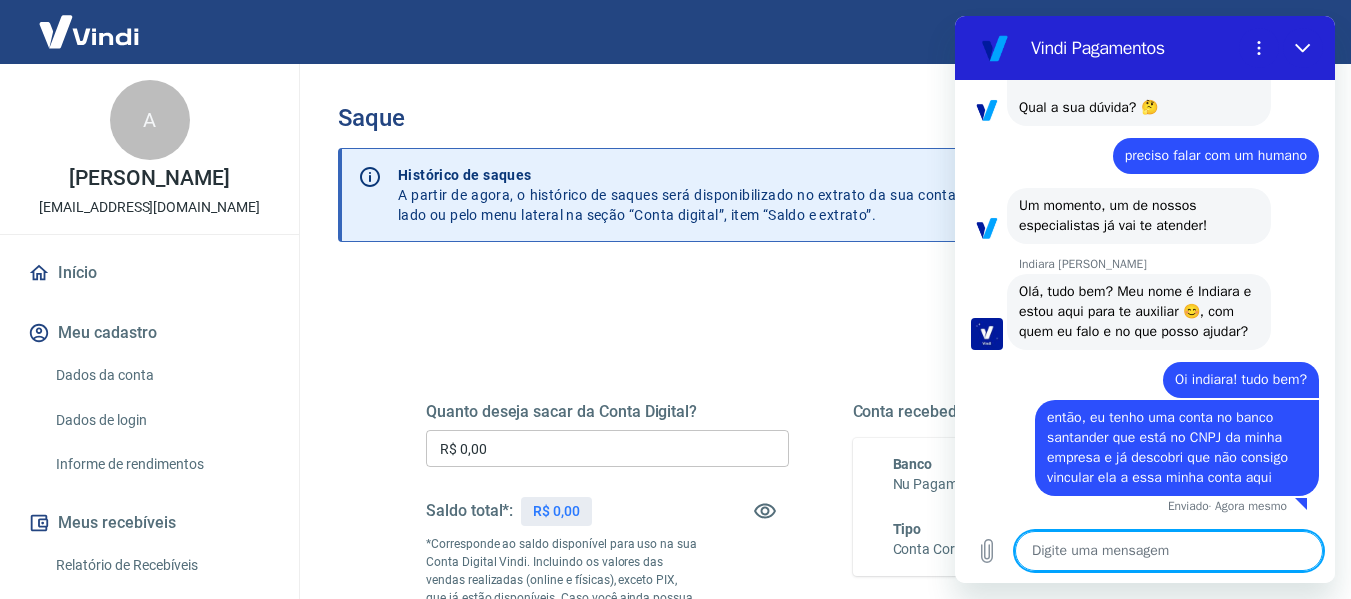 scroll, scrollTop: 176, scrollLeft: 0, axis: vertical 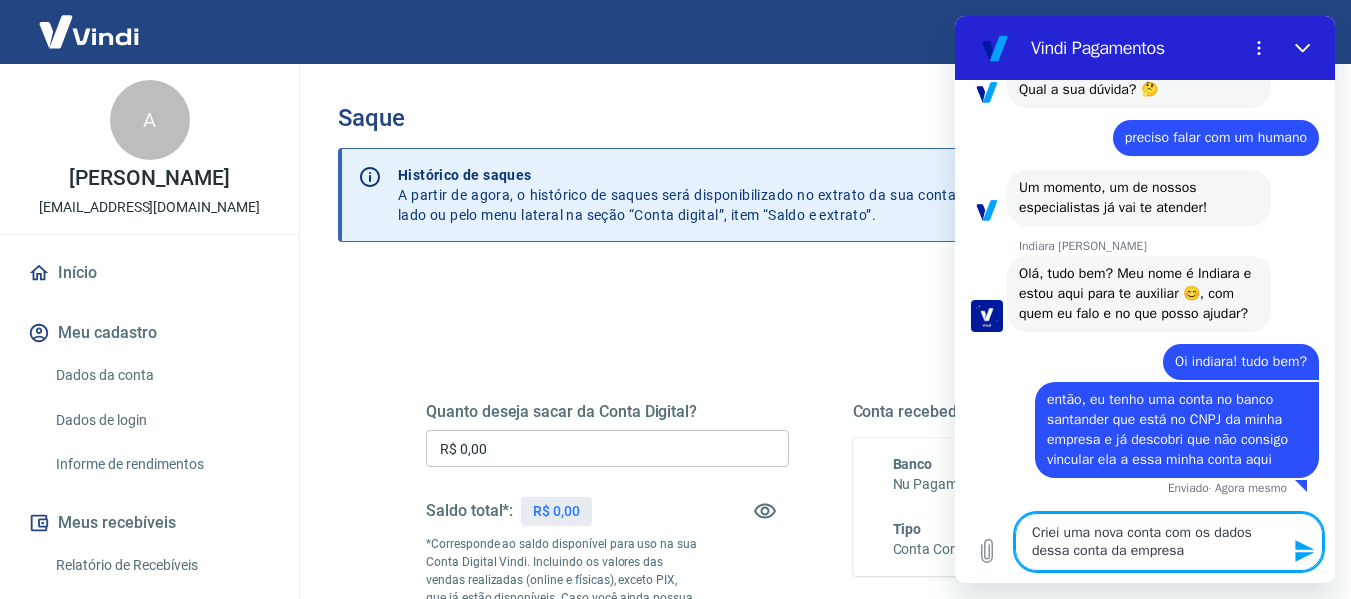 click on "Criei uma nova conta com os dados dessa conta da empresa" at bounding box center [1169, 542] 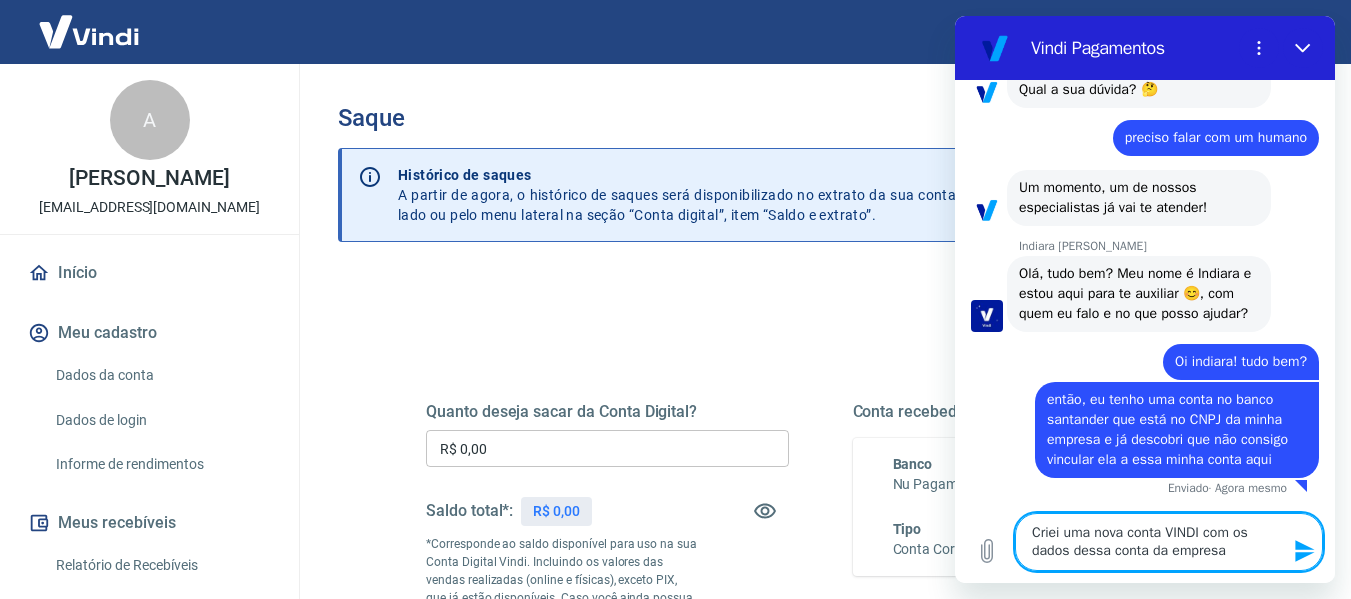 click on "Criei uma nova conta VINDI com os dados dessa conta da empresa" at bounding box center (1169, 542) 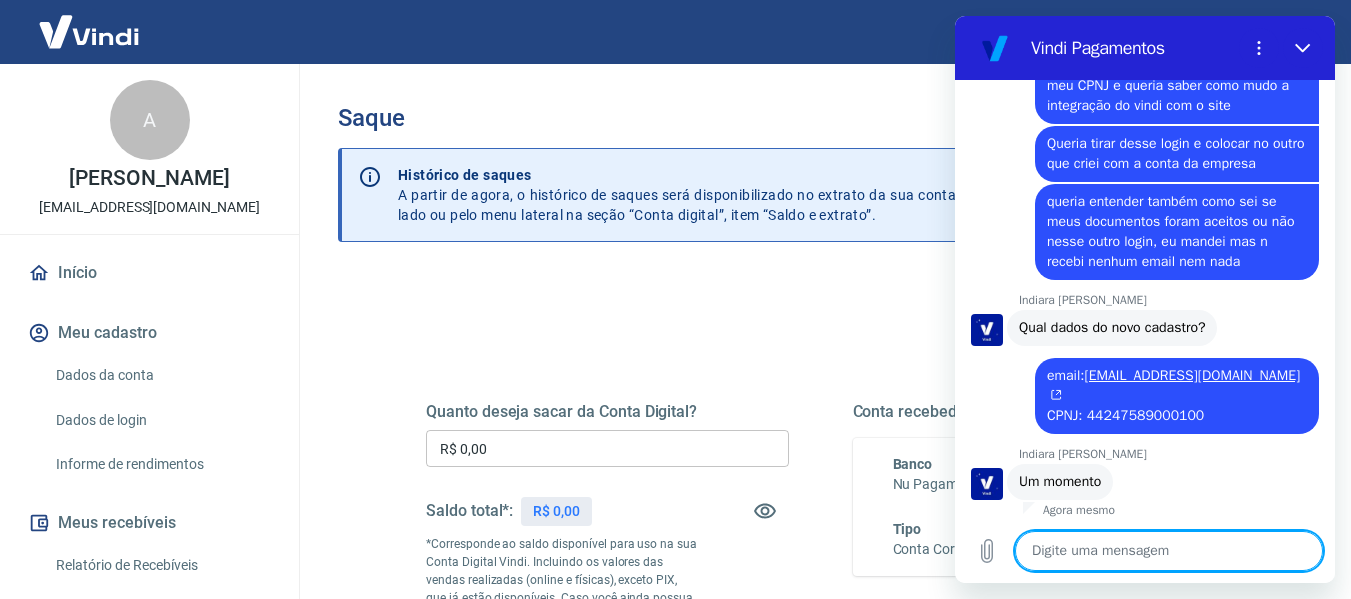 scroll, scrollTop: 690, scrollLeft: 0, axis: vertical 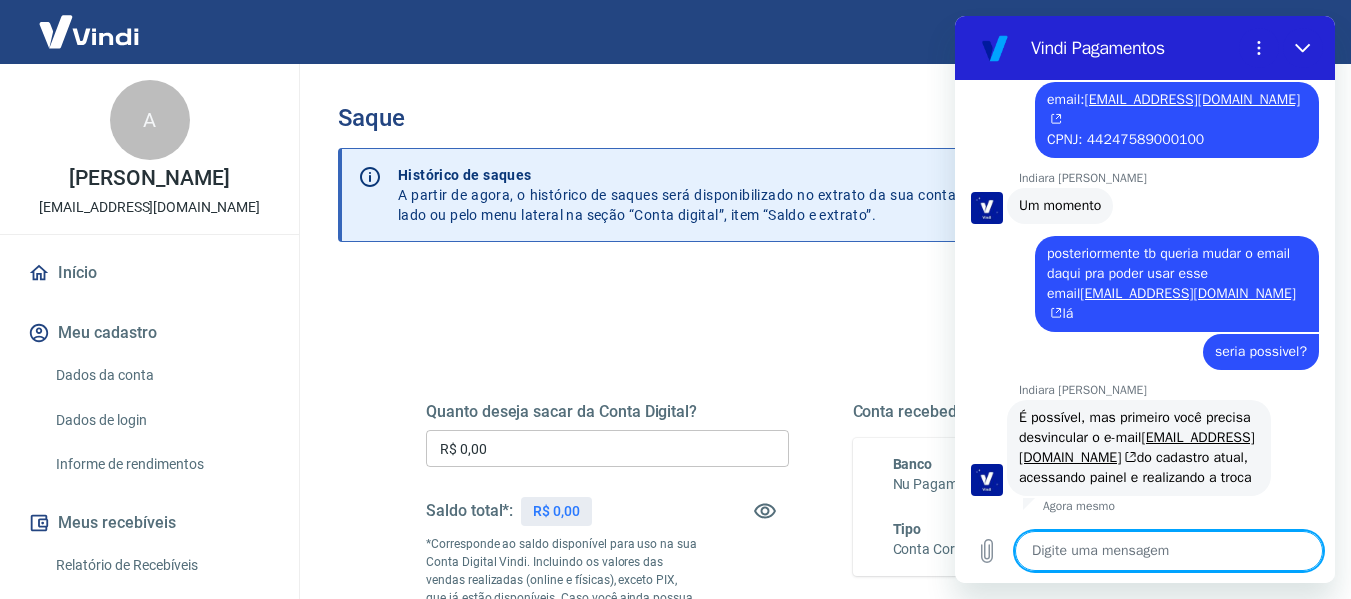 click at bounding box center [1169, 551] 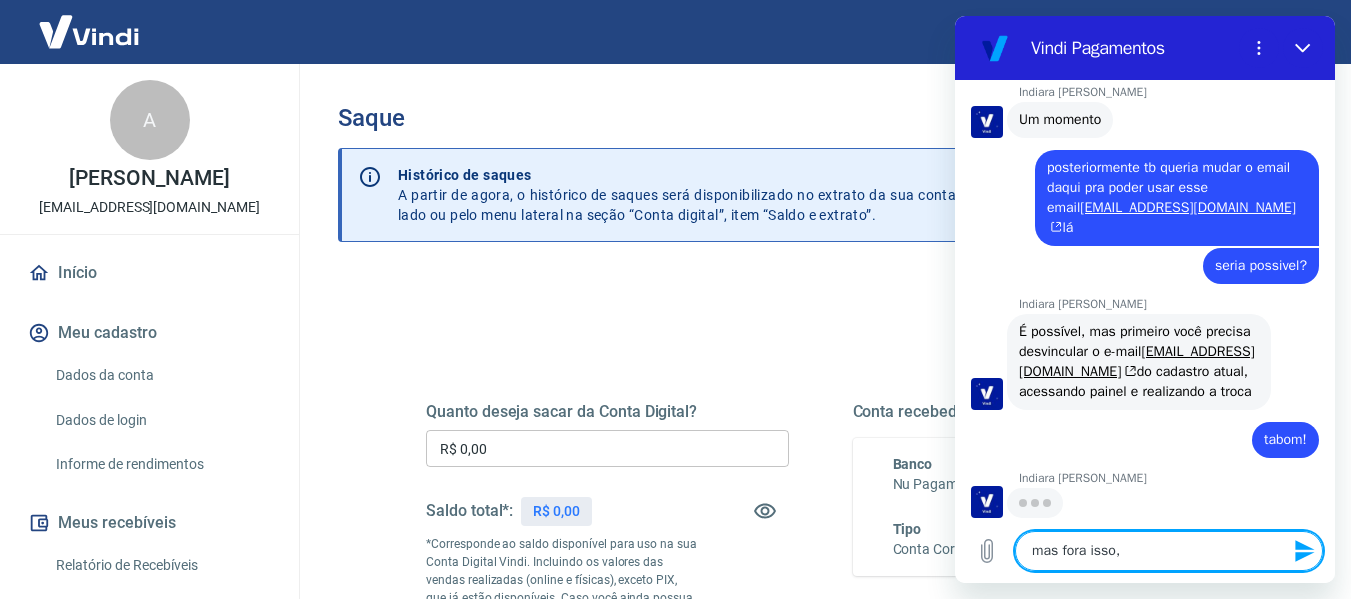 scroll, scrollTop: 1048, scrollLeft: 0, axis: vertical 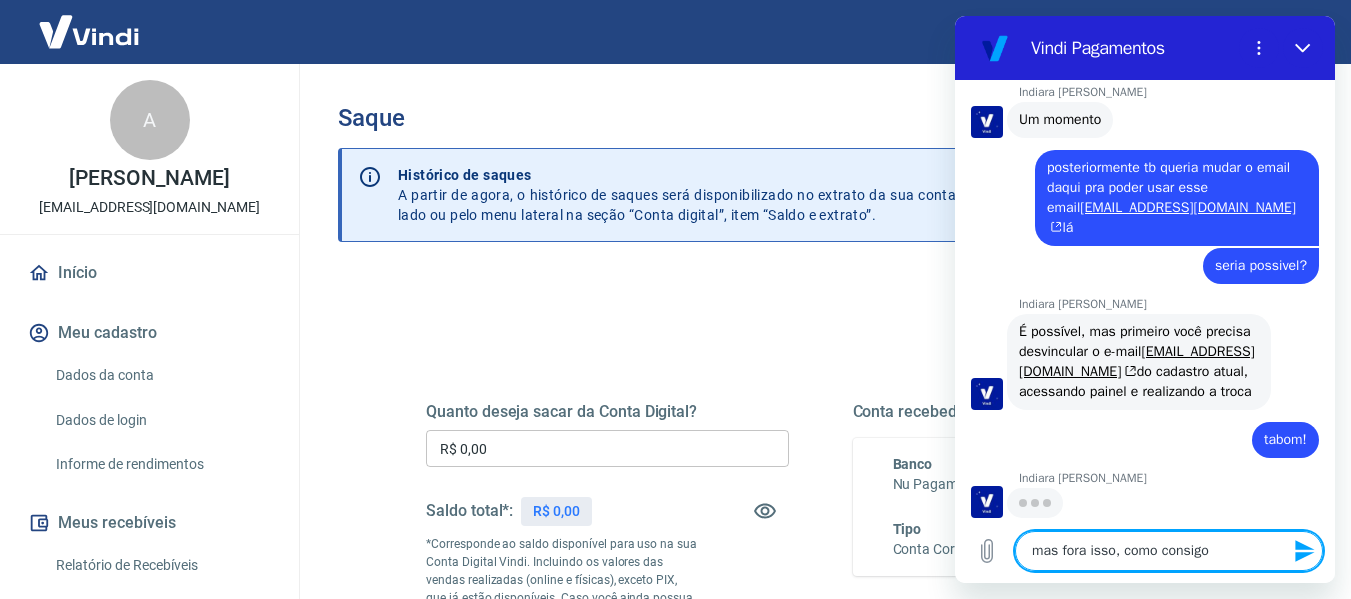 drag, startPoint x: 1087, startPoint y: 551, endPoint x: 1123, endPoint y: 543, distance: 36.878178 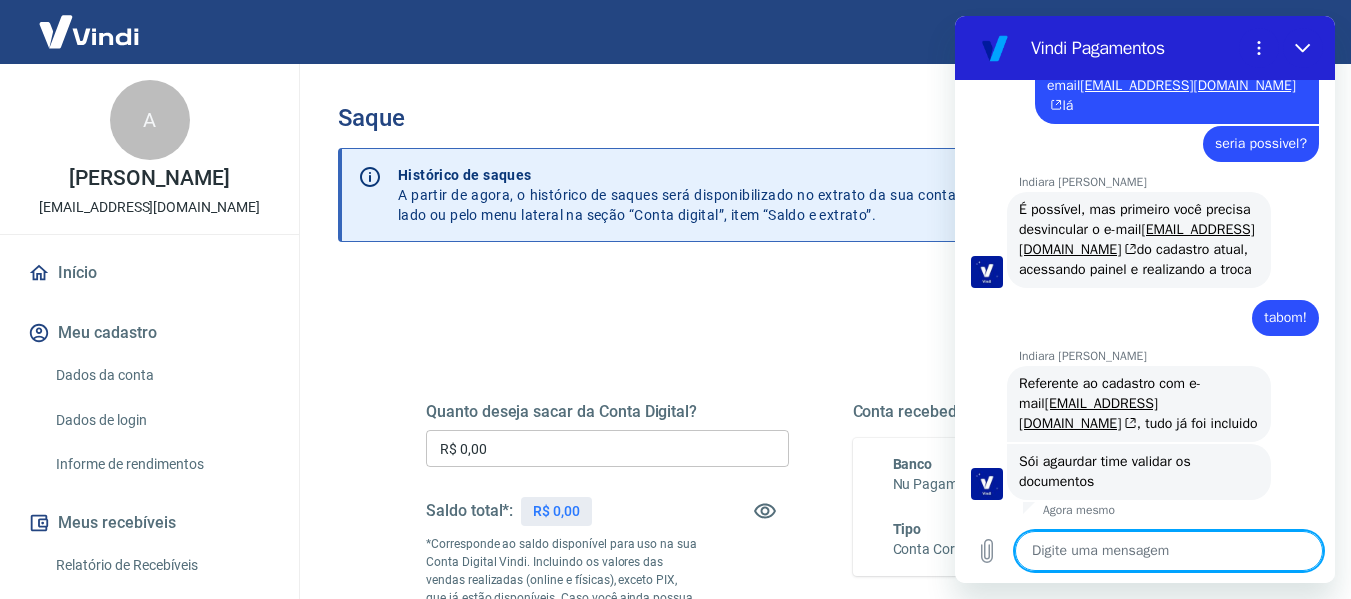 scroll, scrollTop: 1174, scrollLeft: 0, axis: vertical 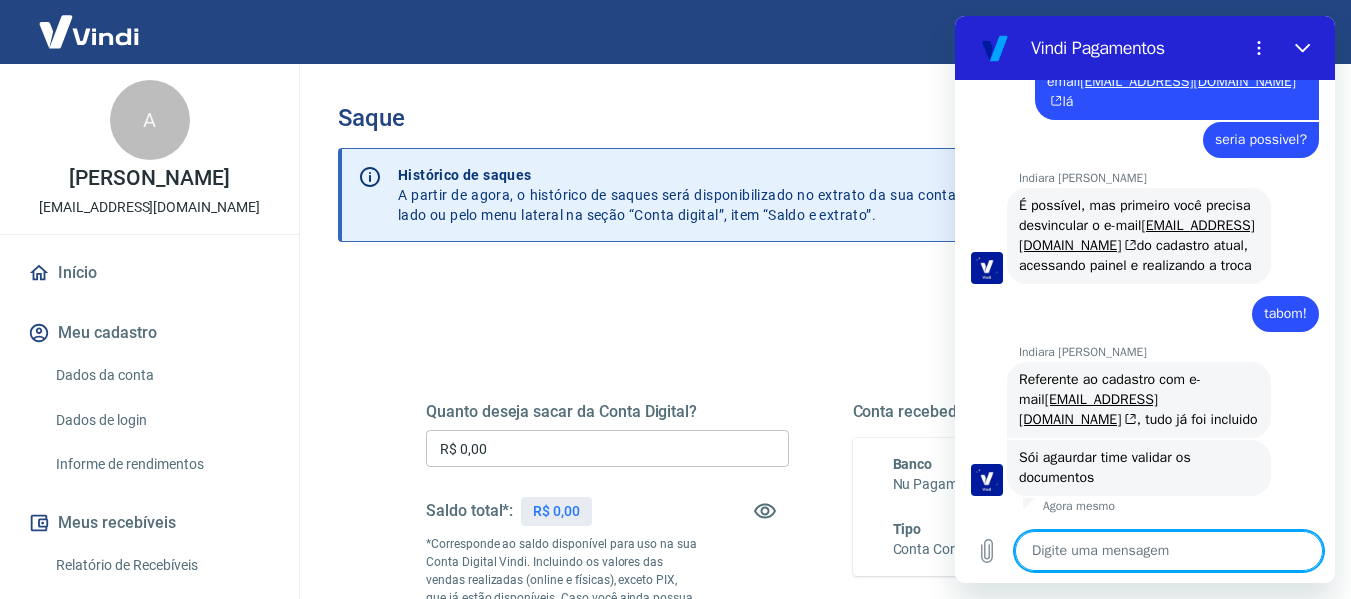 click at bounding box center [1169, 551] 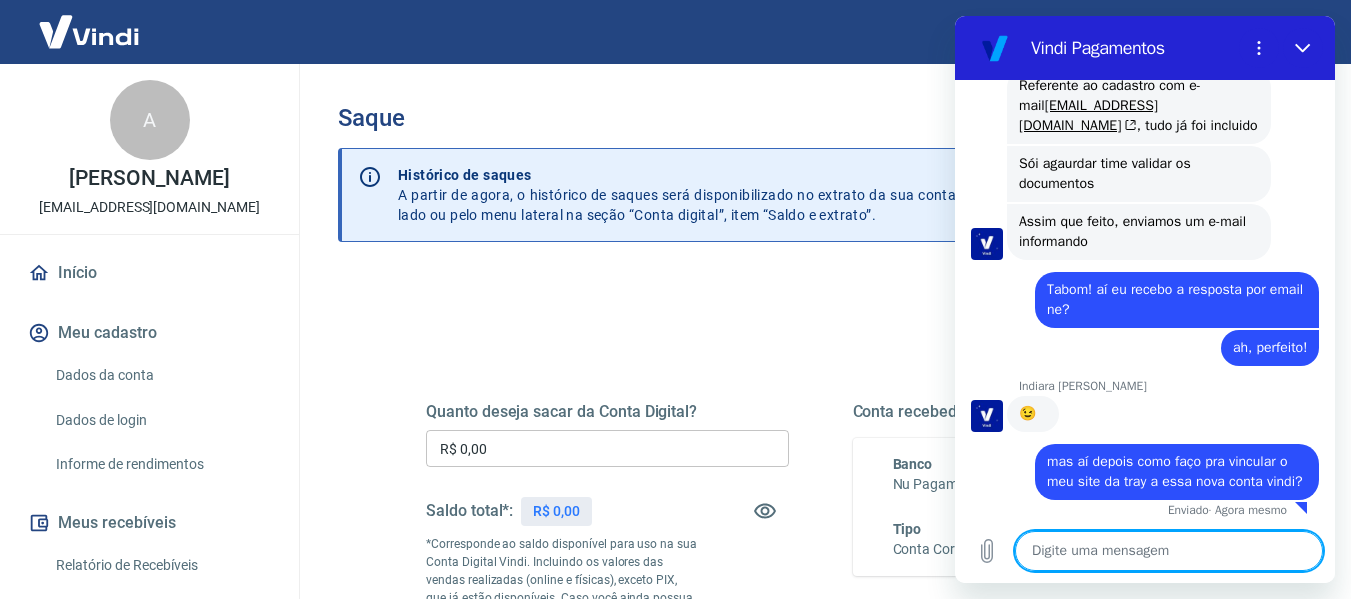 scroll, scrollTop: 1492, scrollLeft: 0, axis: vertical 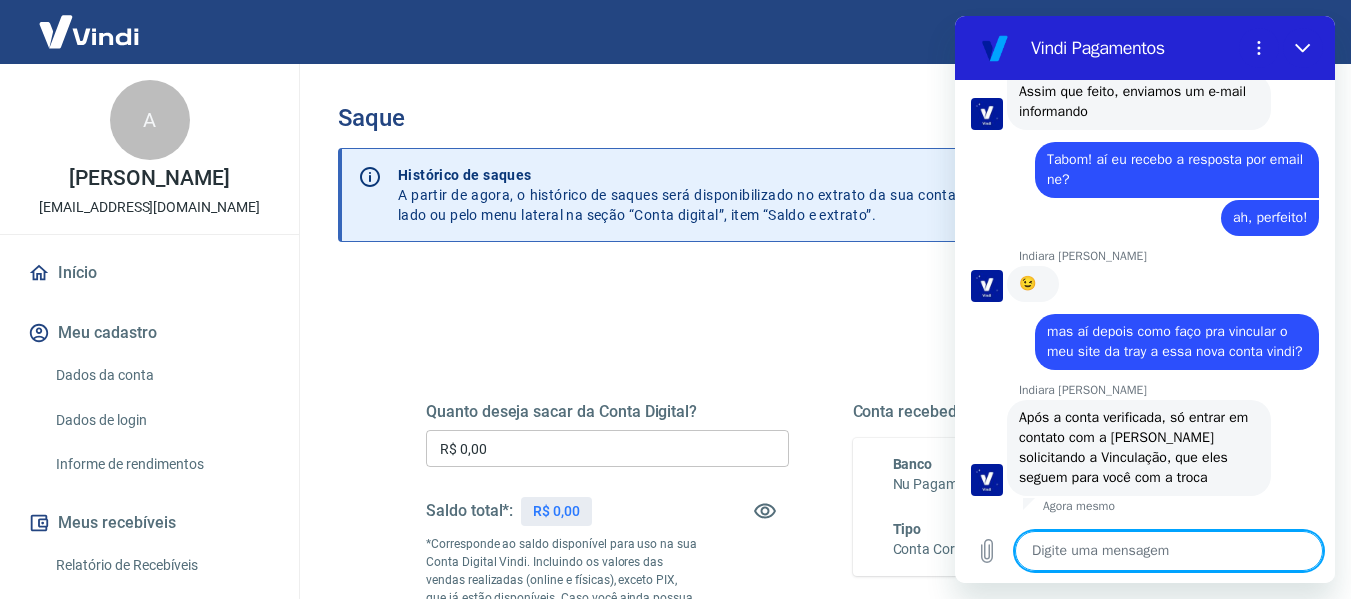 click at bounding box center [1169, 551] 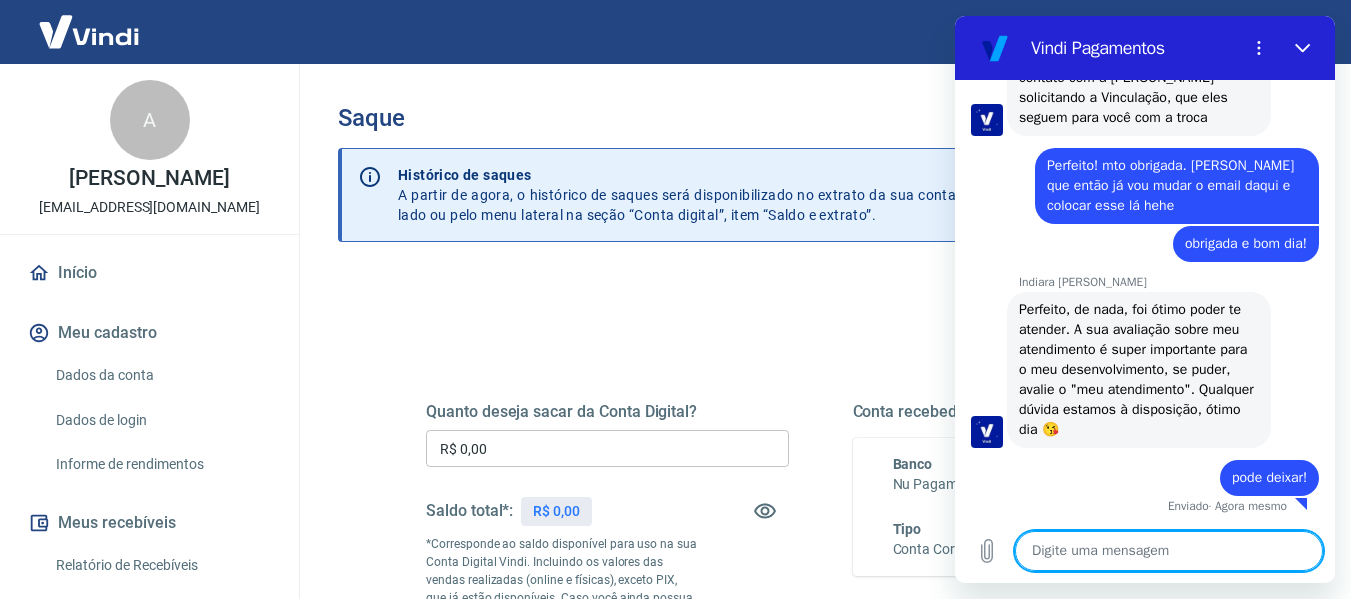 scroll, scrollTop: 1978, scrollLeft: 0, axis: vertical 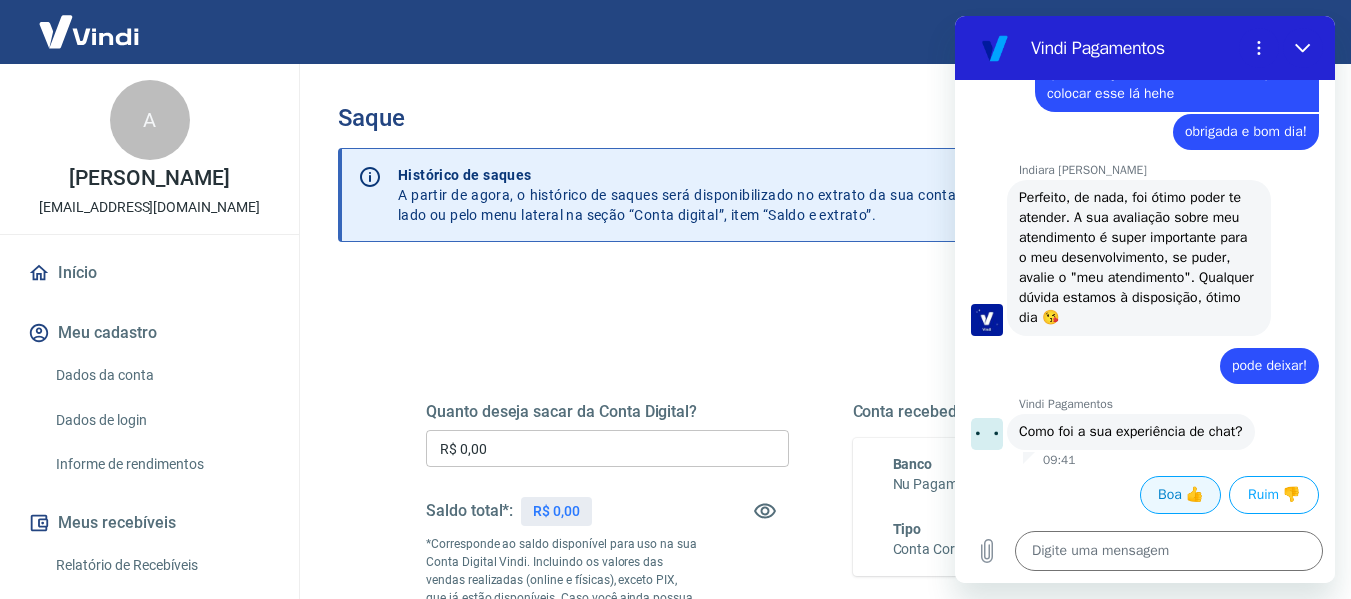 click on "Boa 👍" at bounding box center (1180, 495) 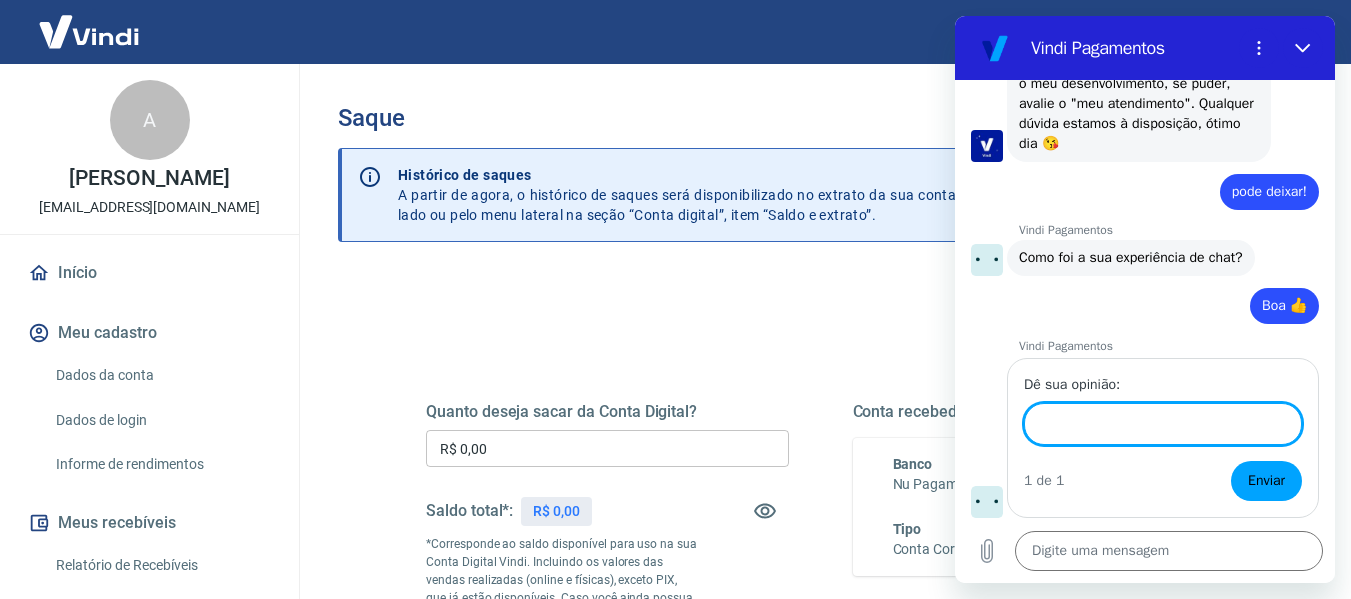 scroll, scrollTop: 2262, scrollLeft: 0, axis: vertical 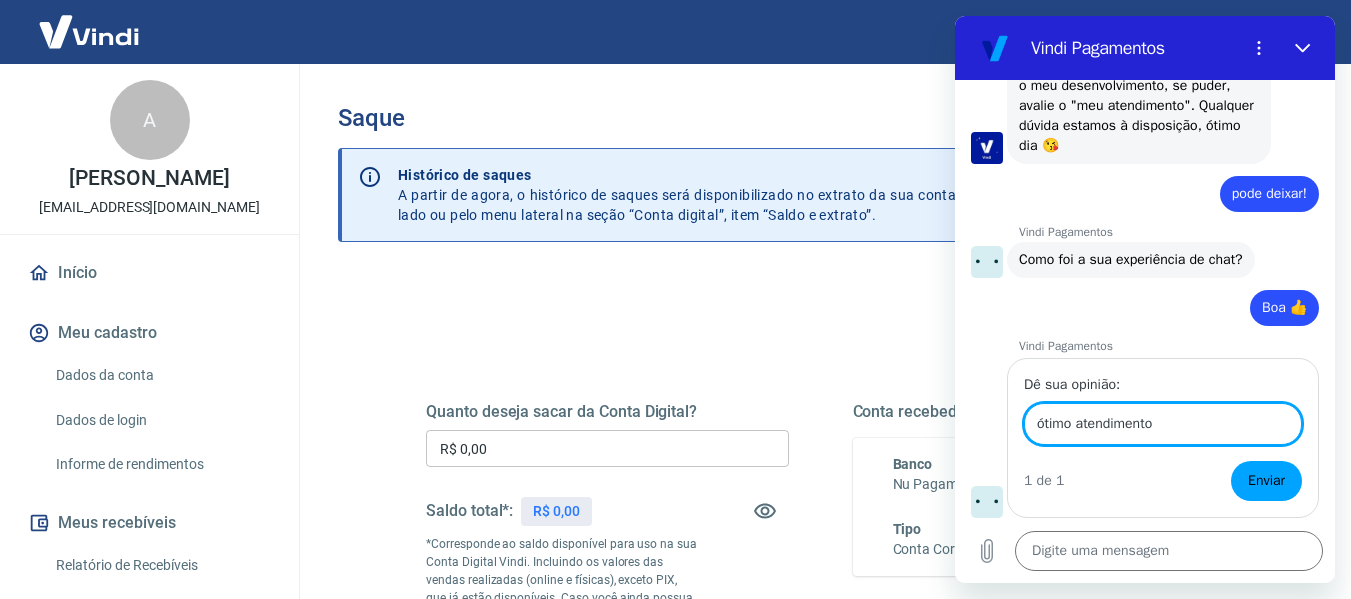 click on "Enviar" at bounding box center [1266, 481] 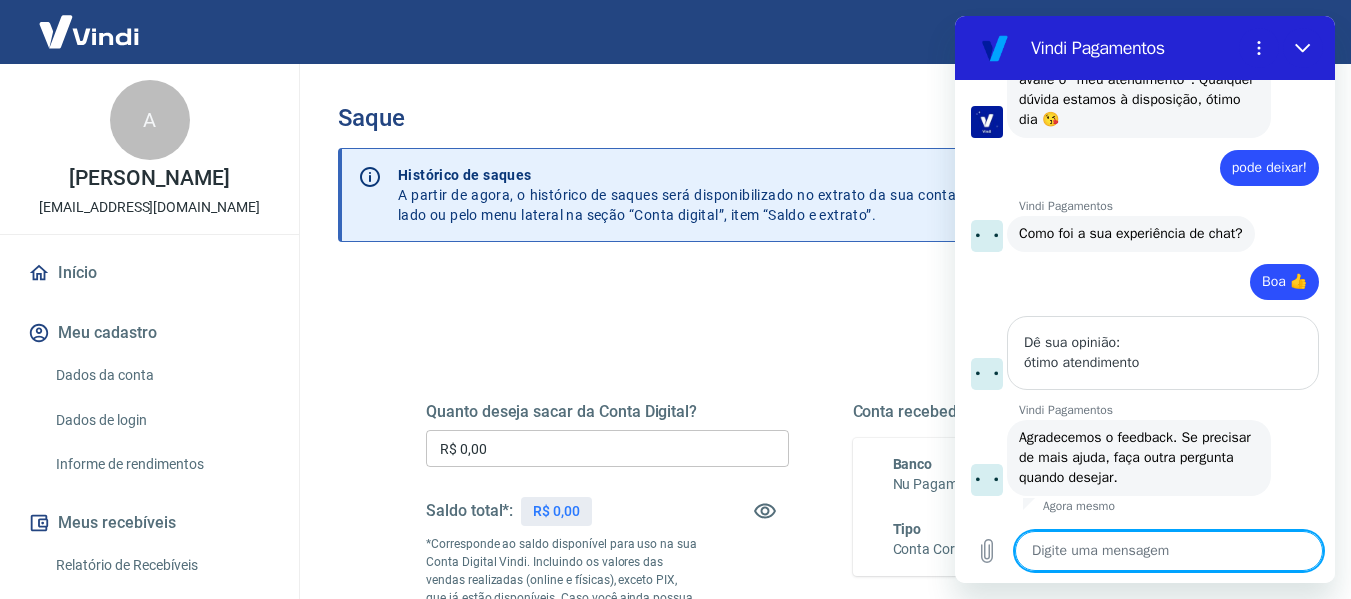 scroll, scrollTop: 2288, scrollLeft: 0, axis: vertical 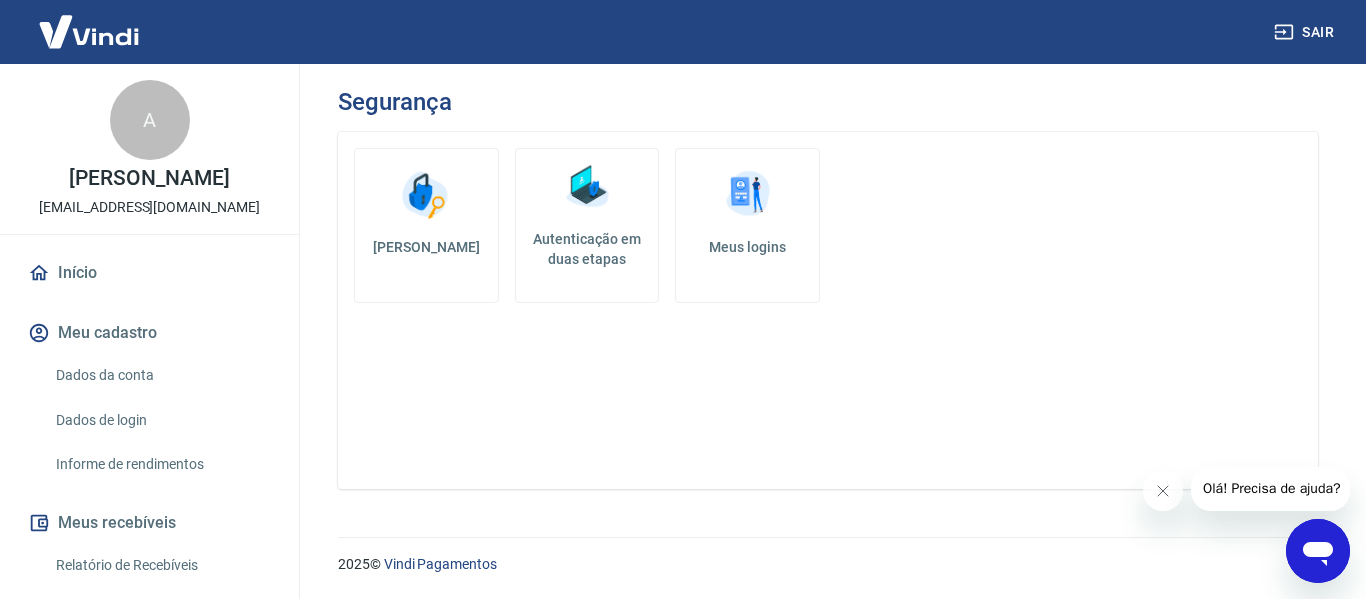 click at bounding box center [748, 195] 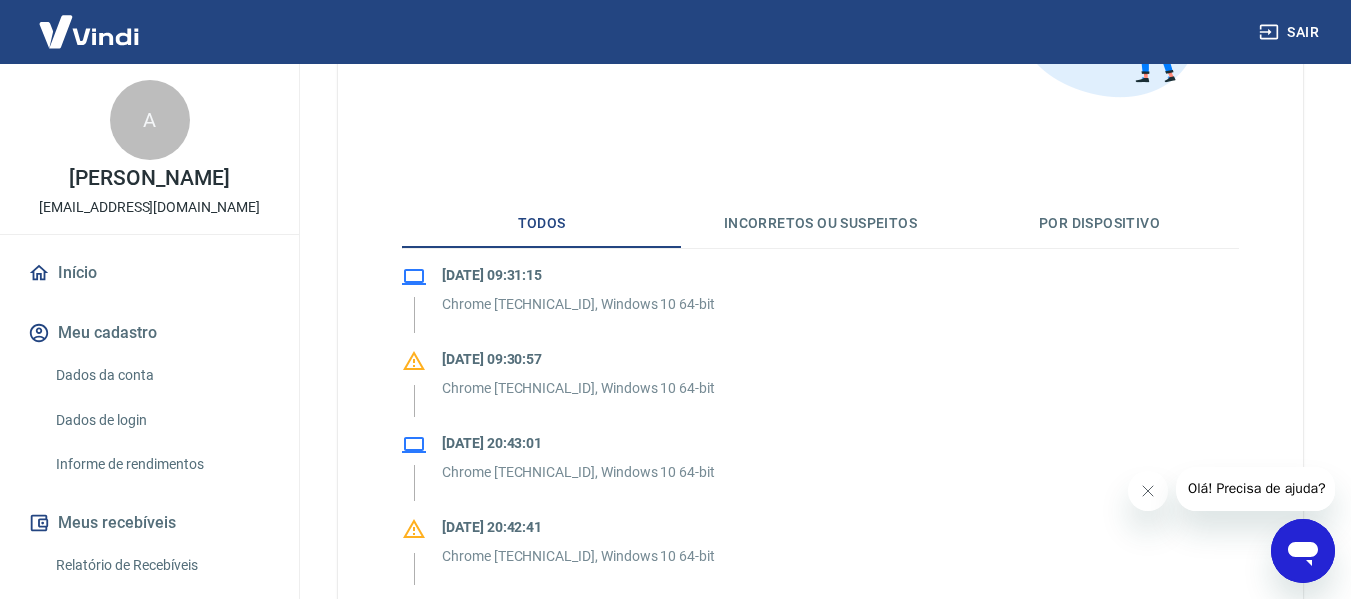 scroll, scrollTop: 313, scrollLeft: 0, axis: vertical 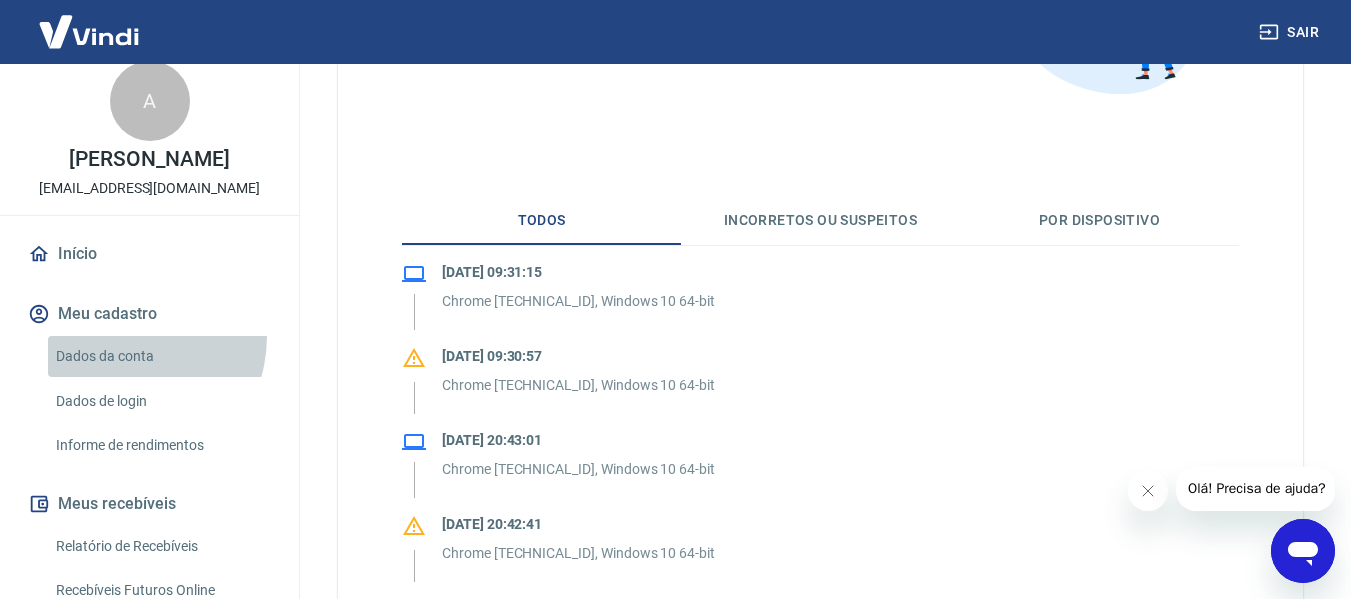 click on "Dados da conta" at bounding box center [161, 356] 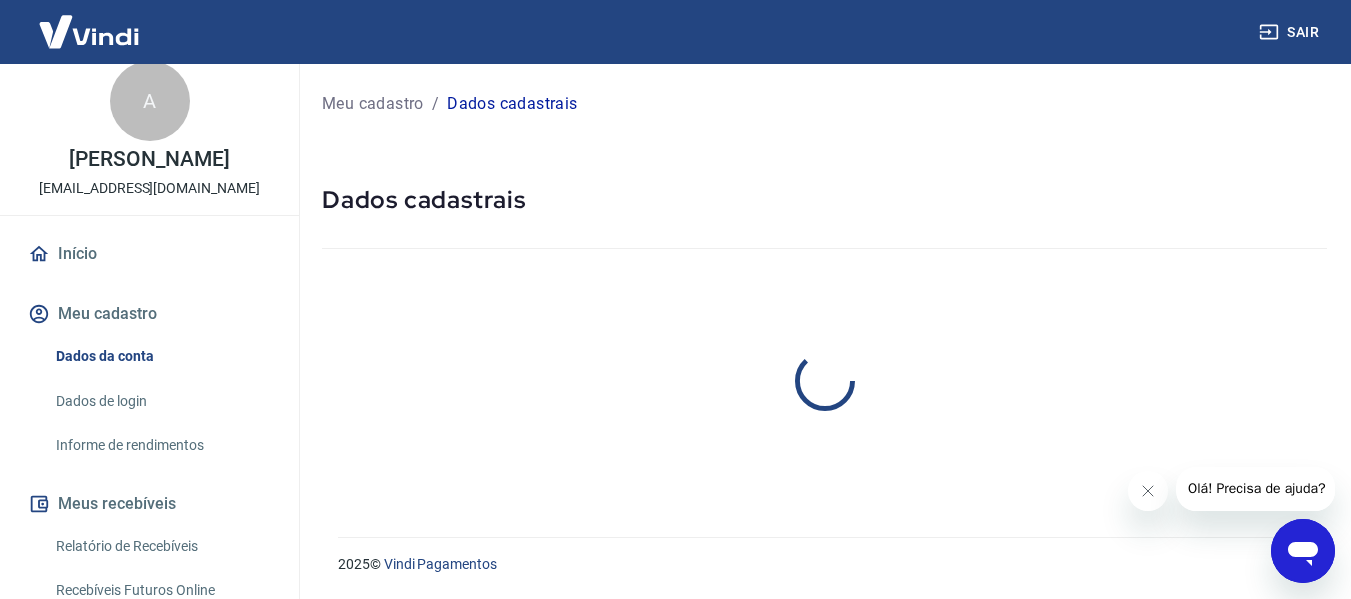 scroll, scrollTop: 0, scrollLeft: 0, axis: both 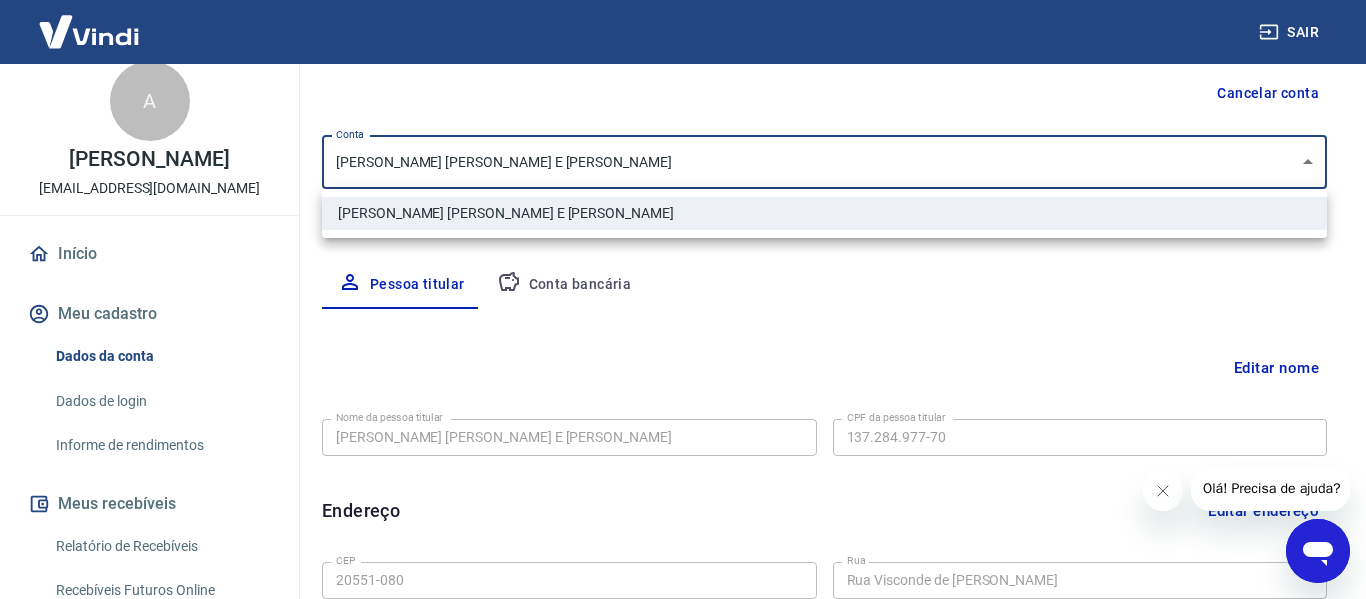 click on "Sair A Ana Beatriz Castro lojasinna@gmail.com Início Meu cadastro Dados da conta Dados de login Informe de rendimentos Meus recebíveis Relatório de Recebíveis Recebíveis Futuros Online Contratos com credores Disponibilização de agenda Conta Digital Saldo e Extrato Saque Segurança Fale conosco Volte para o portal de gerenciamento de vendas do Intermediador. Voltar para  Intermediador Meu cadastro / Dados cadastrais Dados cadastrais Cancelar conta Conta ANA BEATRIZ DE OLIVEIRA AZEVEDO E CASTRO [object Object] Conta Pessoa titular Conta bancária Editar nome Nome da pessoa titular ANA BEATRIZ DE OLIVEIRA AZEVEDO E CASTRO Nome da pessoa titular CPF da pessoa titular 137.284.977-70 CPF da pessoa titular Atenção! Seus recebimentos podem ficar temporariamente bloqueados se o nome da pessoa titular for editado. Salvar Cancelar Endereço Editar endereço CEP 20551-080 CEP Rua Rua Visconde de Abaeté Rua Número 138 Número Complemento Complemento Bairro Vila Isabel Bairro Cidade Rio de Janeiro Cidade Estado" at bounding box center (683, 101) 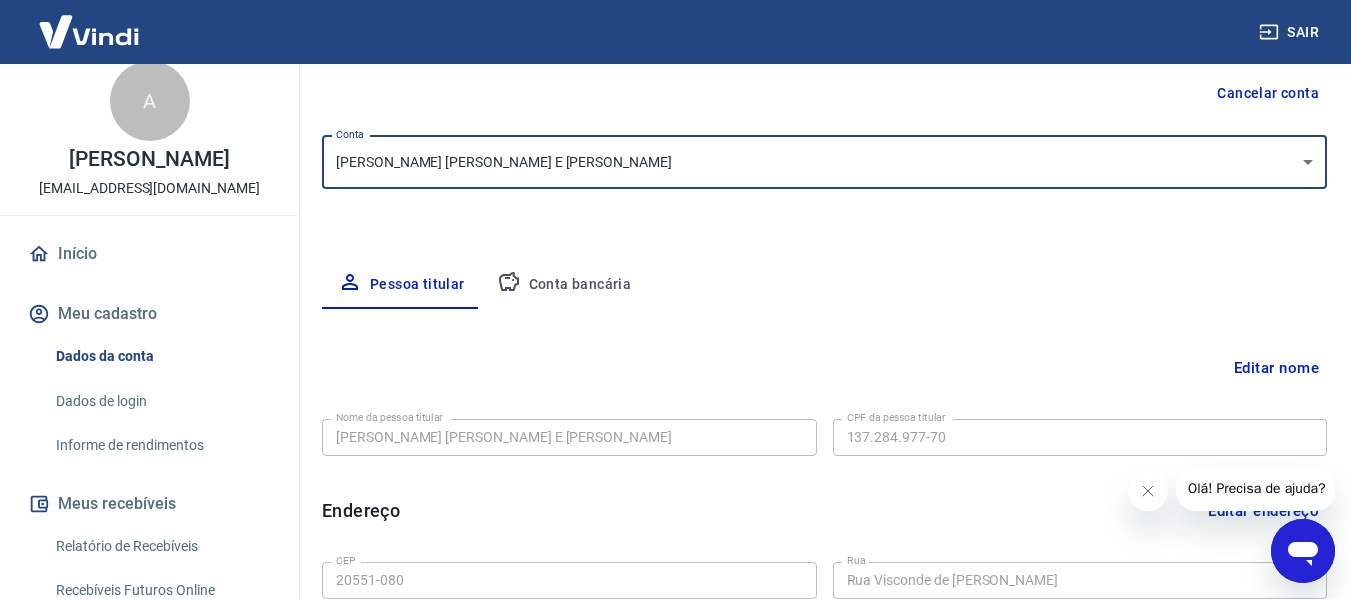click on "Dados de login" at bounding box center [161, 401] 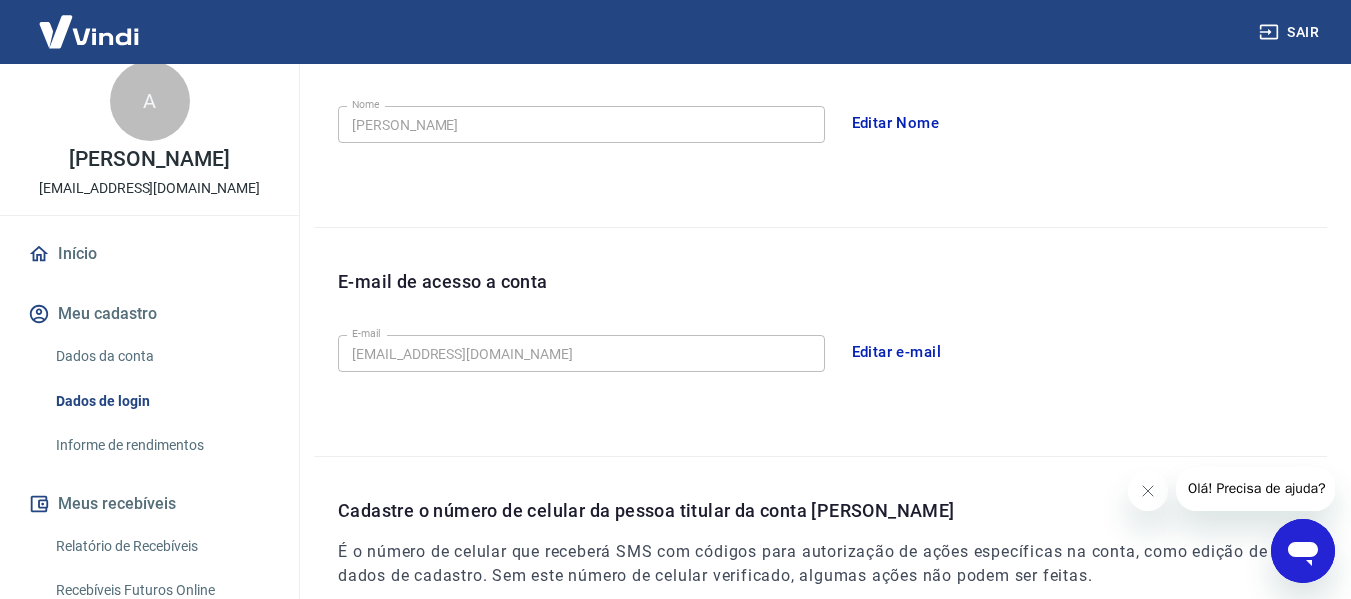 click on "Editar e-mail" at bounding box center [897, 352] 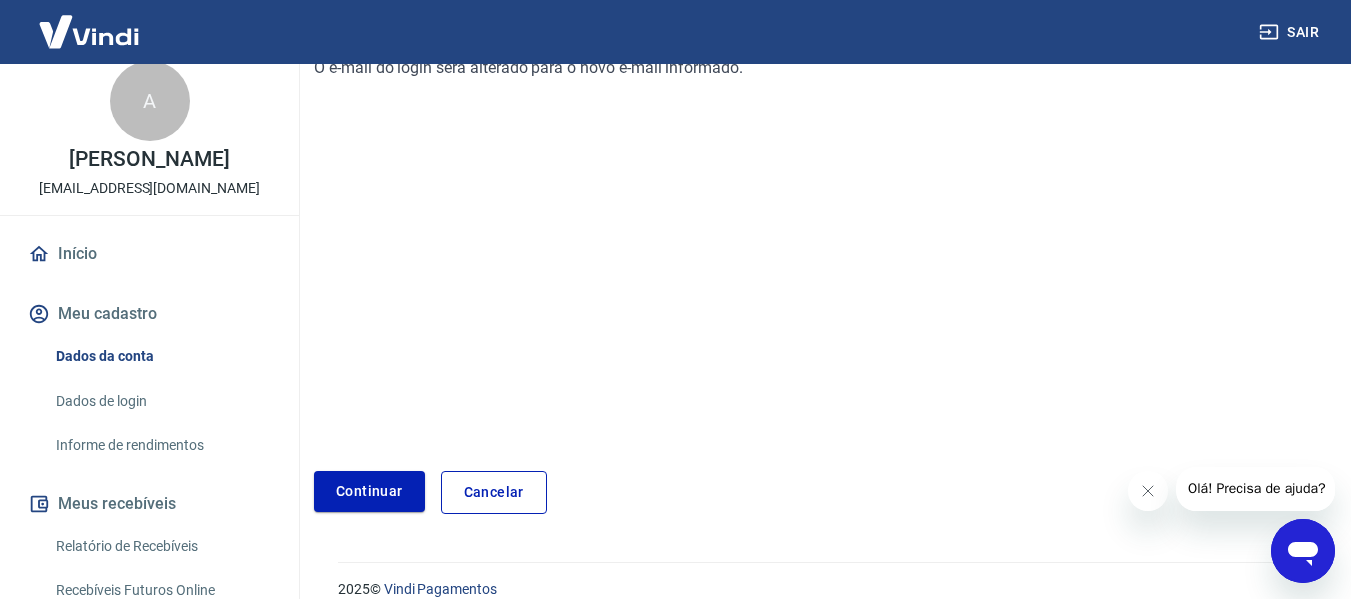 scroll, scrollTop: 342, scrollLeft: 0, axis: vertical 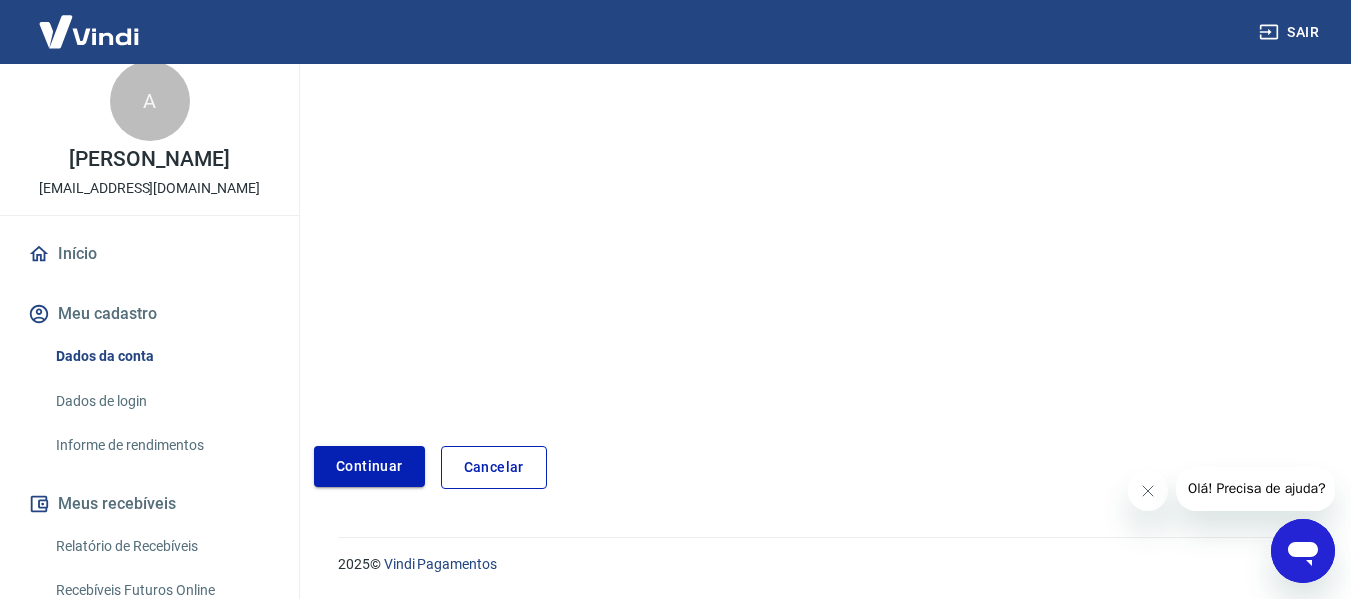 click on "Continuar" at bounding box center [369, 466] 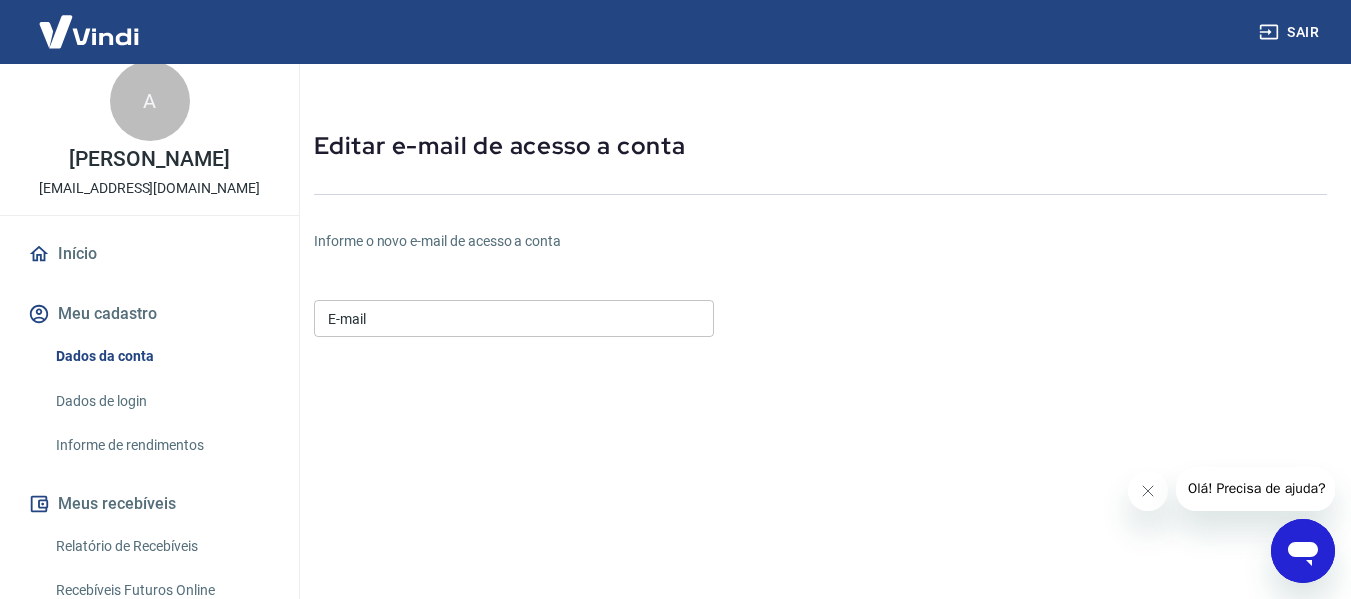 scroll, scrollTop: 53, scrollLeft: 0, axis: vertical 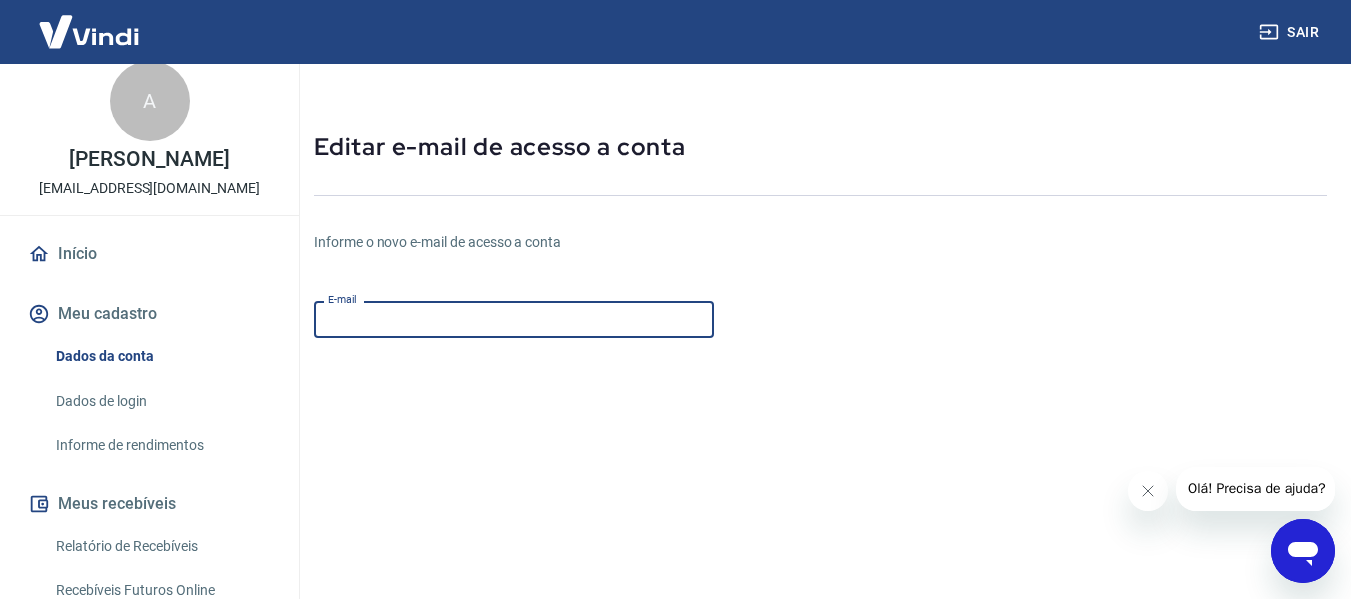 click on "E-mail" at bounding box center (514, 319) 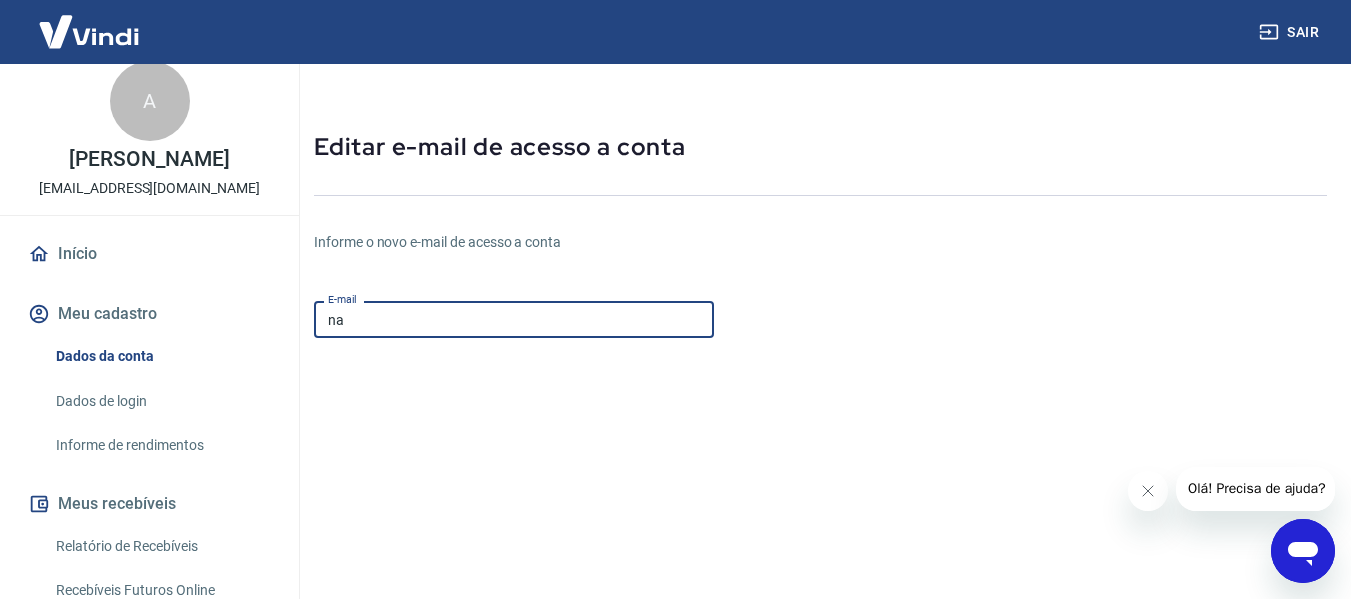 type on "n" 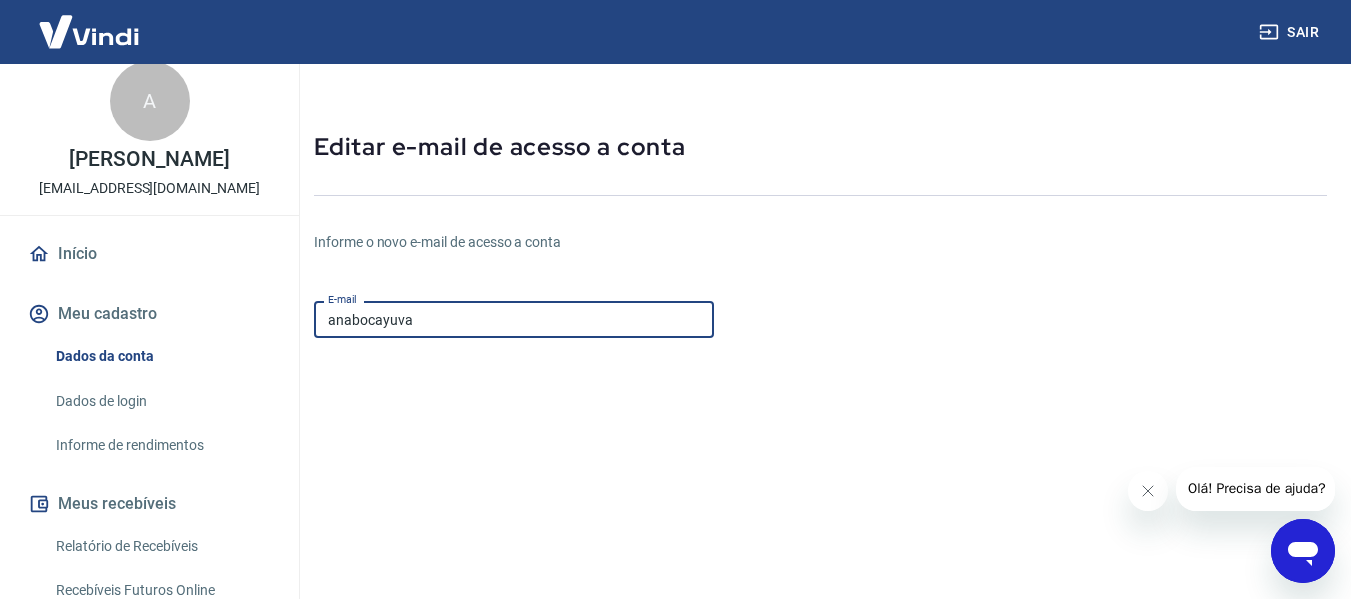 type on "anabocayuva@id.uff.br" 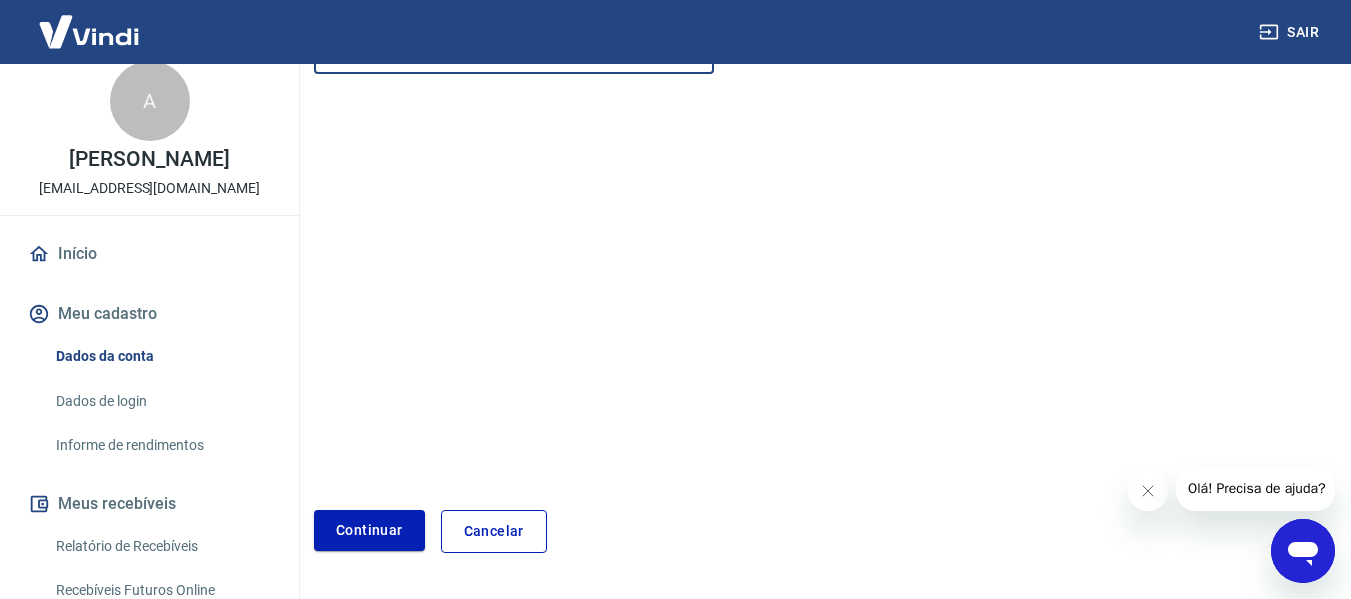 scroll, scrollTop: 319, scrollLeft: 0, axis: vertical 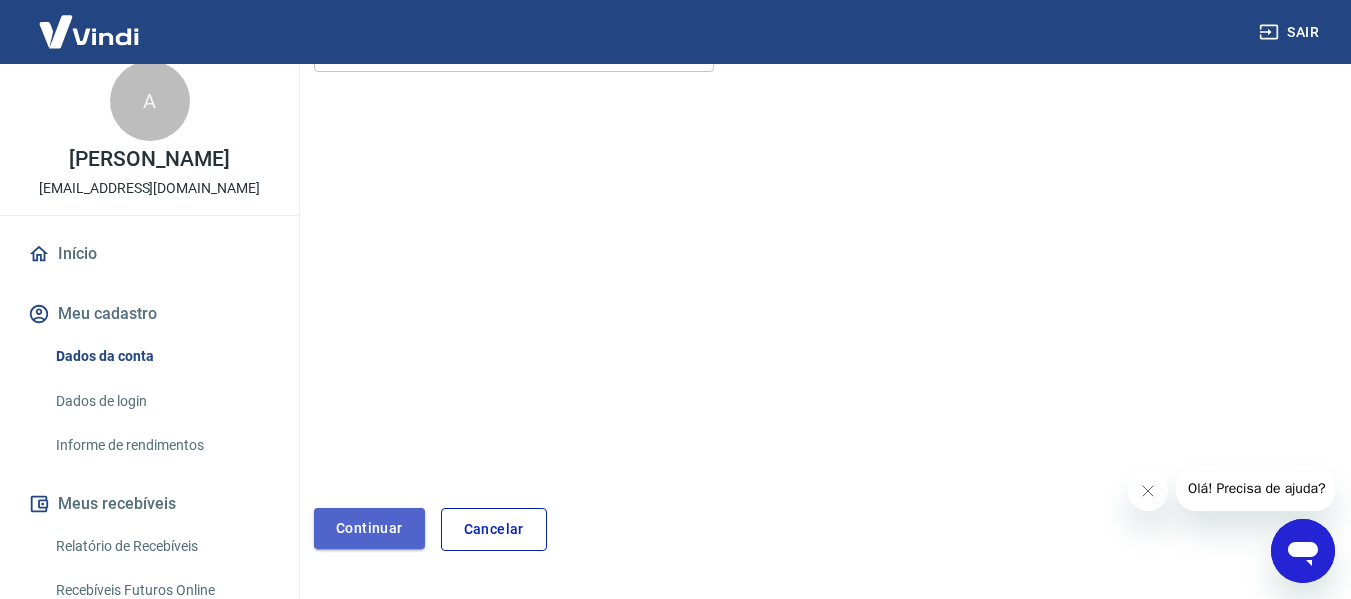 click on "Continuar" at bounding box center (369, 528) 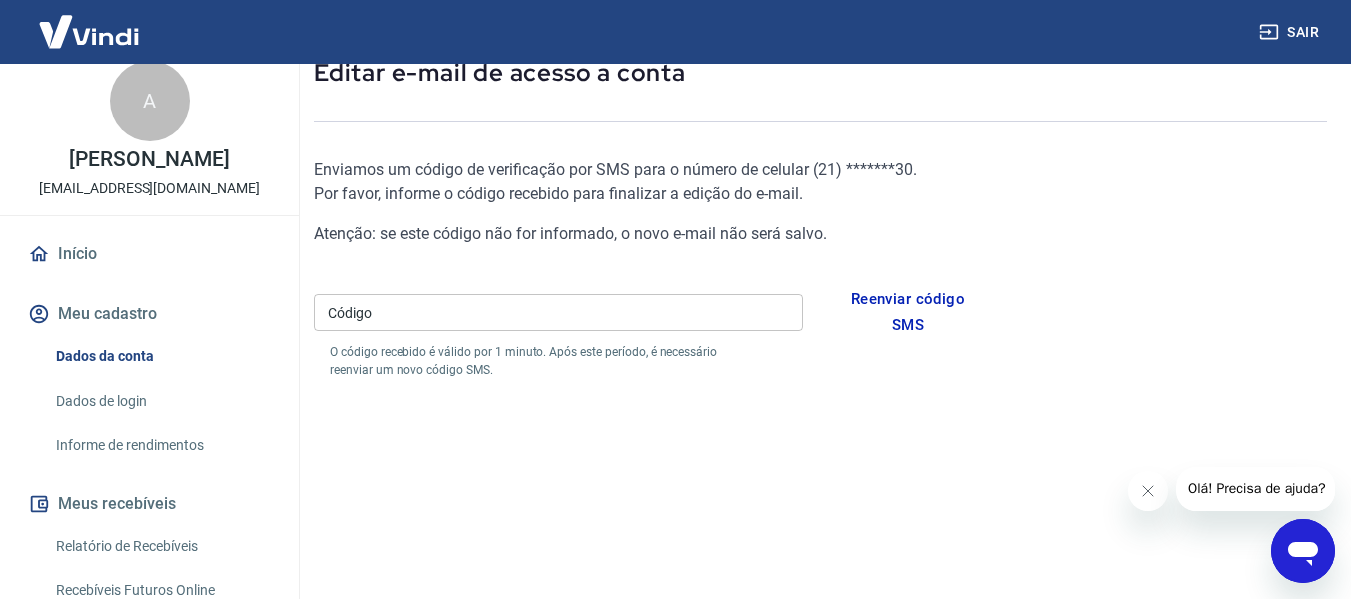 scroll, scrollTop: 126, scrollLeft: 0, axis: vertical 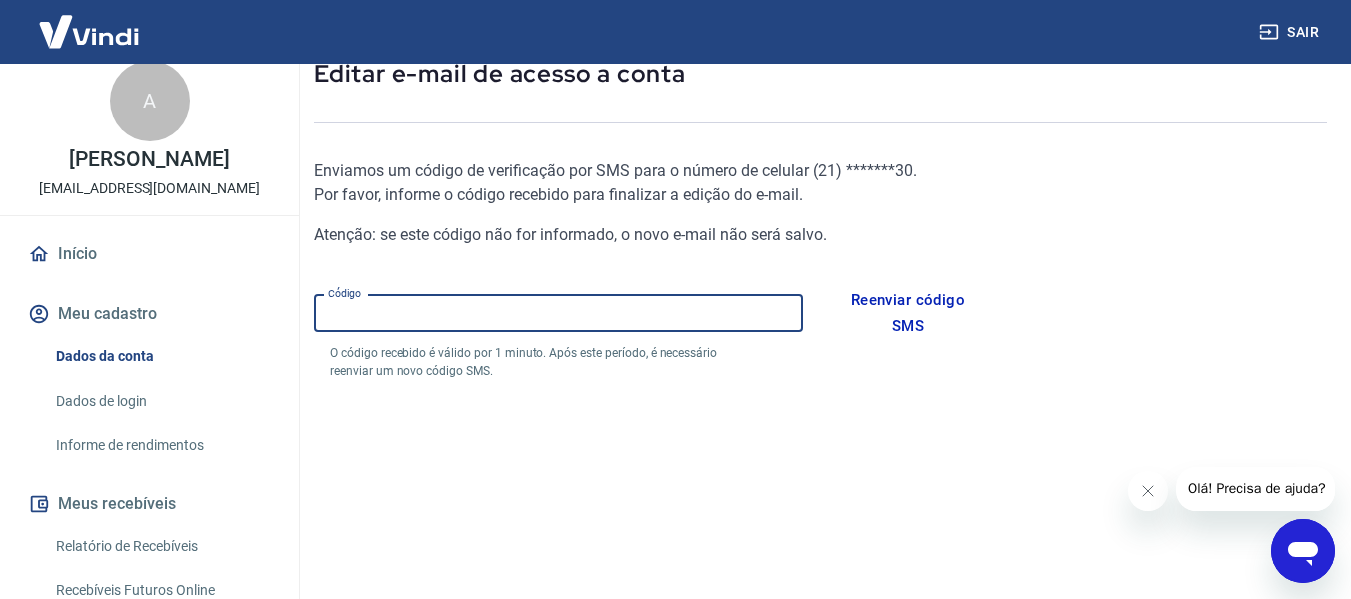 click on "Código" at bounding box center (558, 313) 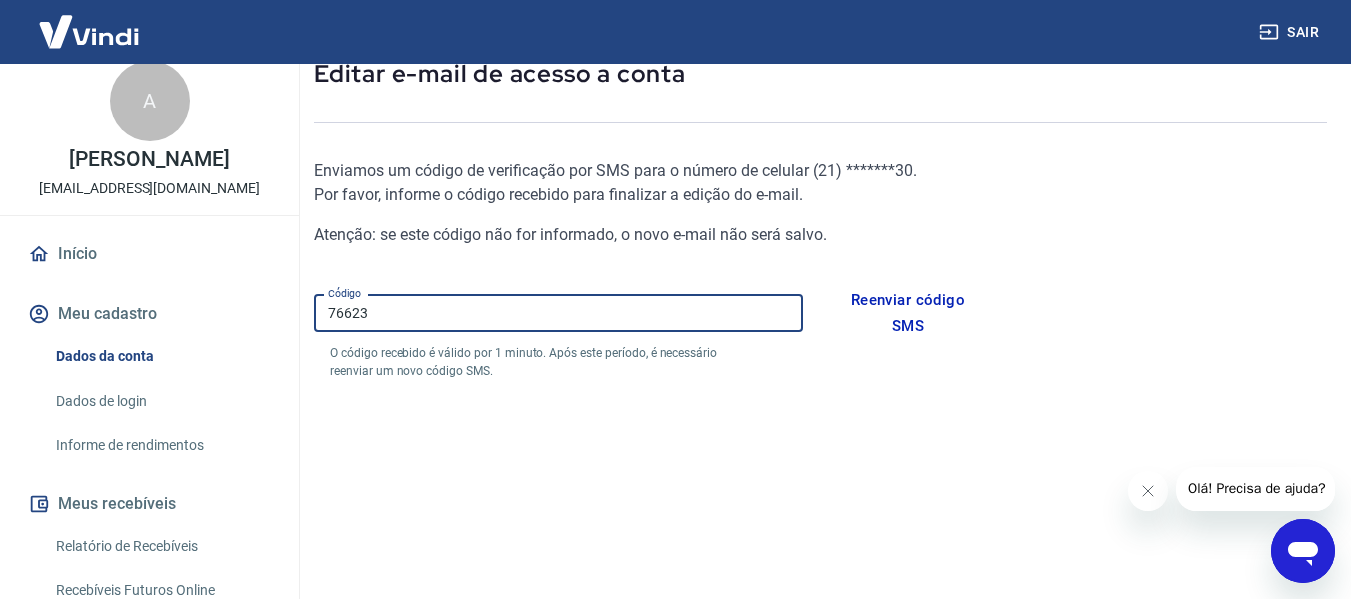 type on "766234" 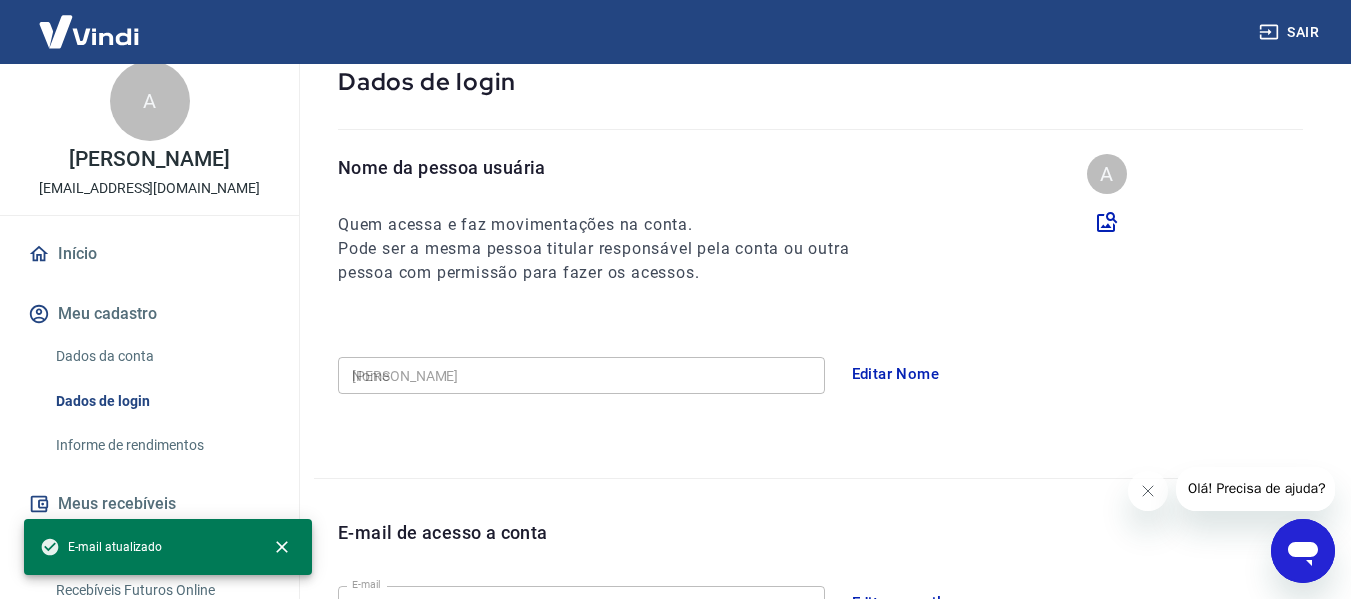 type on "(21) 99514-3330" 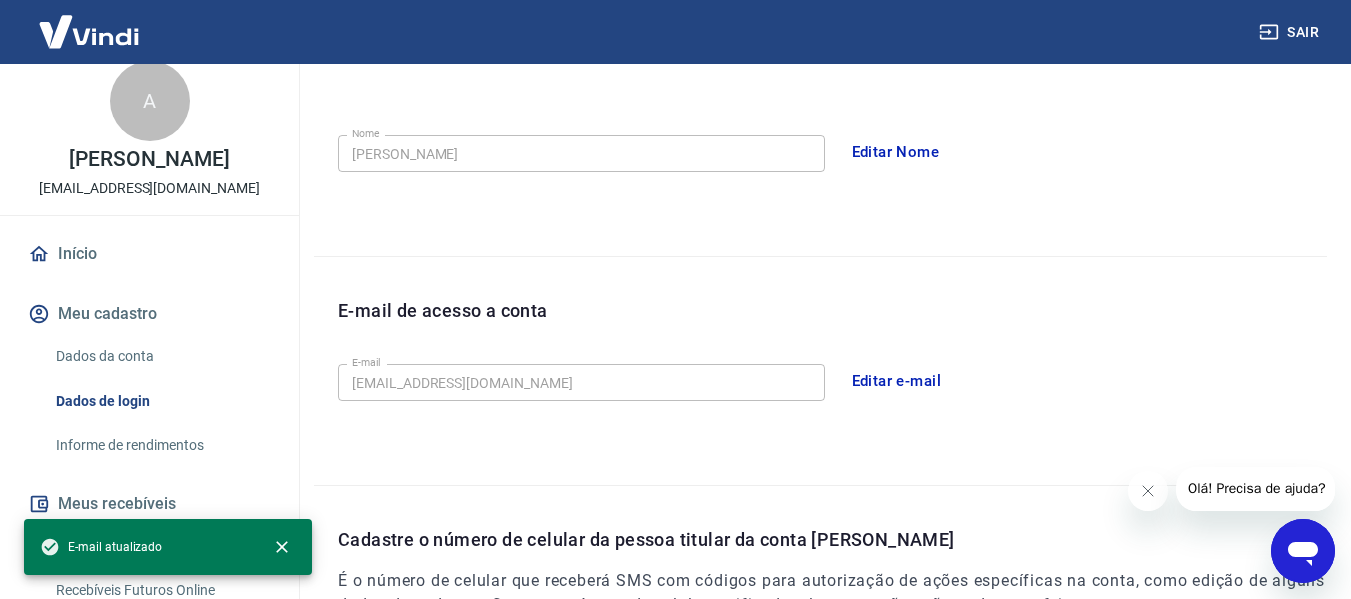 scroll, scrollTop: 350, scrollLeft: 0, axis: vertical 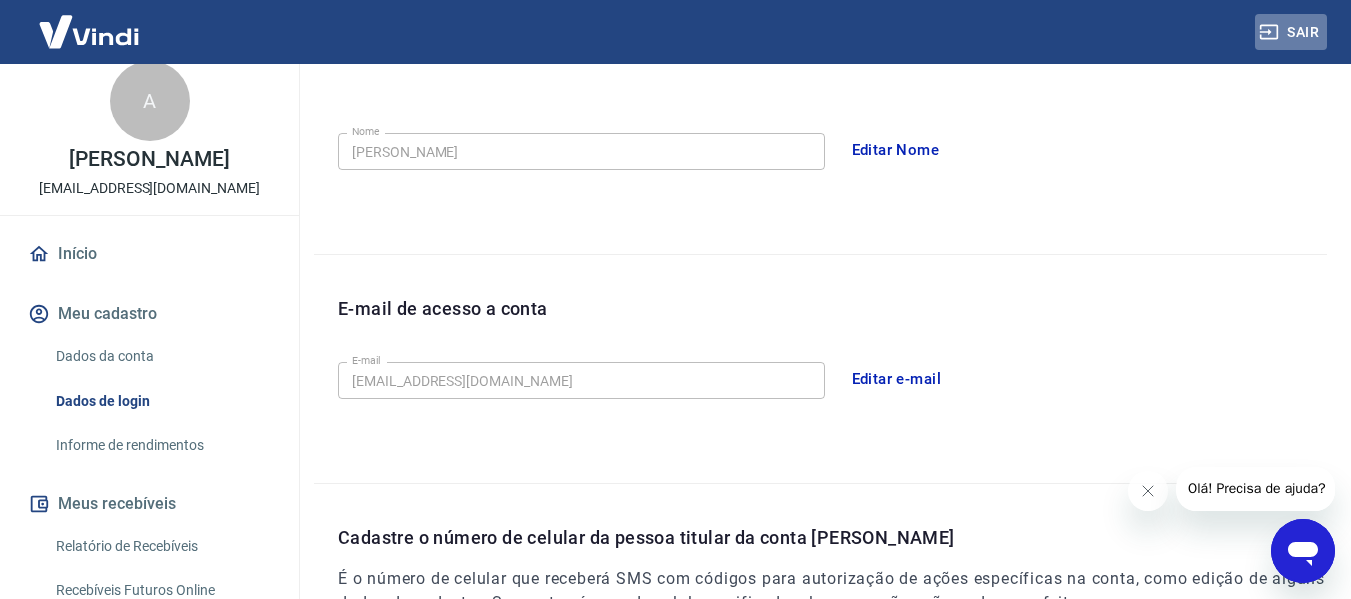 click on "Sair" at bounding box center (1291, 32) 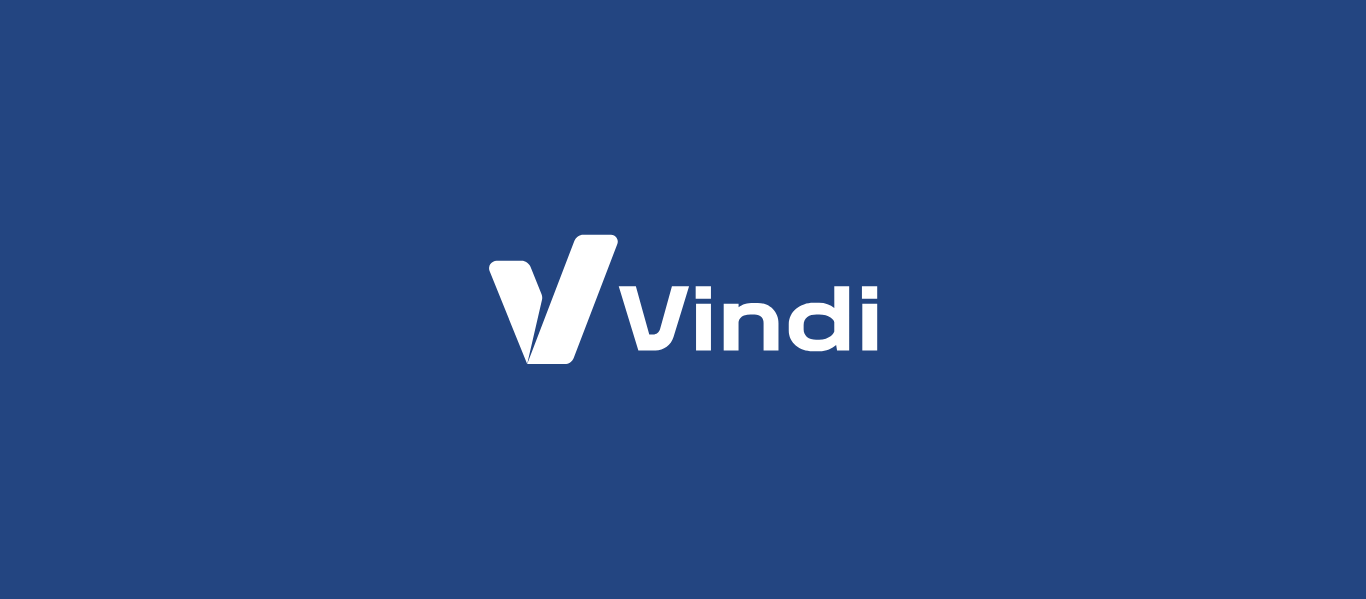 scroll, scrollTop: 0, scrollLeft: 0, axis: both 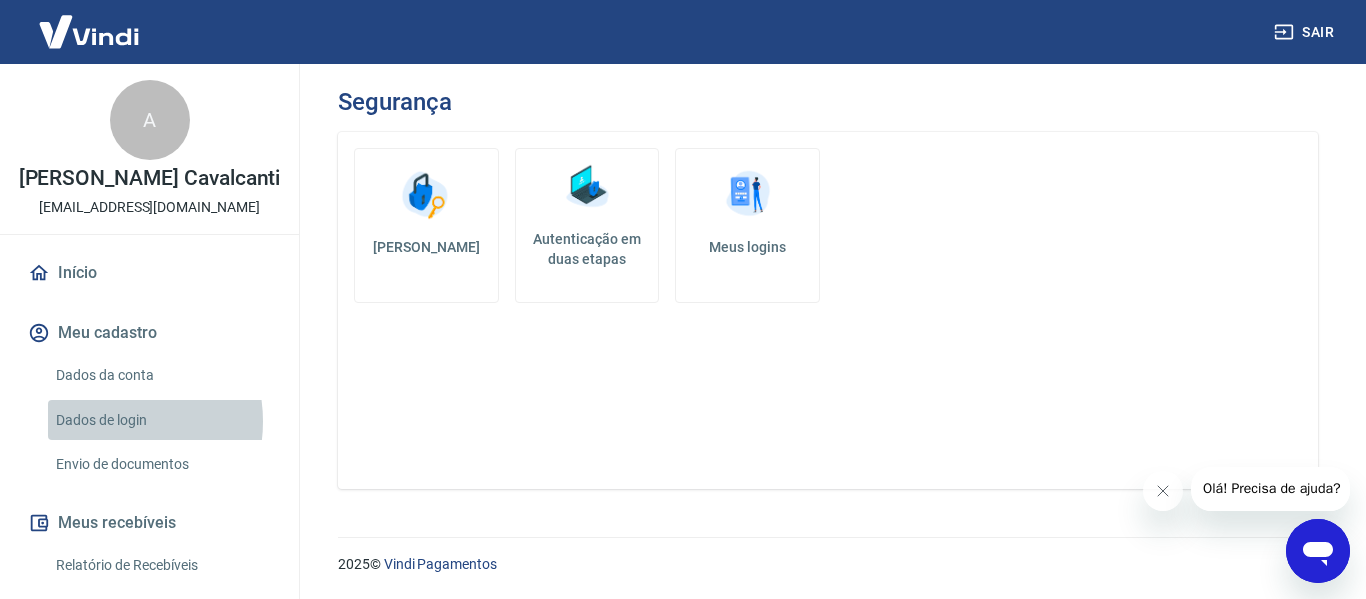 click on "Dados de login" at bounding box center [161, 420] 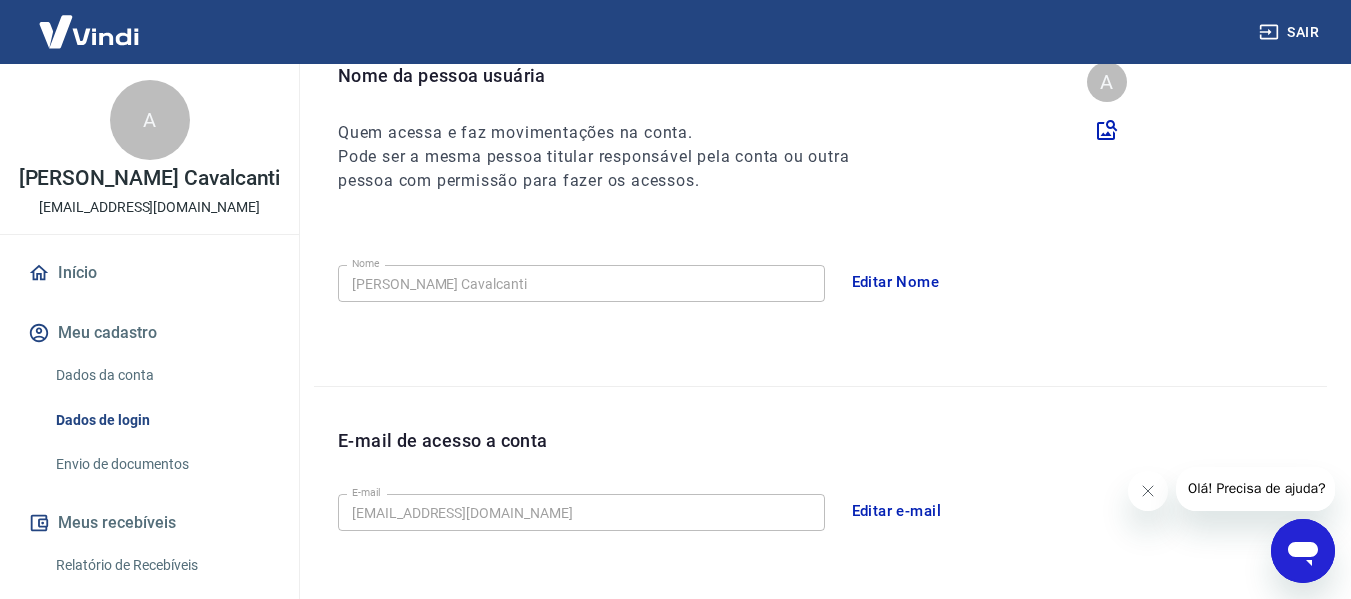scroll, scrollTop: 220, scrollLeft: 0, axis: vertical 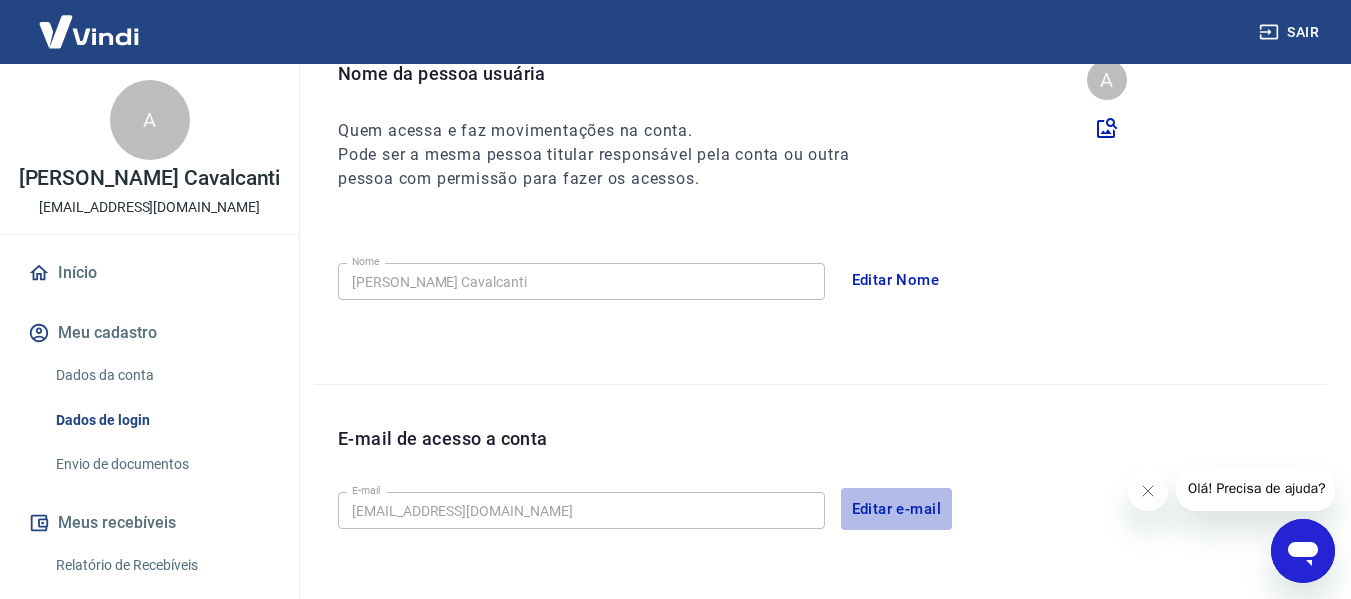 click on "Editar e-mail" at bounding box center [897, 509] 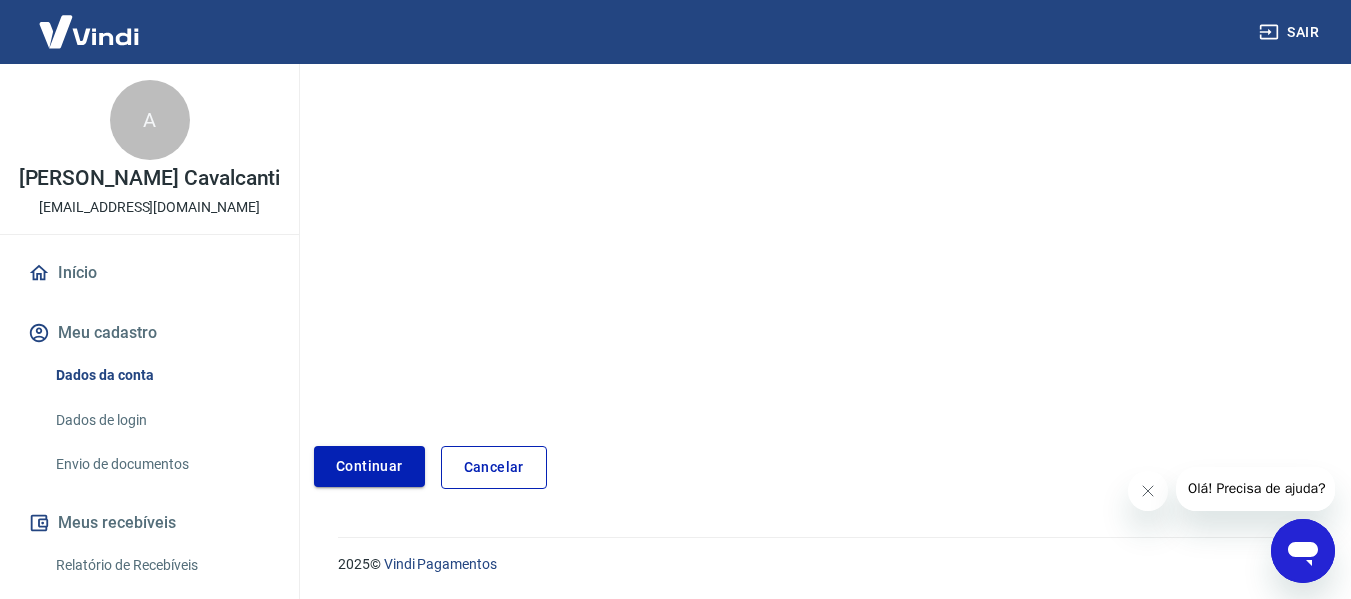 click on "Continuar" at bounding box center [369, 466] 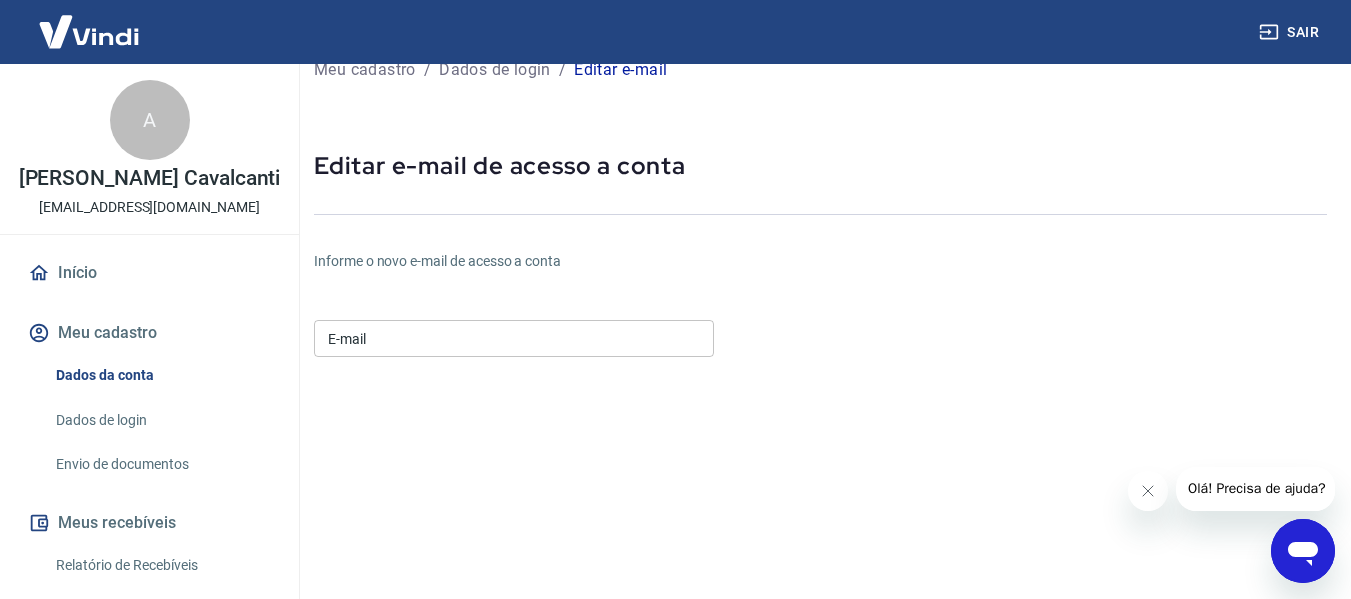 scroll, scrollTop: 1, scrollLeft: 0, axis: vertical 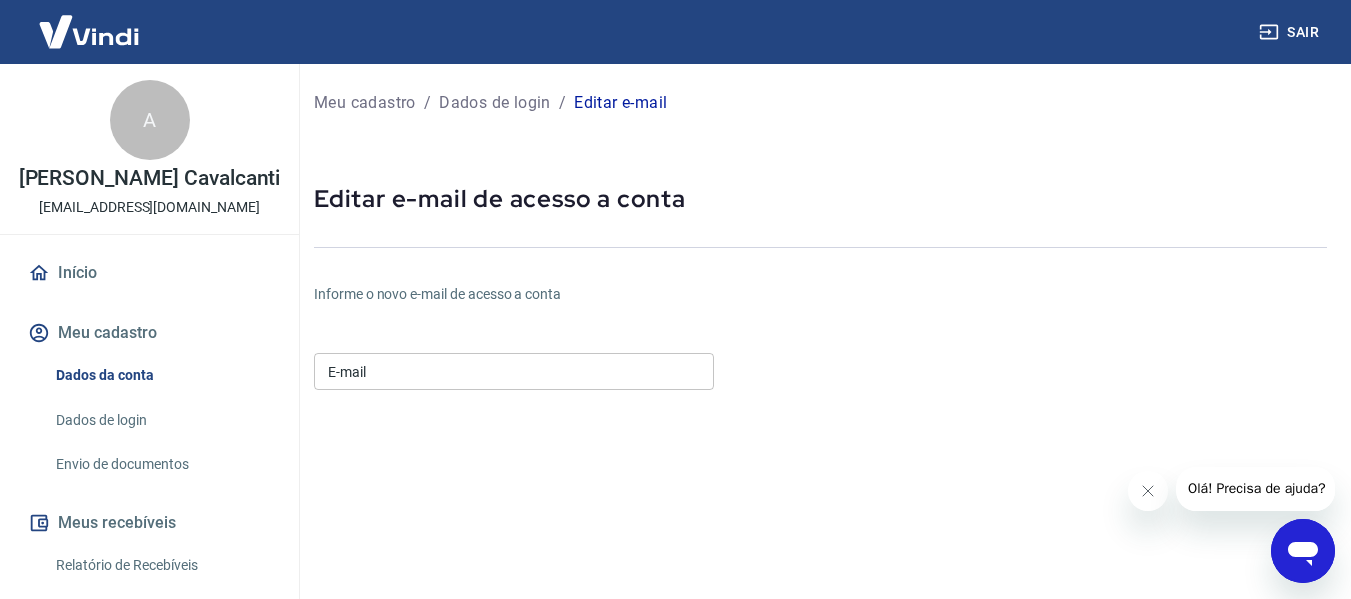 click on "Informe o novo e-mail de acesso a conta E-mail E-mail Continuar Cancelar" at bounding box center [651, 576] 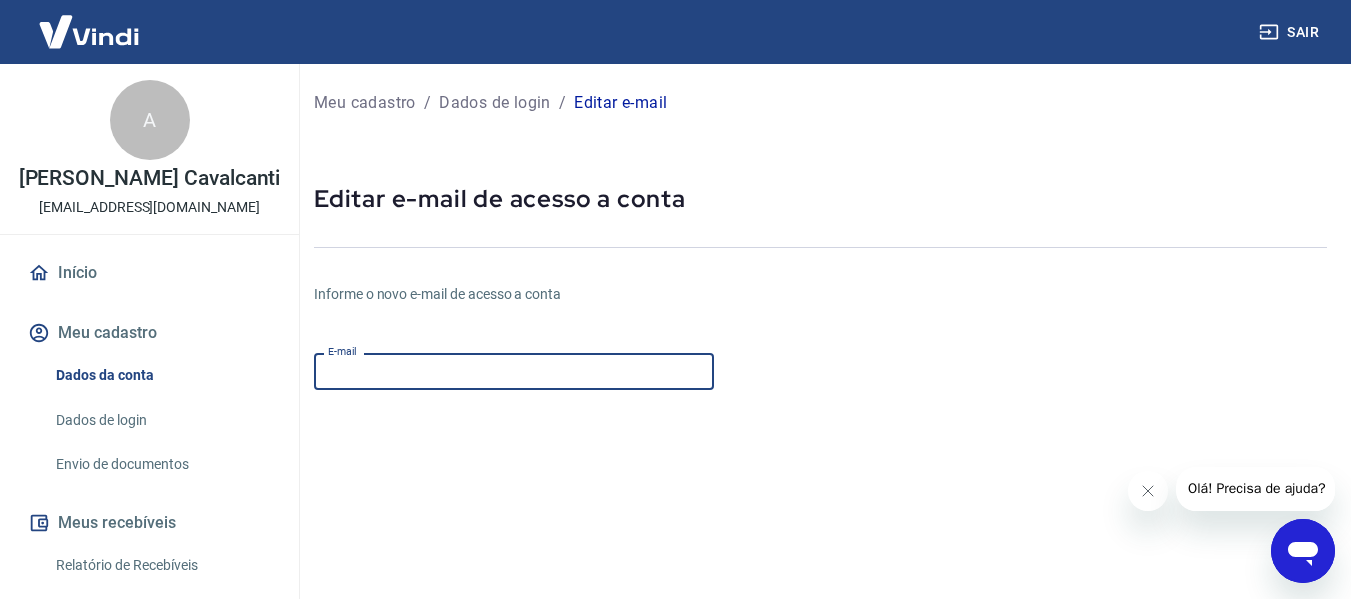 click on "E-mail" at bounding box center [514, 371] 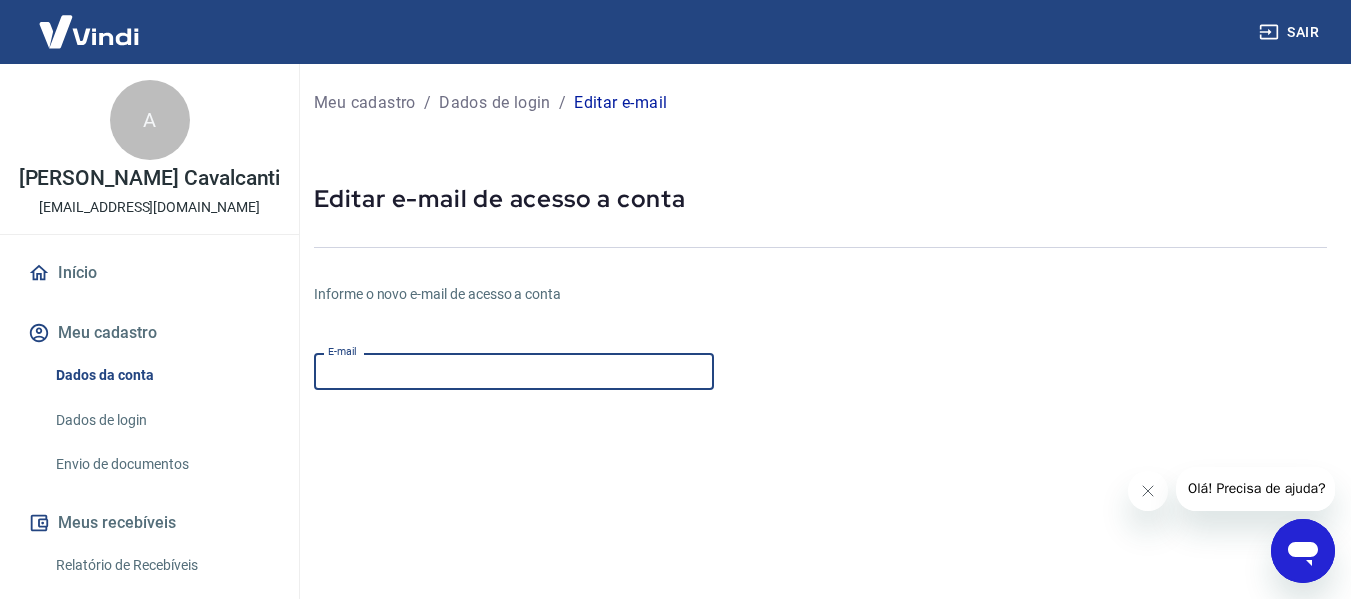 type on "[EMAIL_ADDRESS][DOMAIN_NAME]" 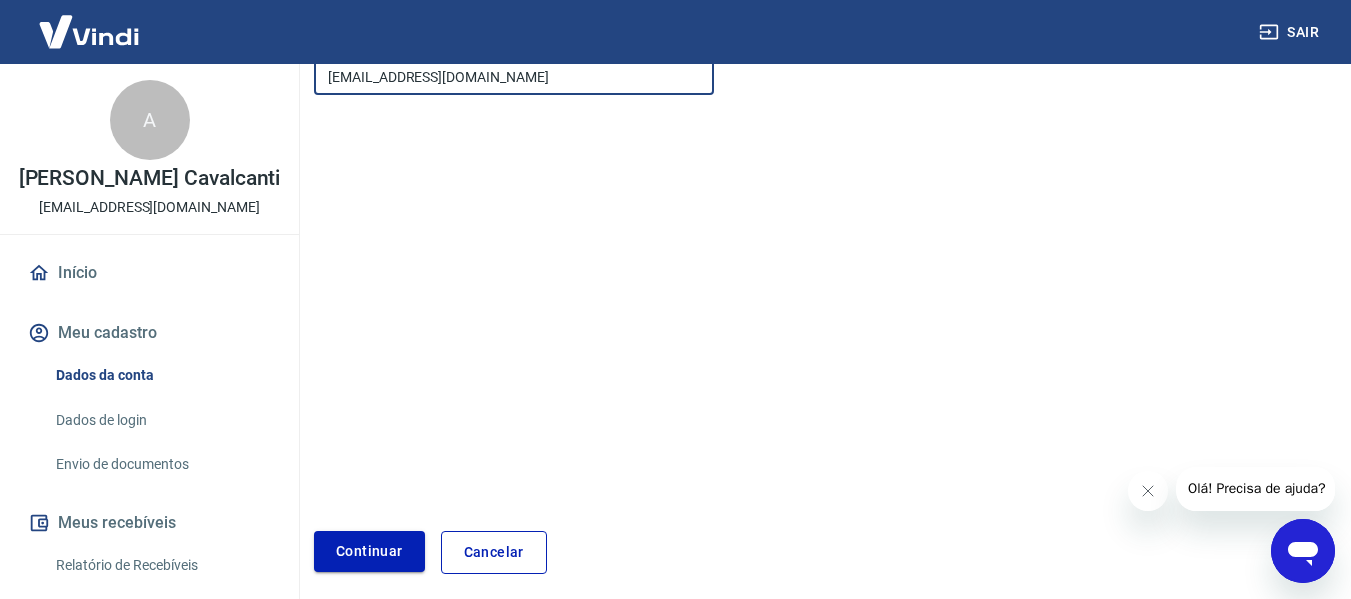 click on "Continuar" at bounding box center (369, 551) 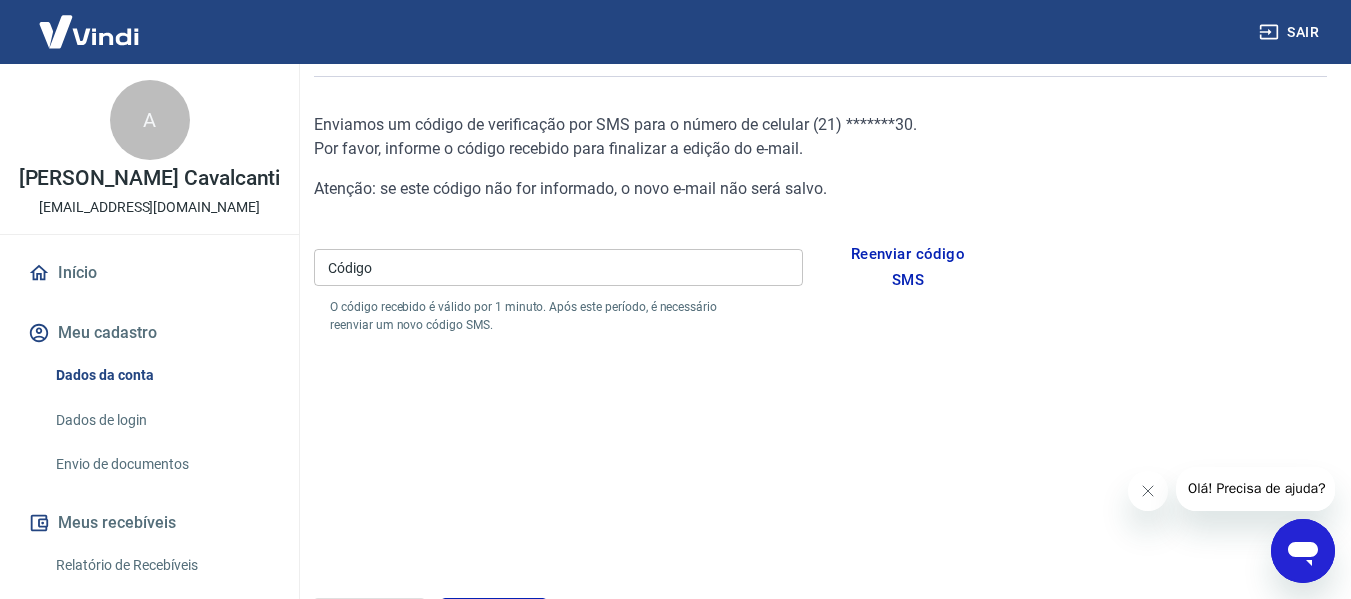scroll, scrollTop: 171, scrollLeft: 0, axis: vertical 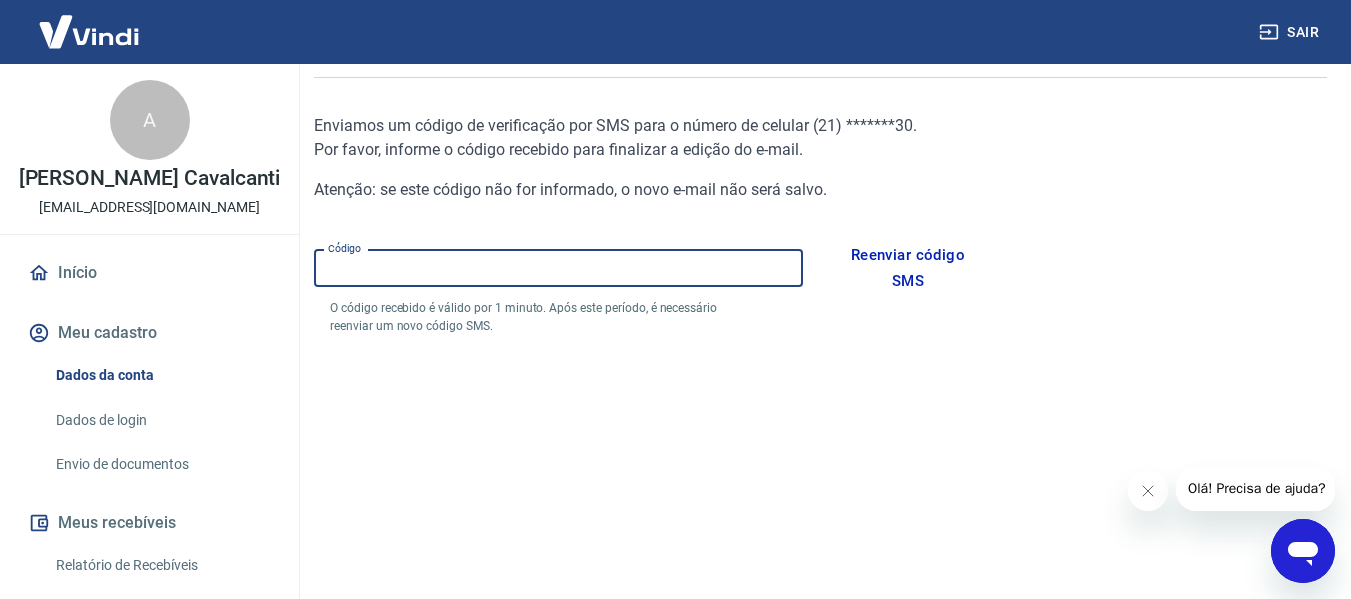 click on "Código" at bounding box center (558, 268) 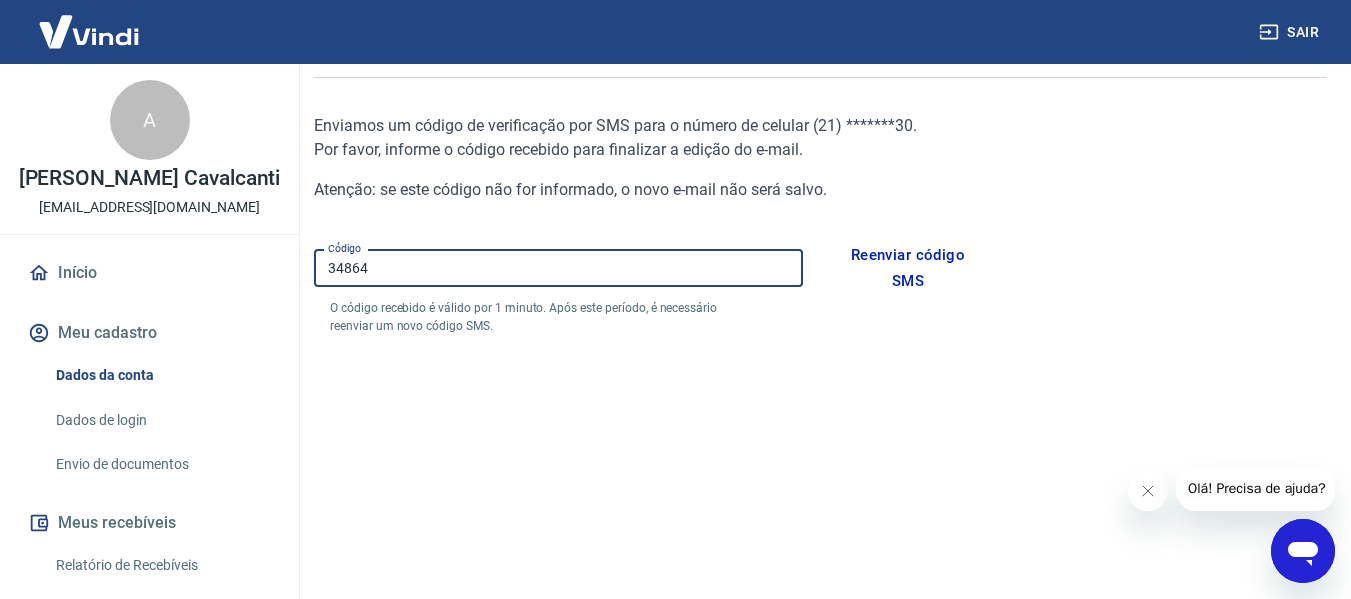 type on "348640" 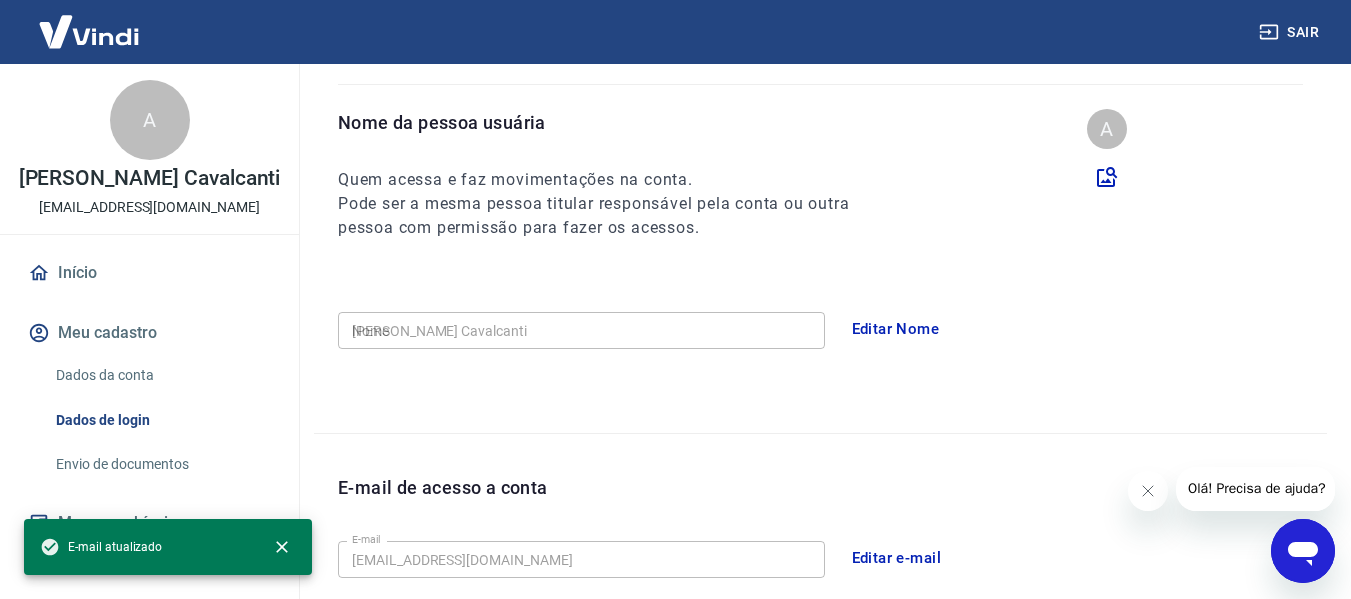 type on "(21) 99514-3330" 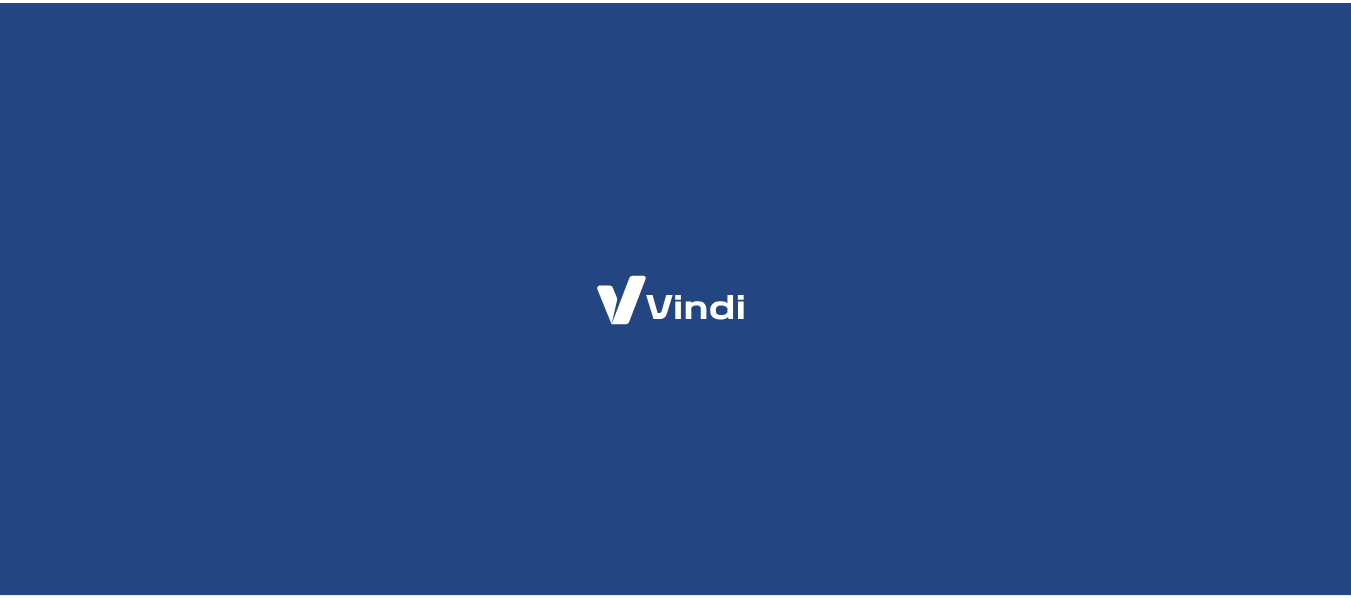 scroll, scrollTop: 0, scrollLeft: 0, axis: both 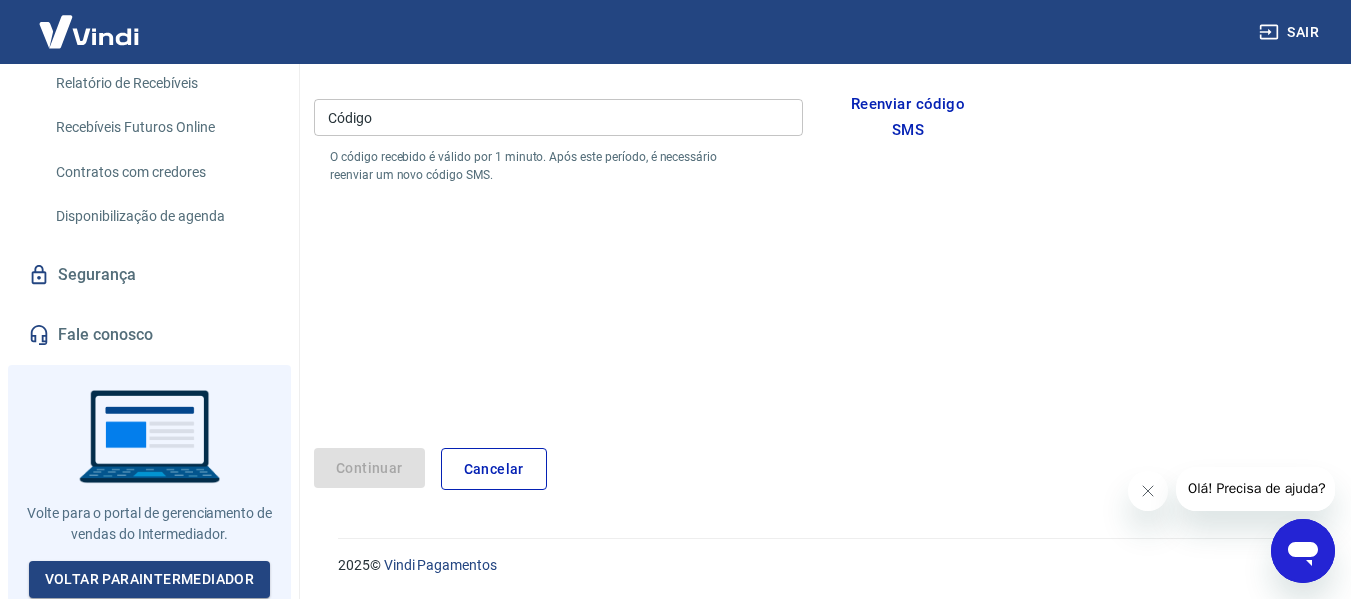 click on "Sair" at bounding box center (1291, 32) 